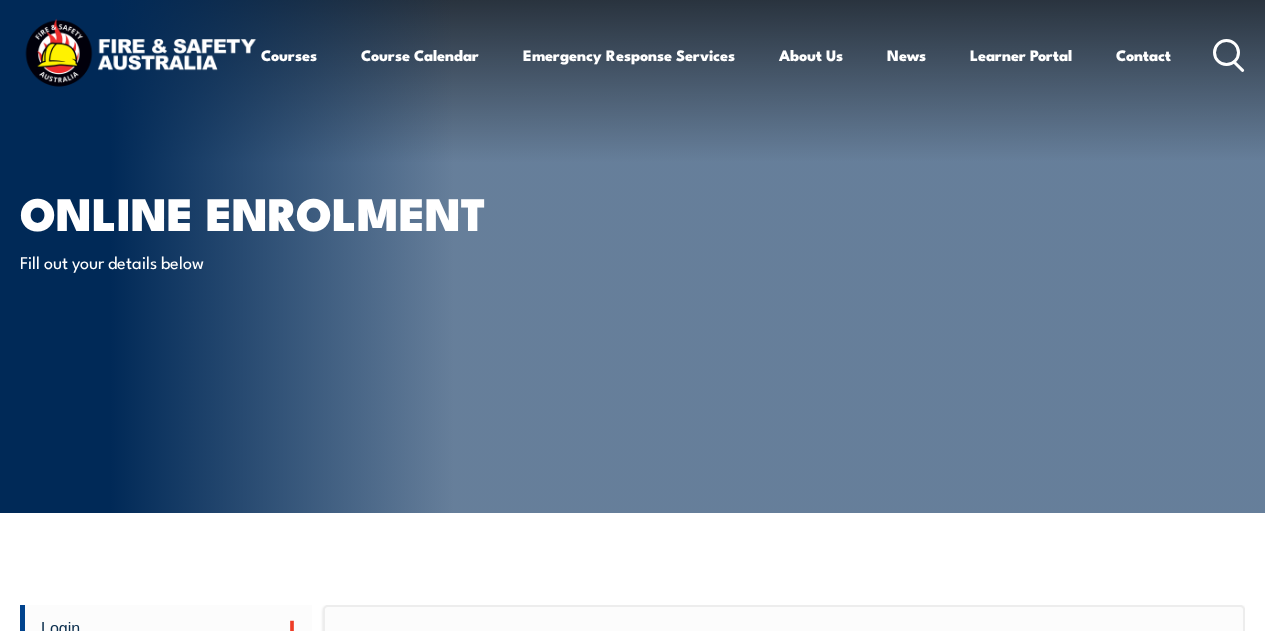 scroll, scrollTop: 29, scrollLeft: 0, axis: vertical 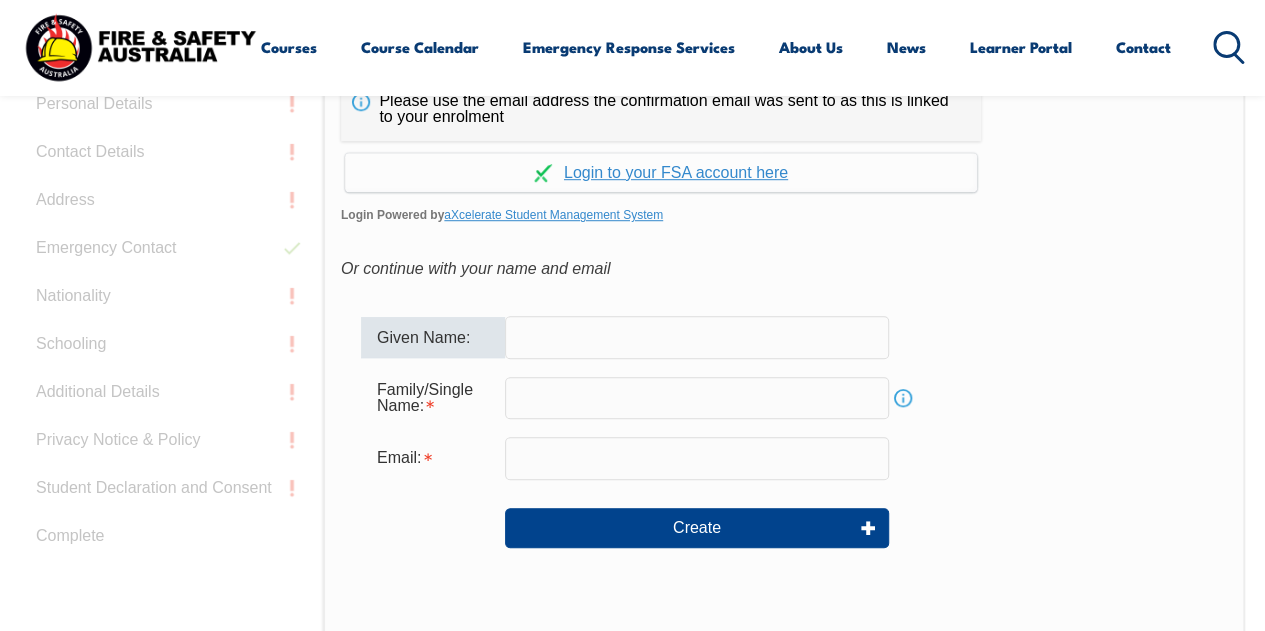 click at bounding box center [697, 337] 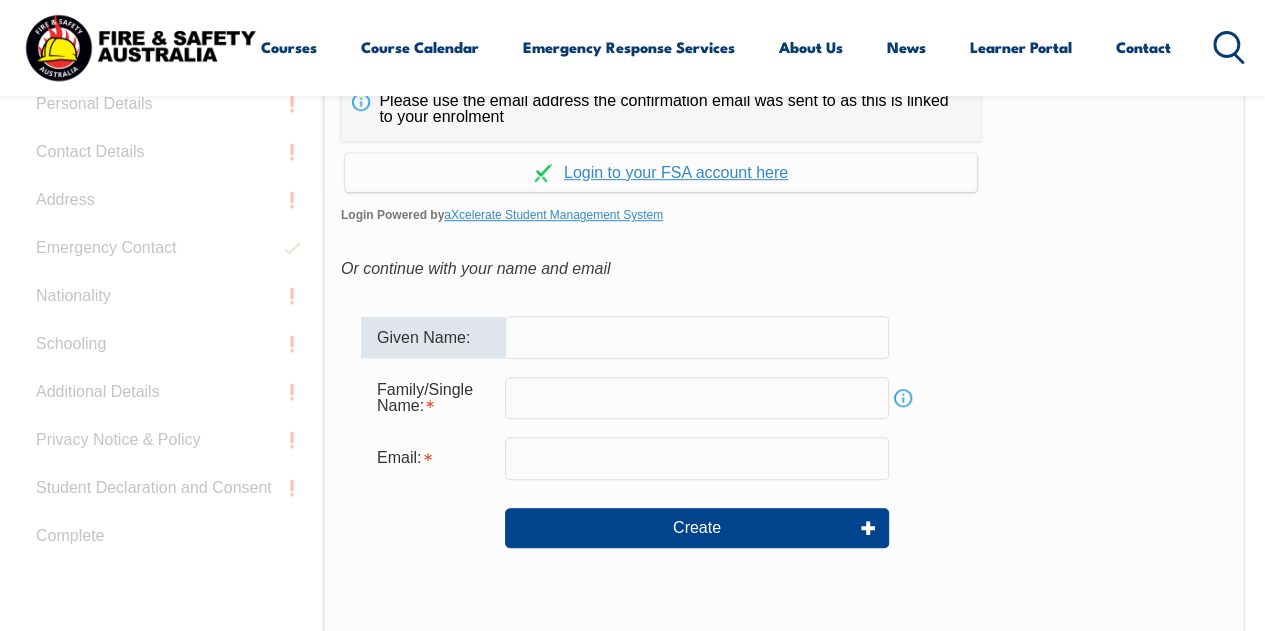 type on "[FIRST]" 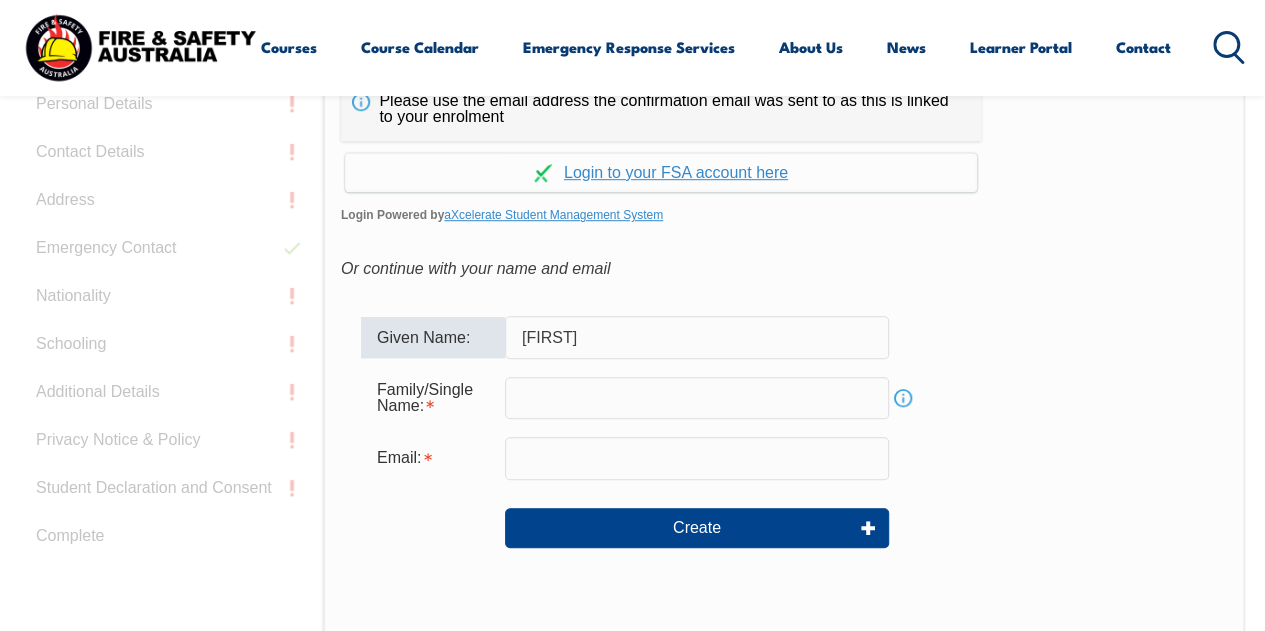 type on "[LAST]" 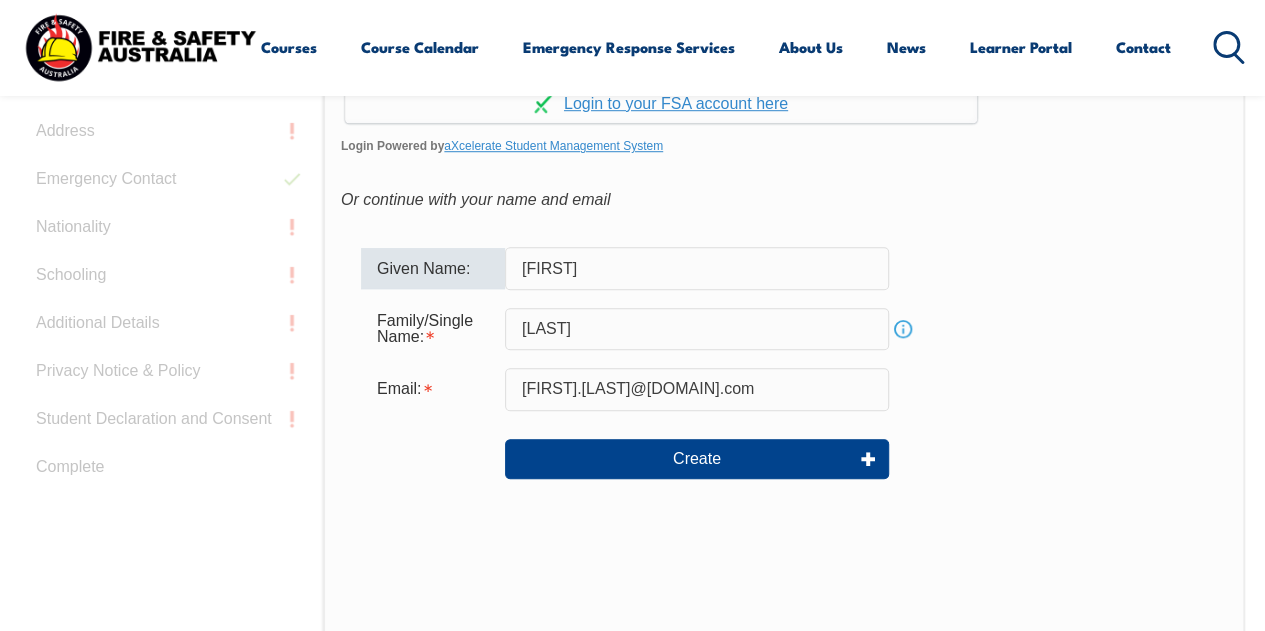 scroll, scrollTop: 655, scrollLeft: 0, axis: vertical 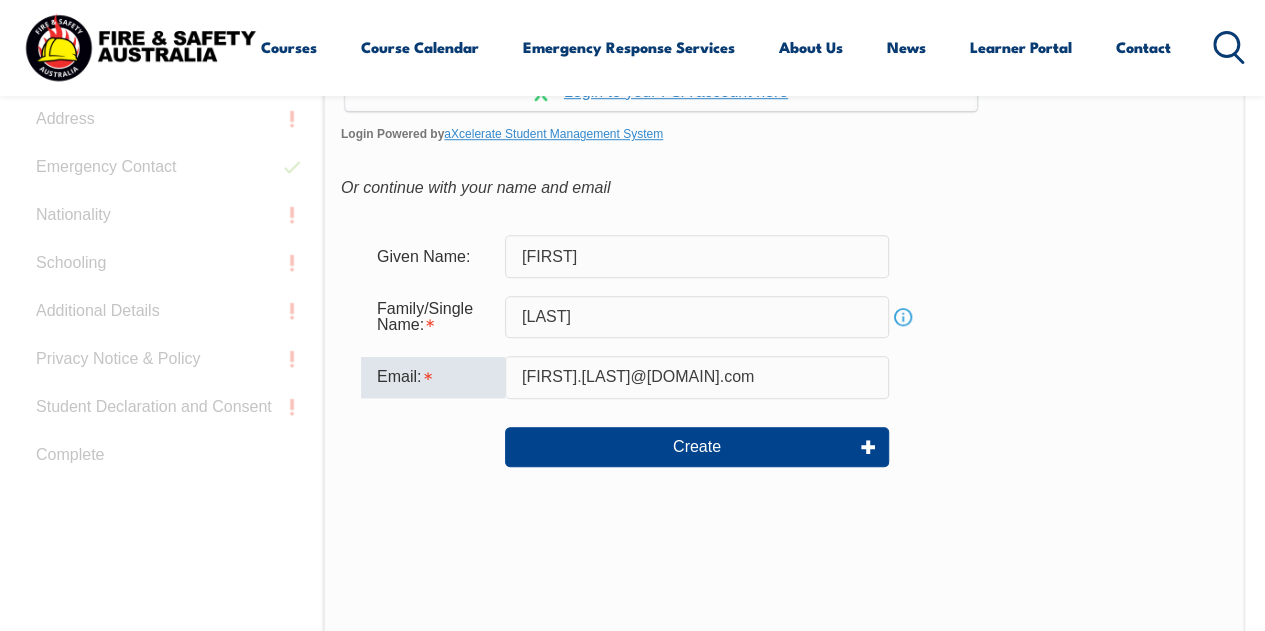 click on "[EMAIL]" at bounding box center (697, 377) 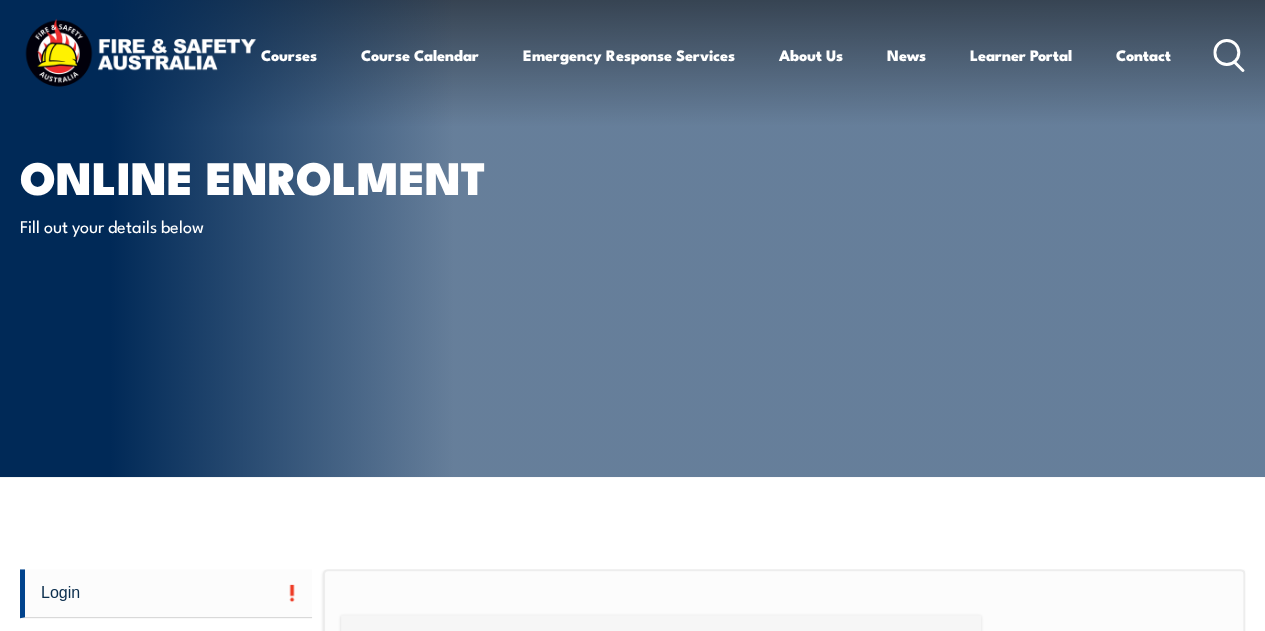scroll, scrollTop: 0, scrollLeft: 0, axis: both 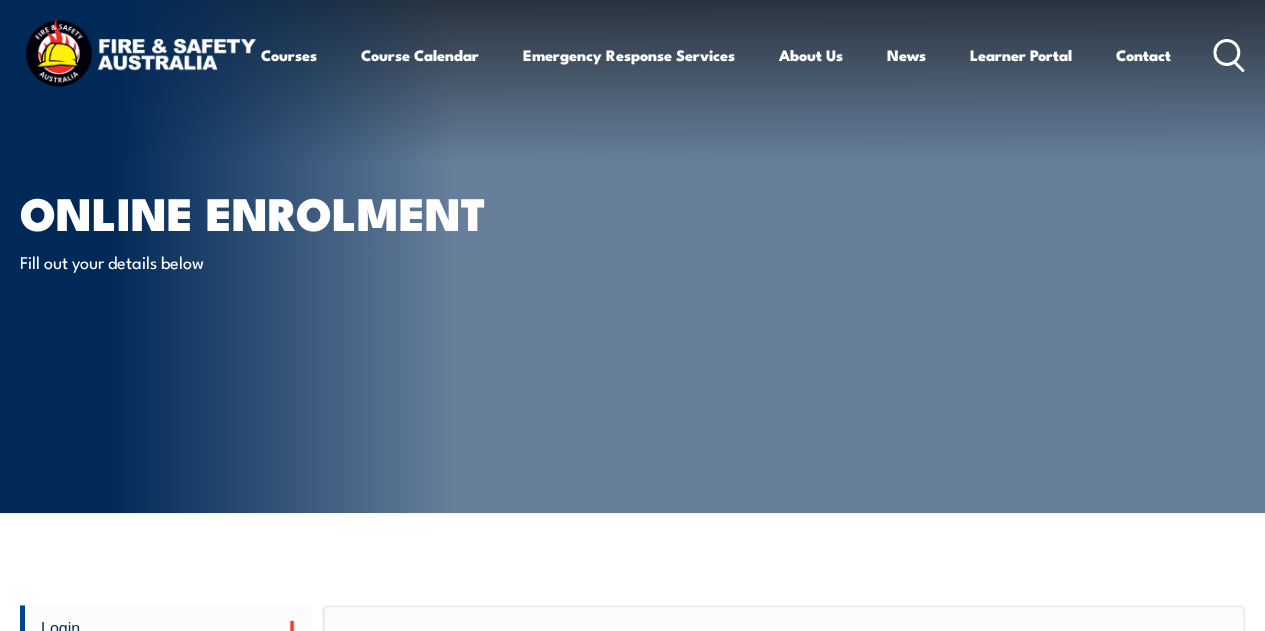 type on "harsha.yenda@coulsonaviation.com.au" 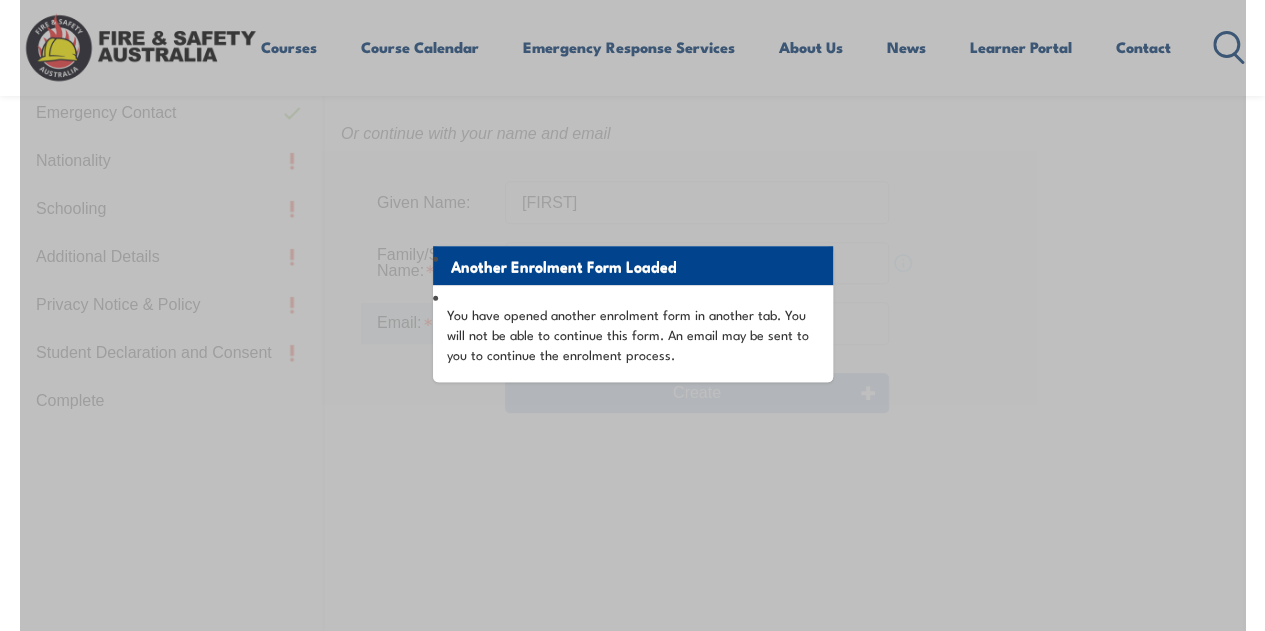 scroll, scrollTop: 703, scrollLeft: 0, axis: vertical 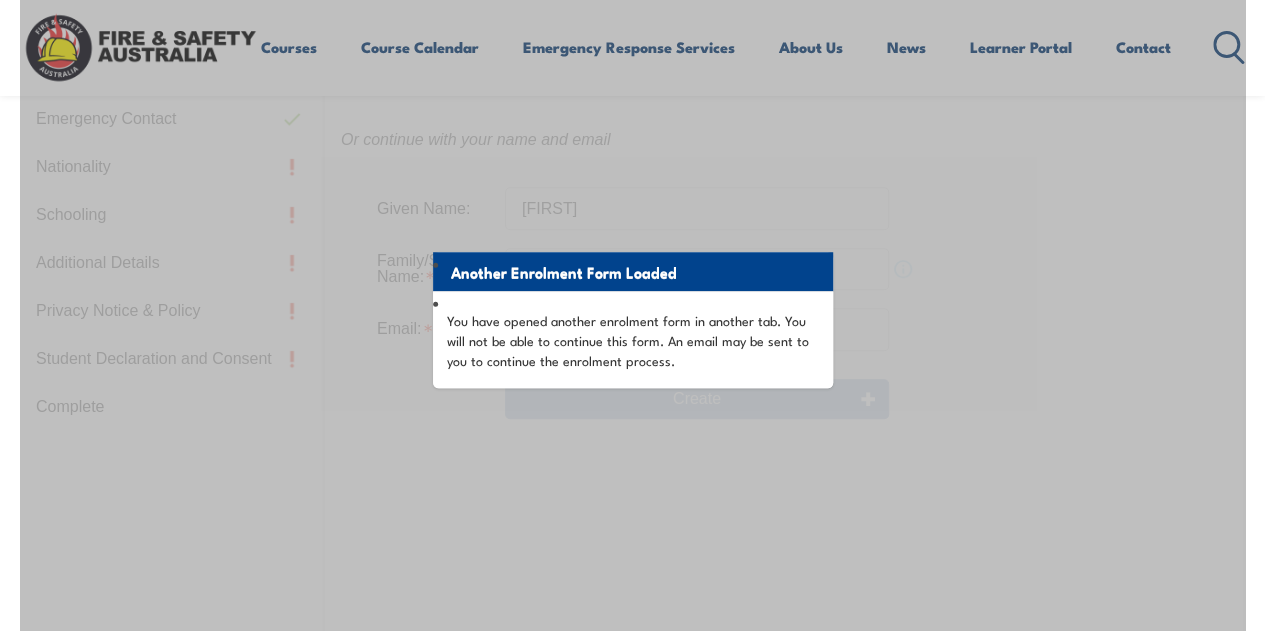click on "Another Enrolment Form Loaded You have opened another enrolment form in another tab. You will not be able to continue this form. An email may be sent to you to continue the enrolment process." at bounding box center [632, 401] 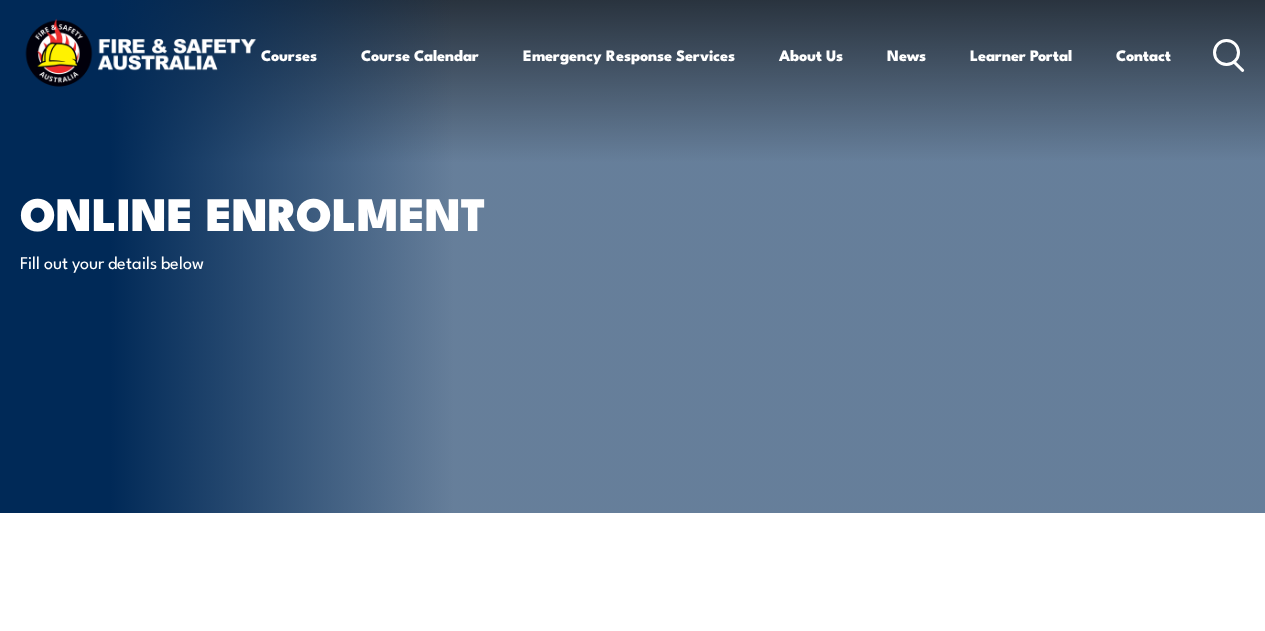 scroll, scrollTop: 0, scrollLeft: 0, axis: both 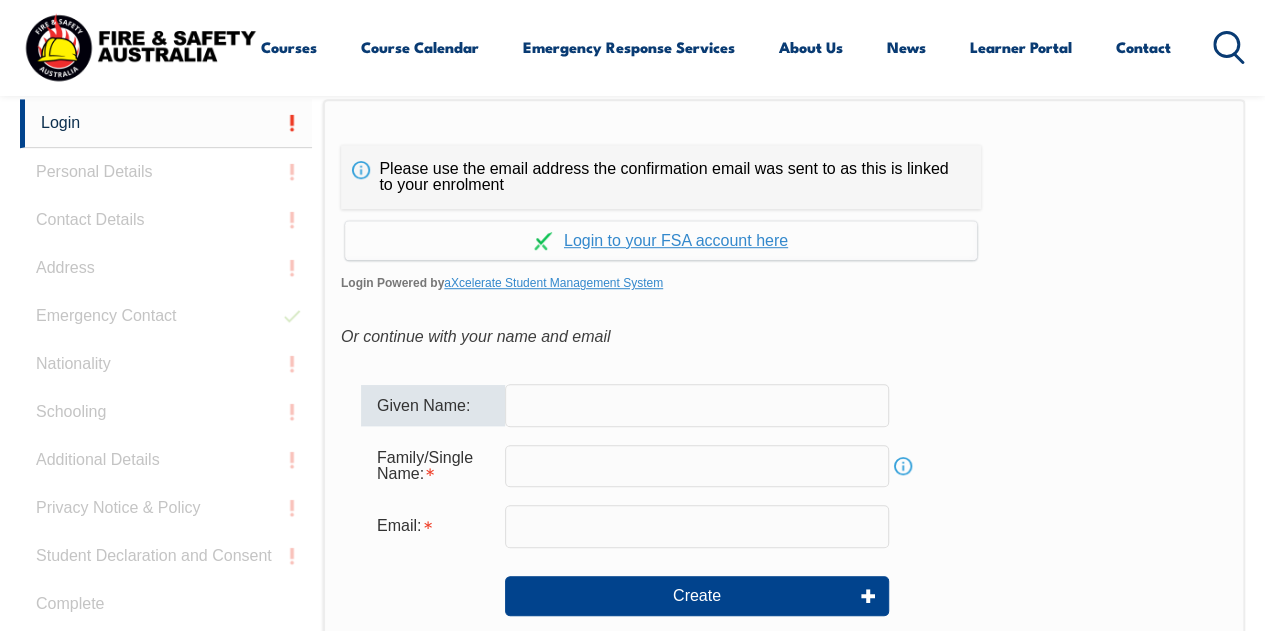 click at bounding box center (697, 405) 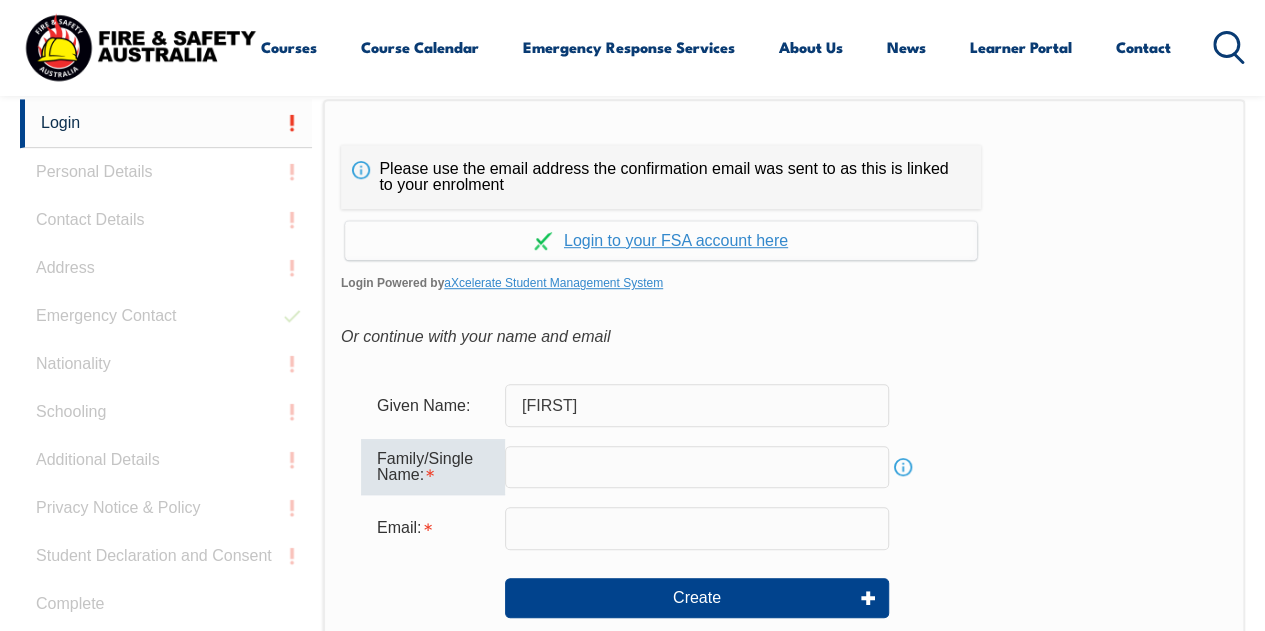 click at bounding box center (697, 467) 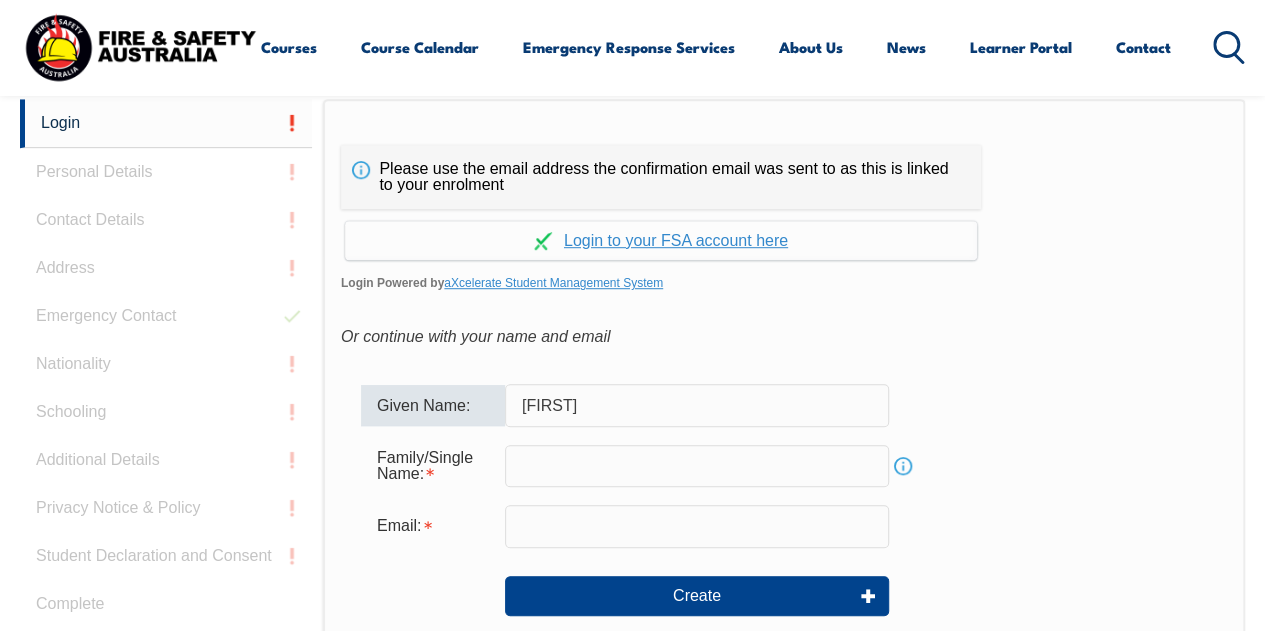 click on "[FIRST]" at bounding box center (697, 405) 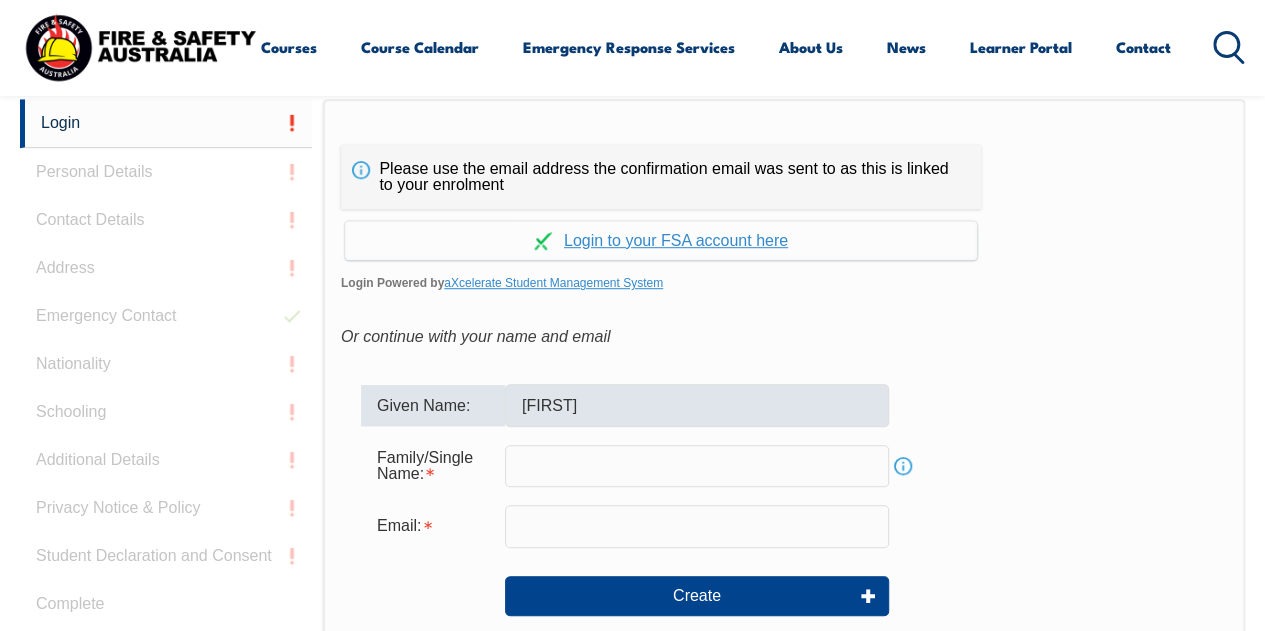 type on "[LAST]" 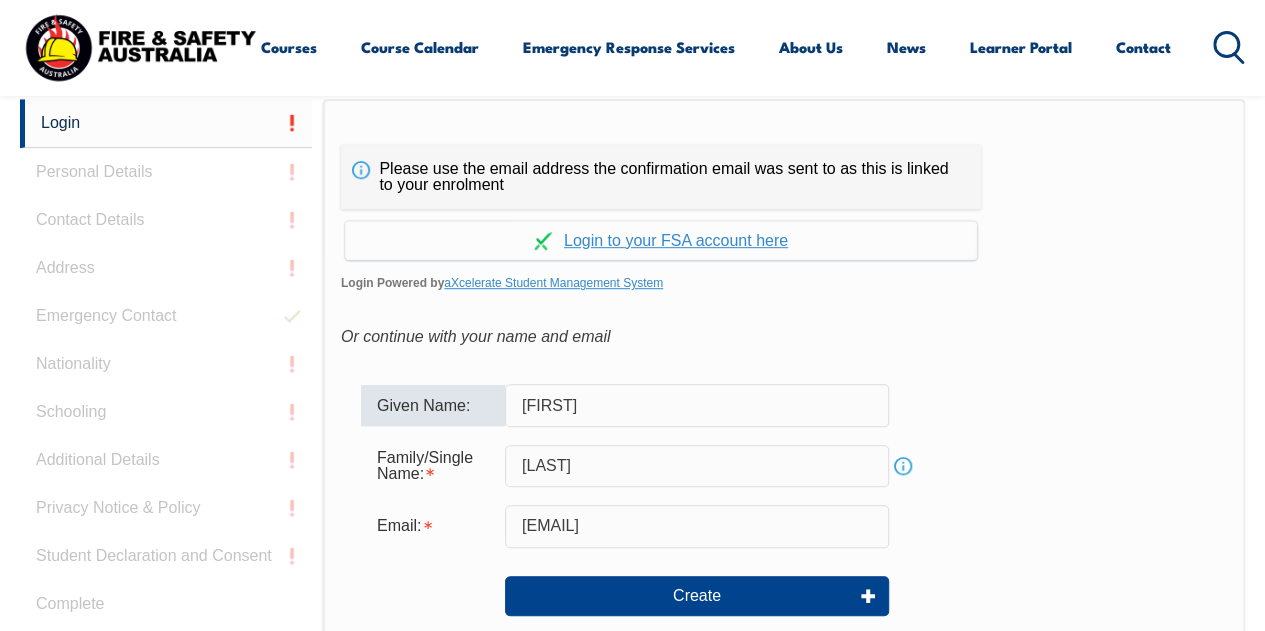 click on "[EMAIL]" at bounding box center [697, 526] 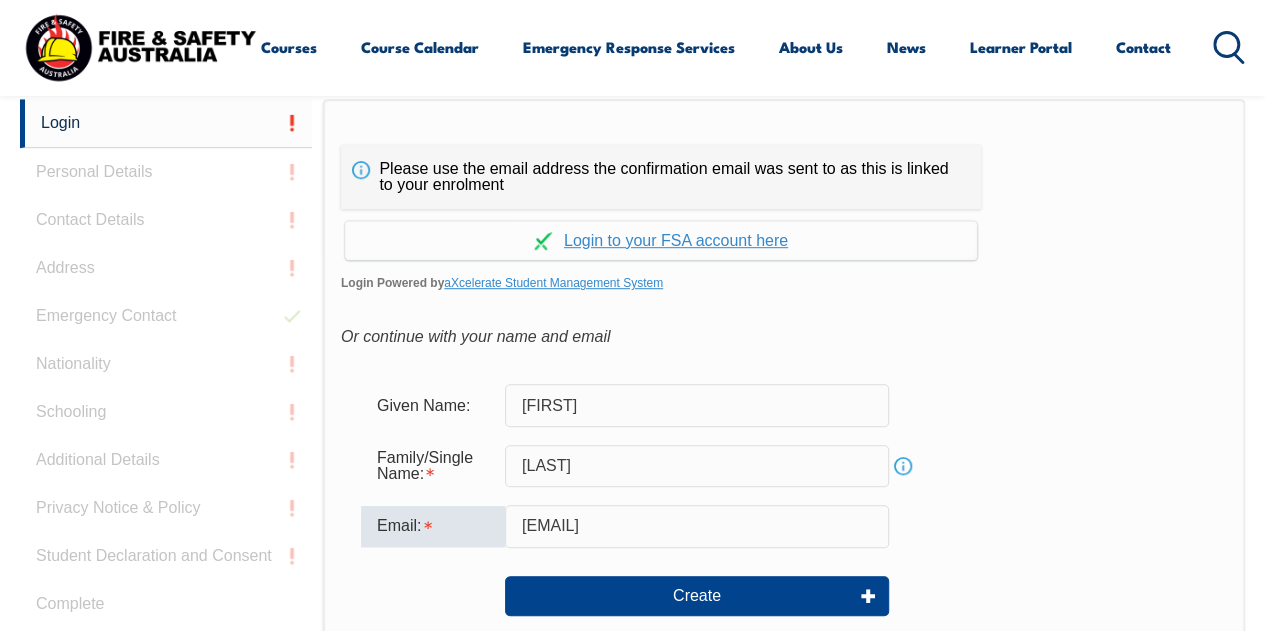 type on "[EMAIL]" 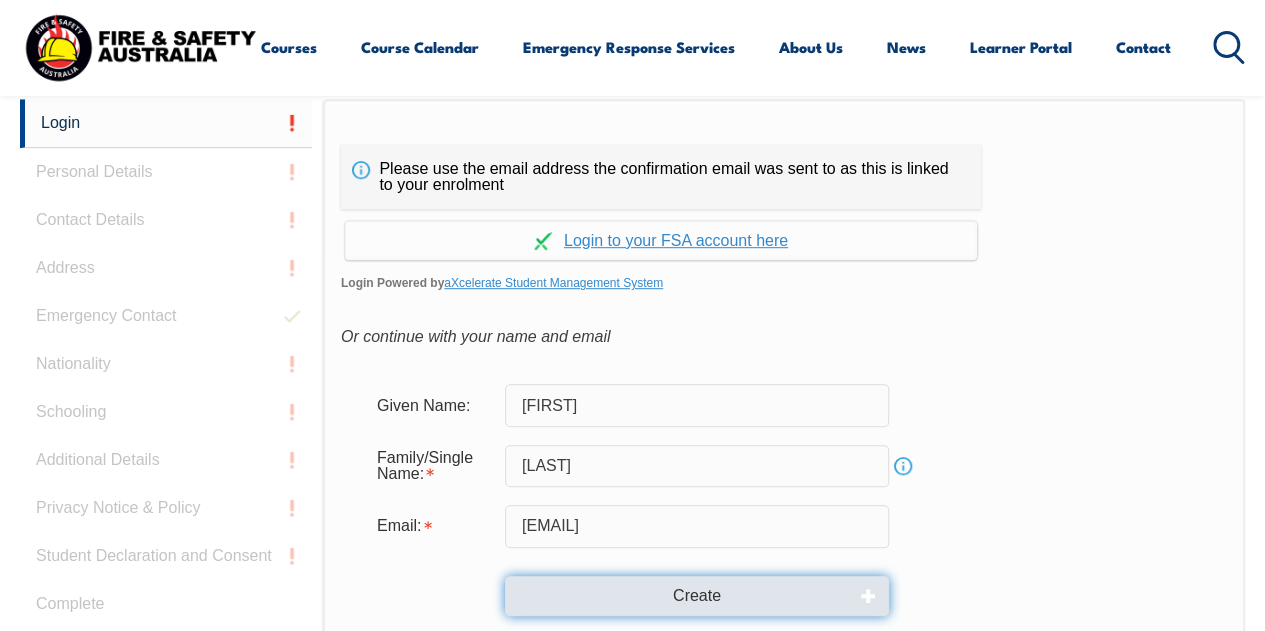 click on "Create" at bounding box center [697, 596] 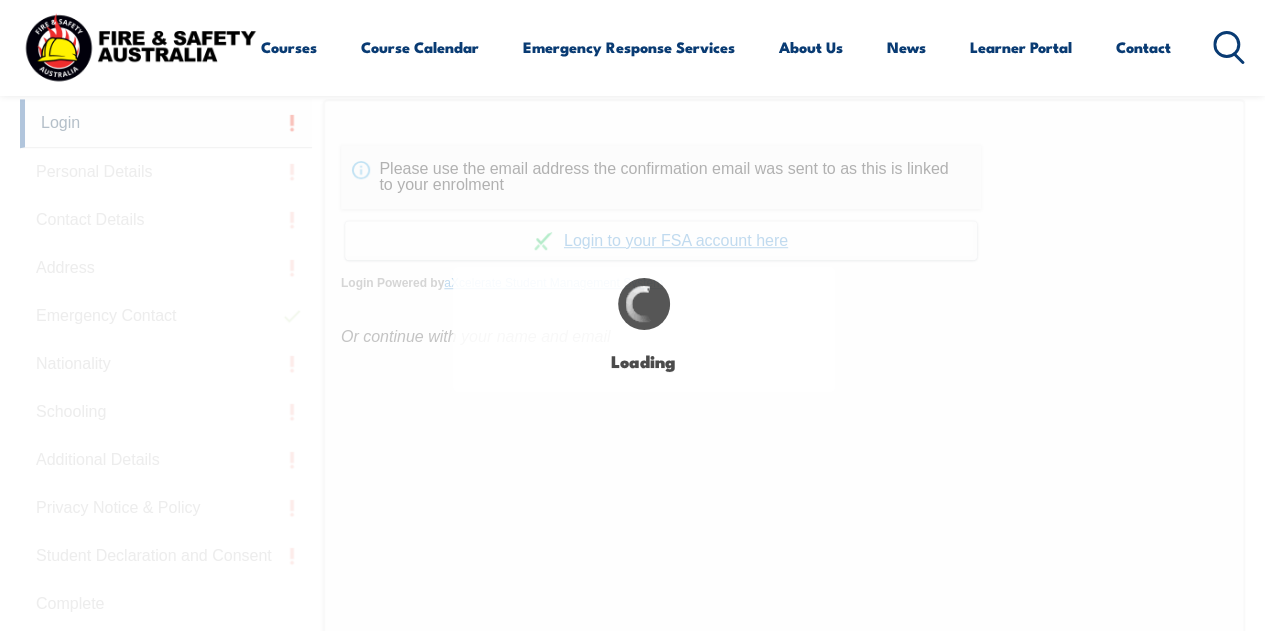 type on "[FIRST]" 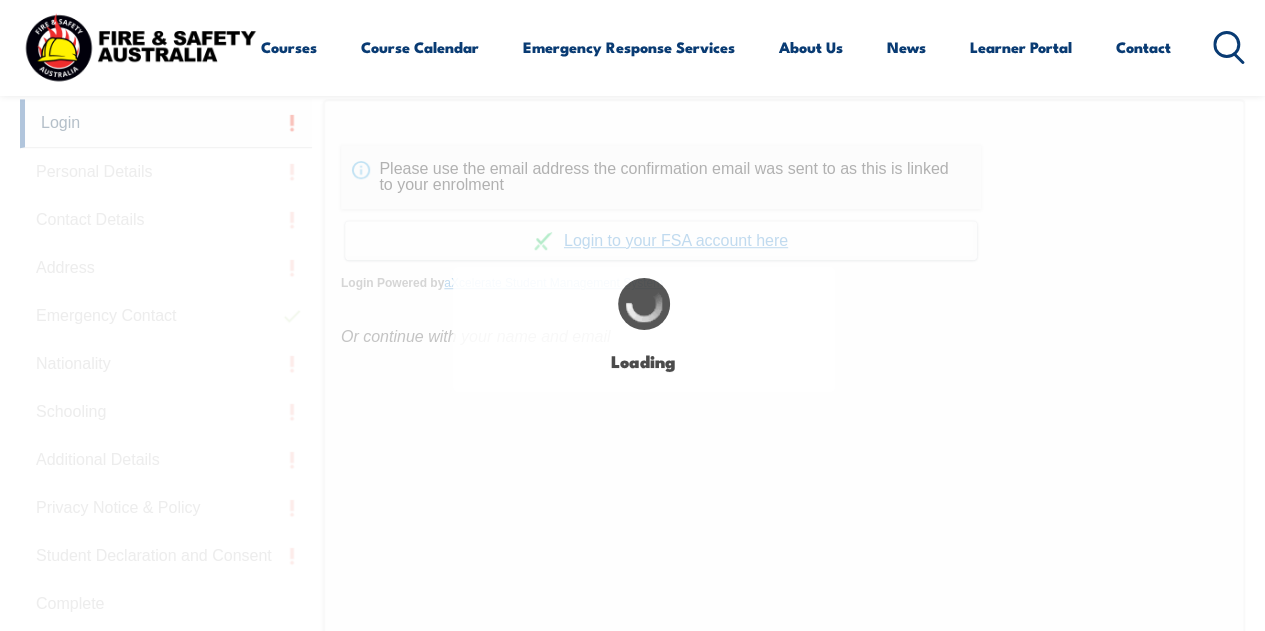 type on "[LAST]" 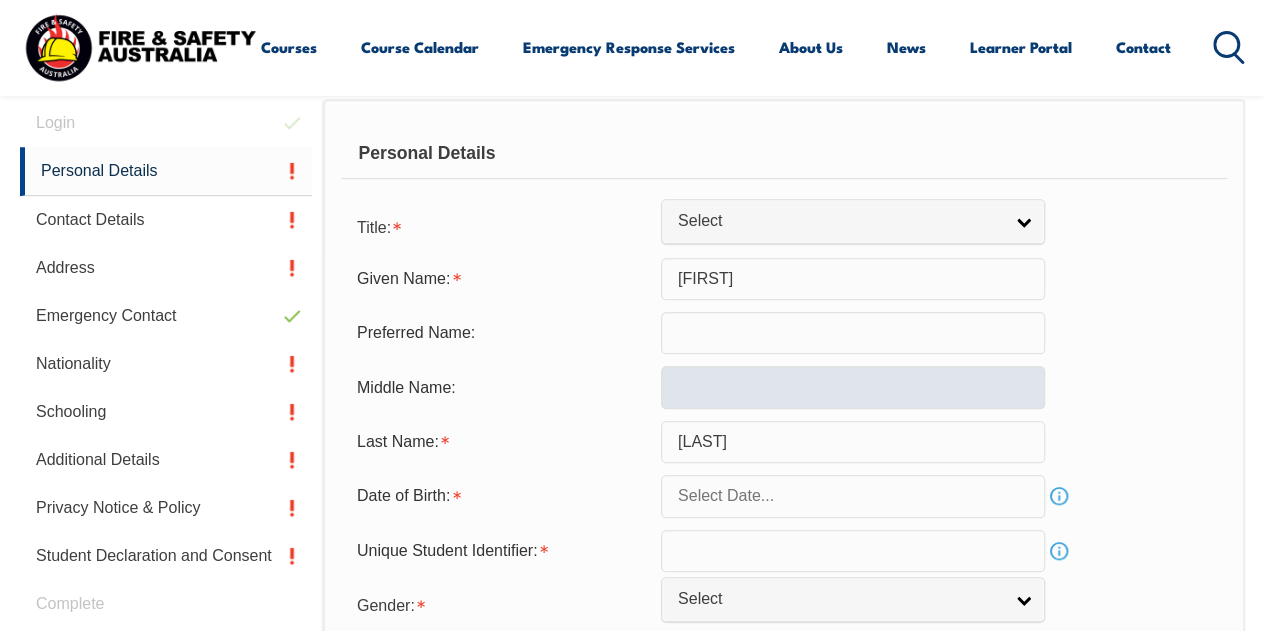 scroll, scrollTop: 505, scrollLeft: 0, axis: vertical 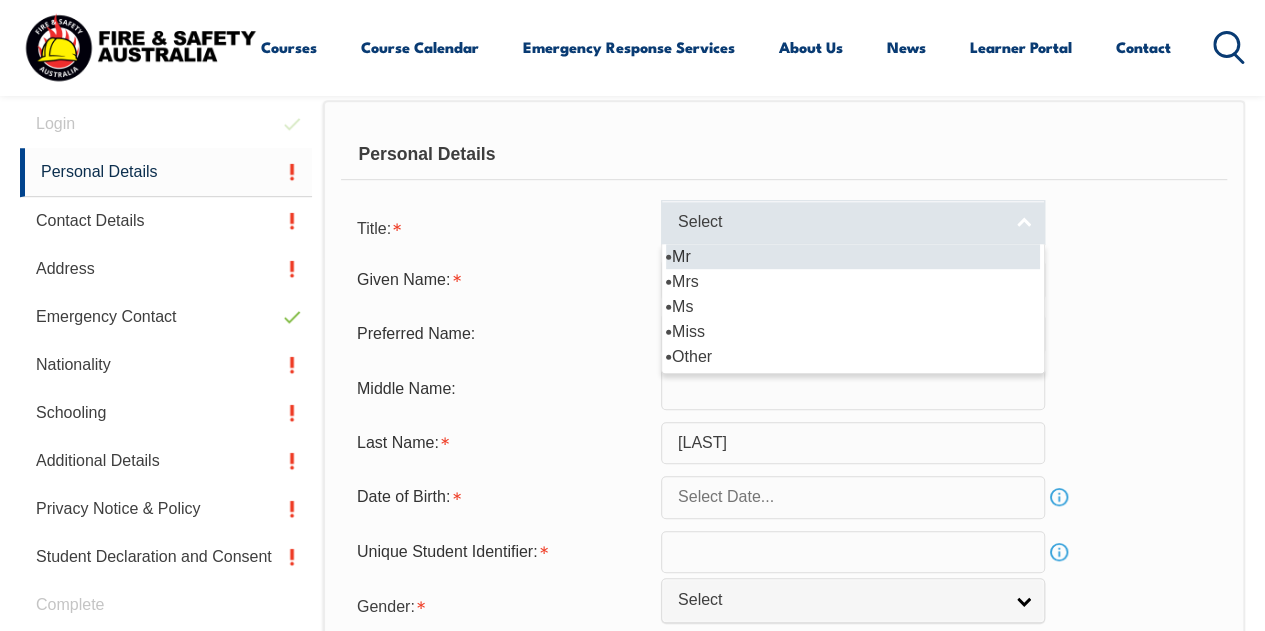 click on "Select" at bounding box center (840, 222) 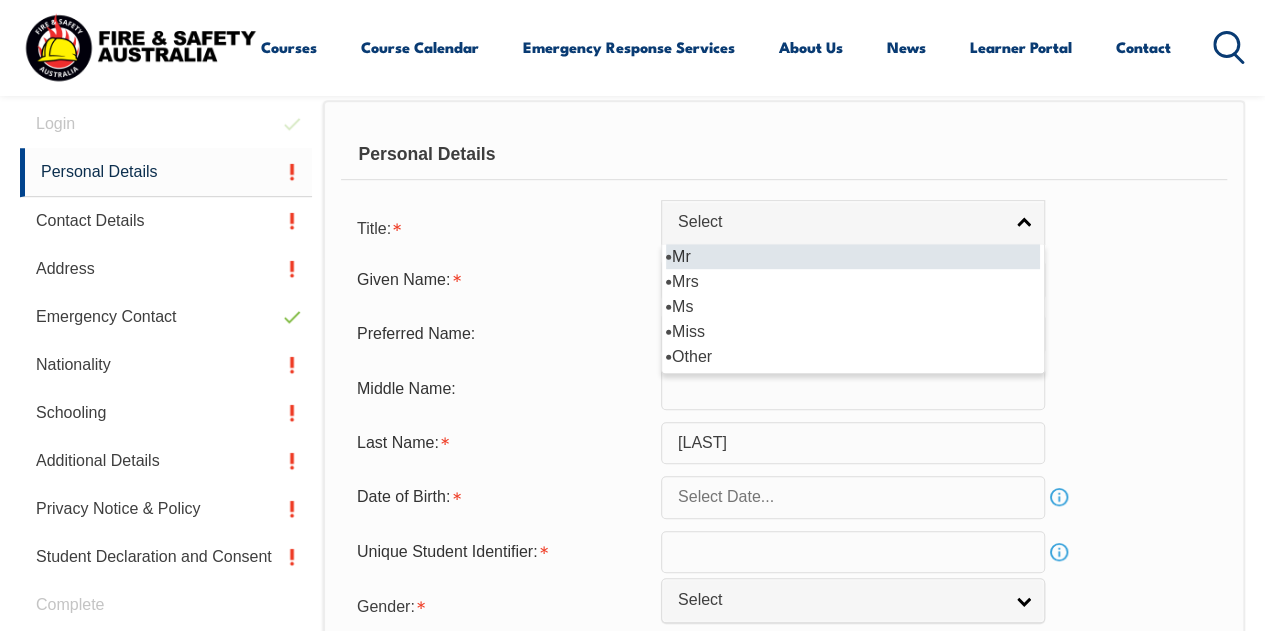 click on "Mr" at bounding box center [853, 256] 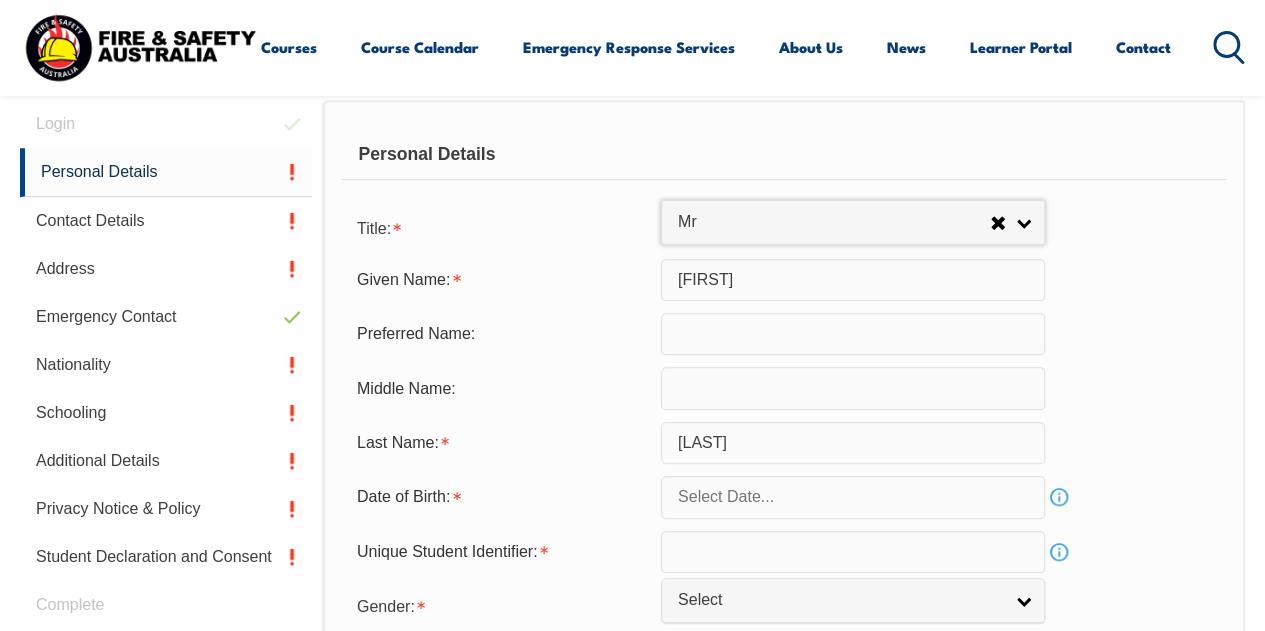 click on "[FIRST]" at bounding box center (853, 280) 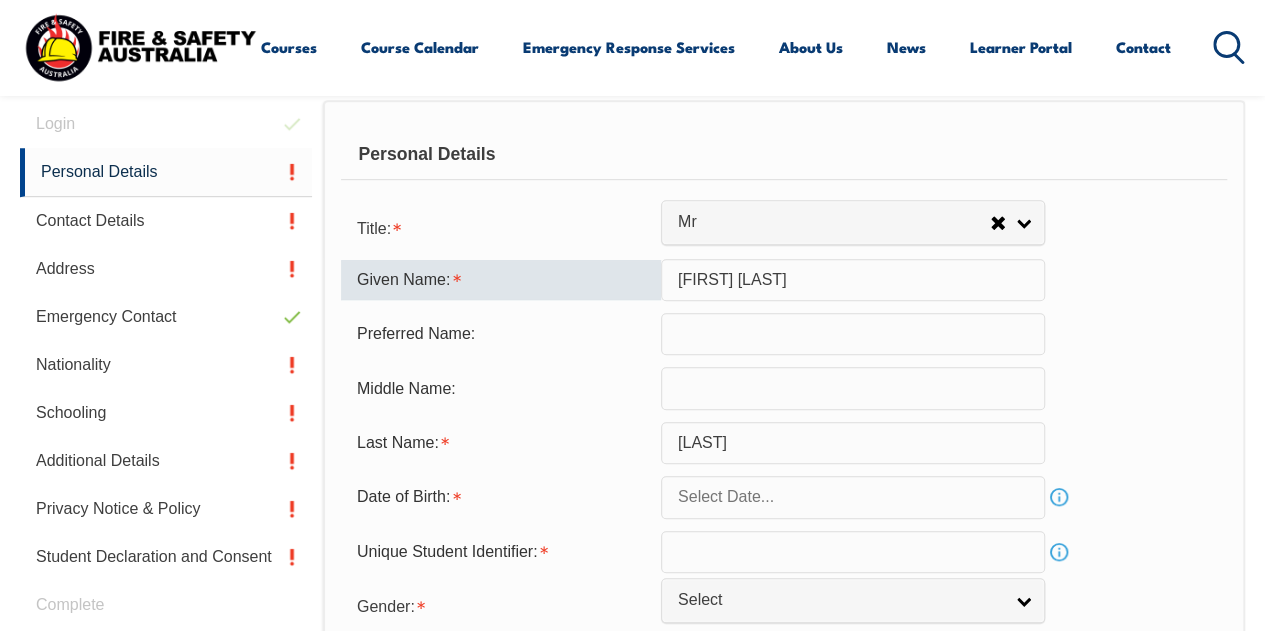 type on "[FIRST] [LAST]" 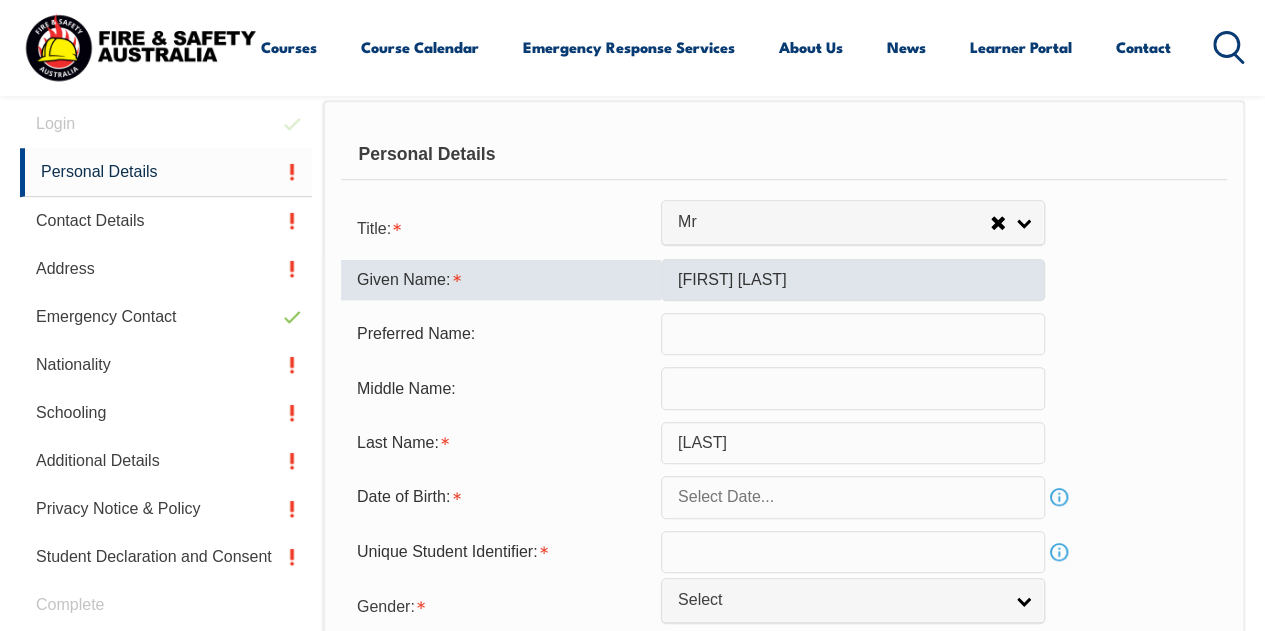 type on "[FIRST] [LAST]" 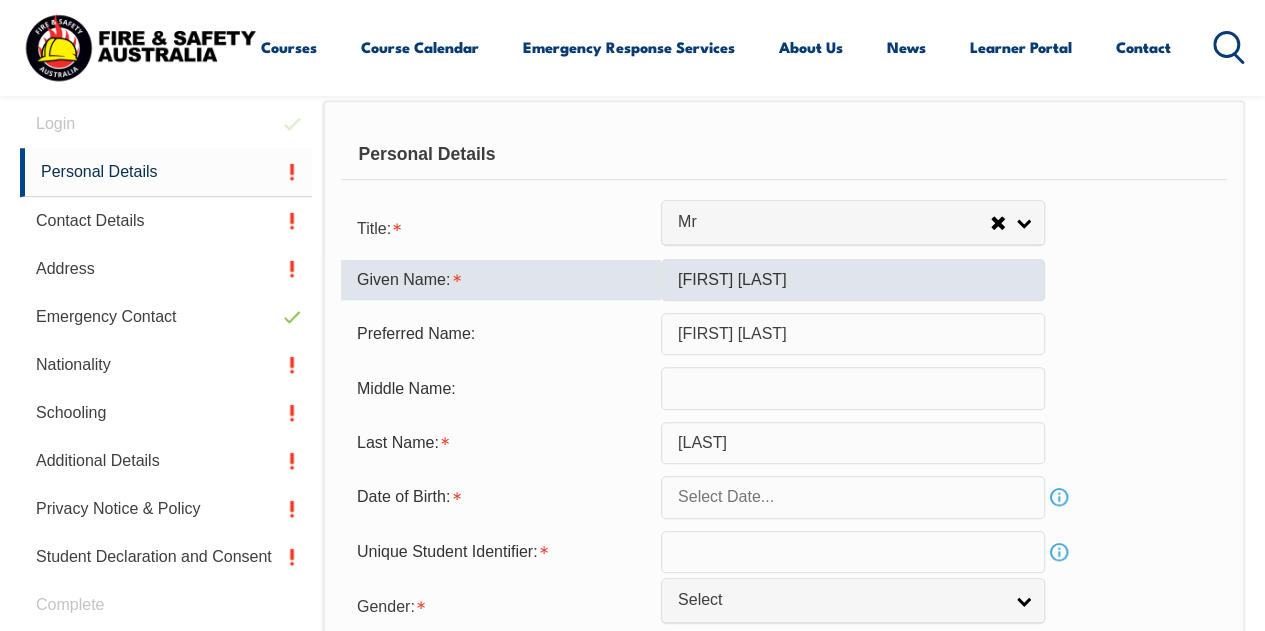 type on "[LAST]" 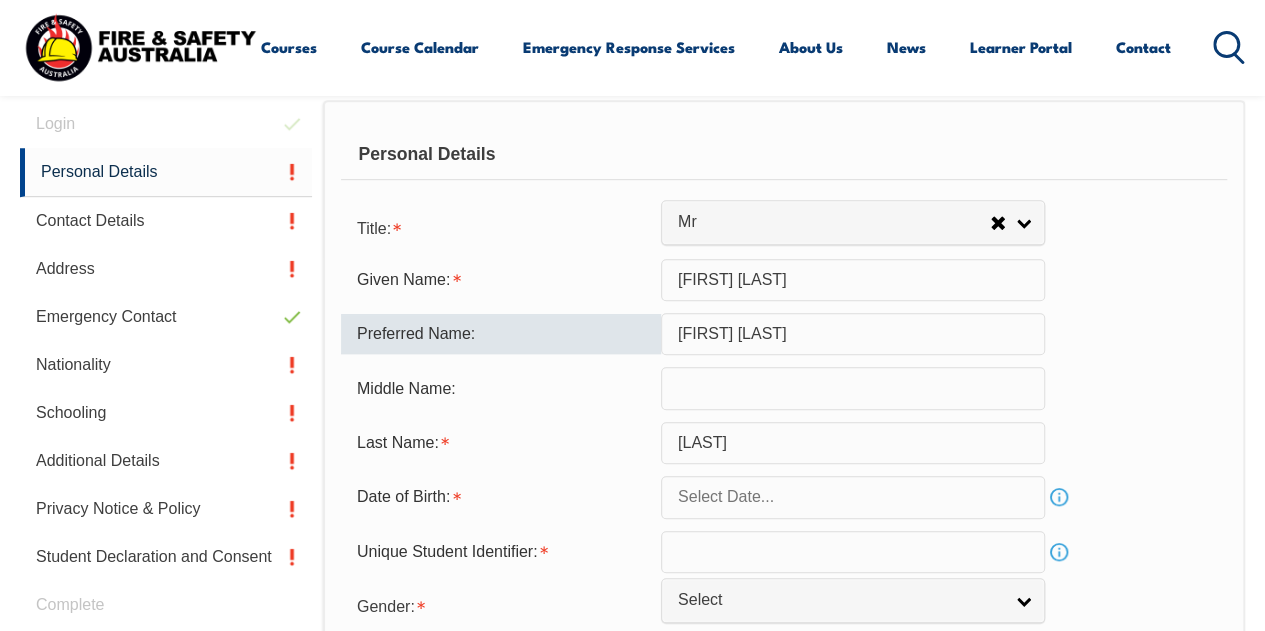 click on "[FIRST] [LAST]" at bounding box center [853, 334] 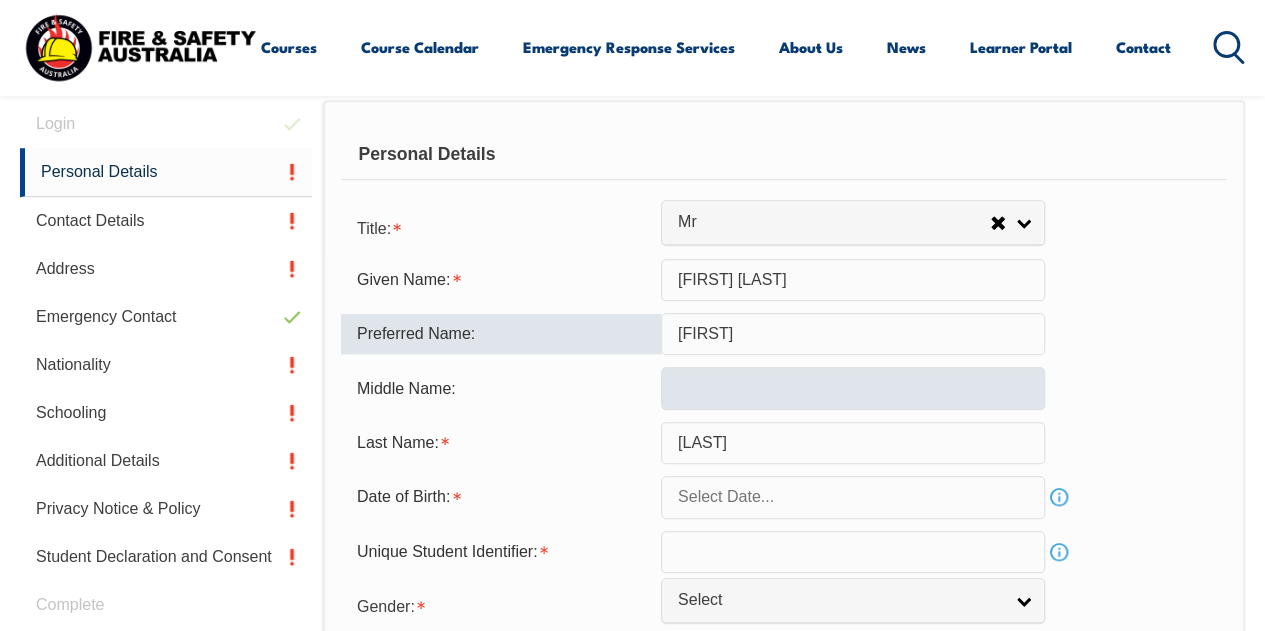 type on "[FIRST]" 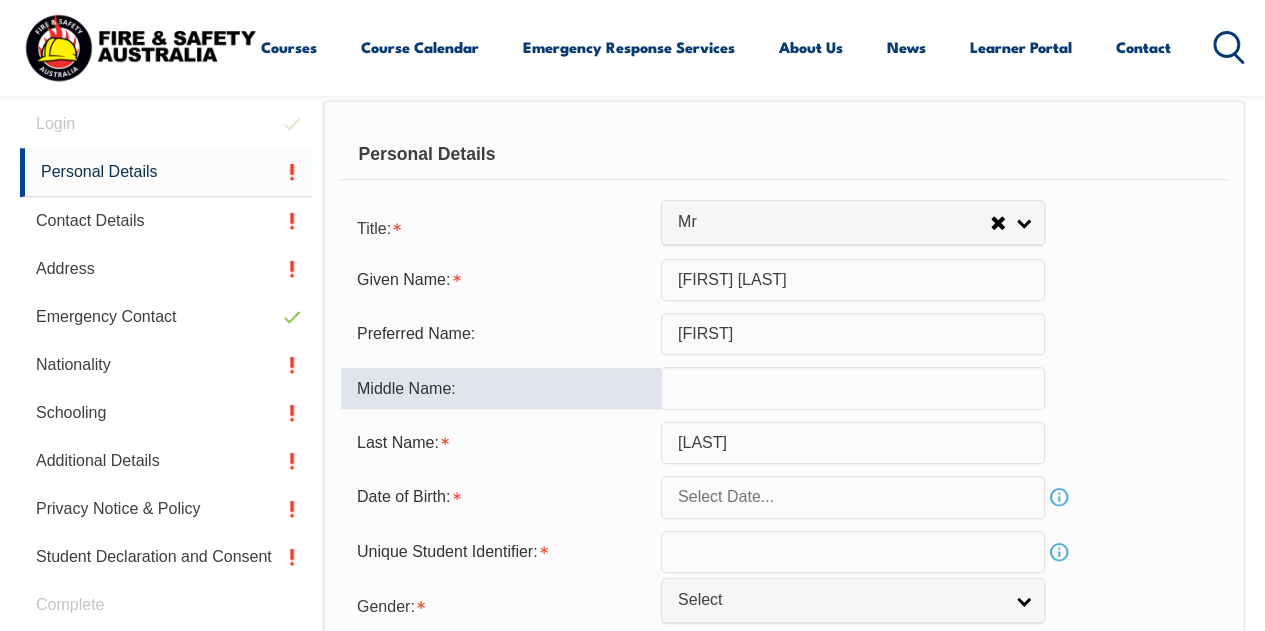 click at bounding box center (853, 388) 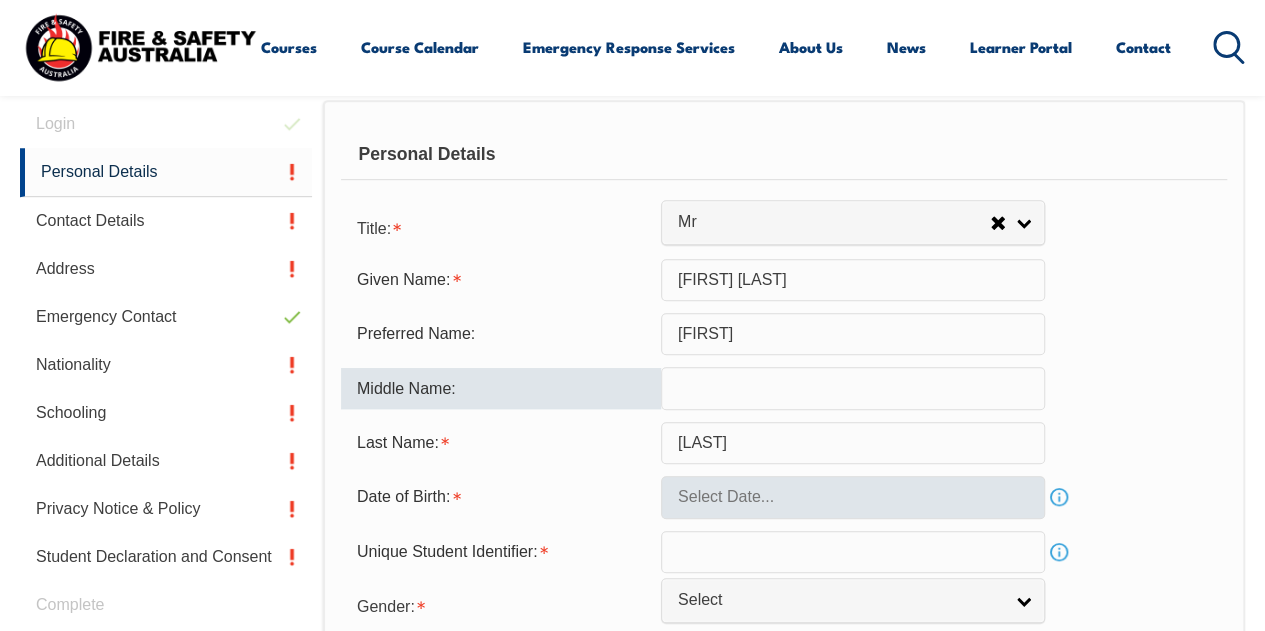 scroll, scrollTop: 639, scrollLeft: 0, axis: vertical 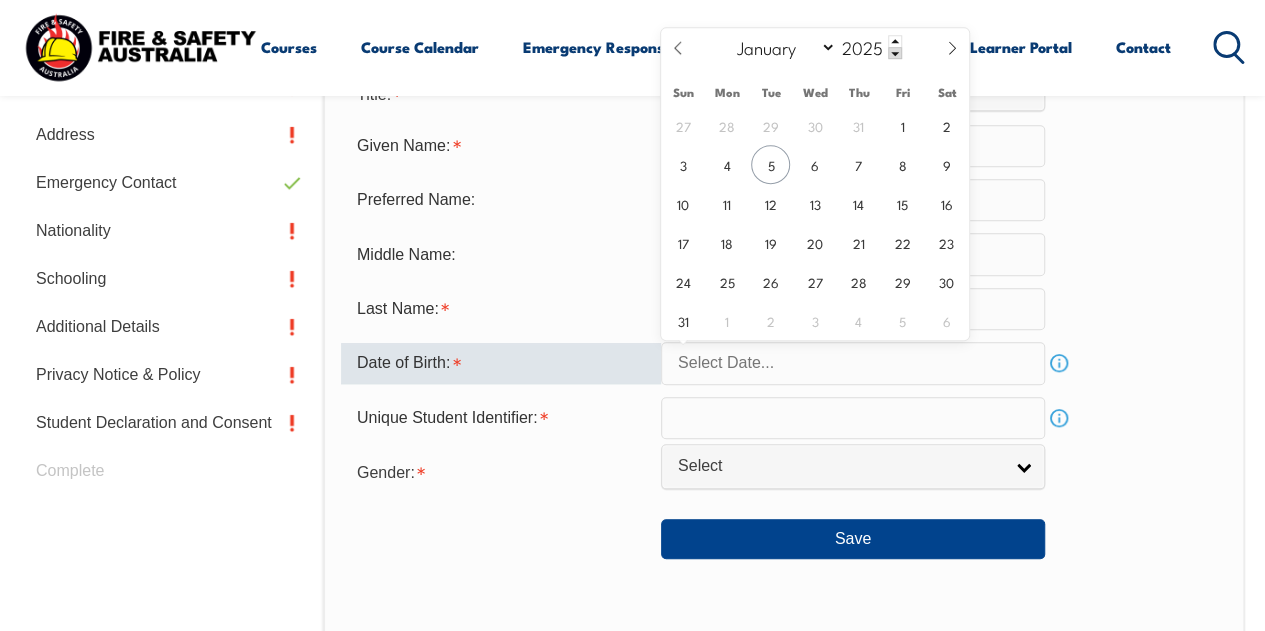 click at bounding box center (853, 363) 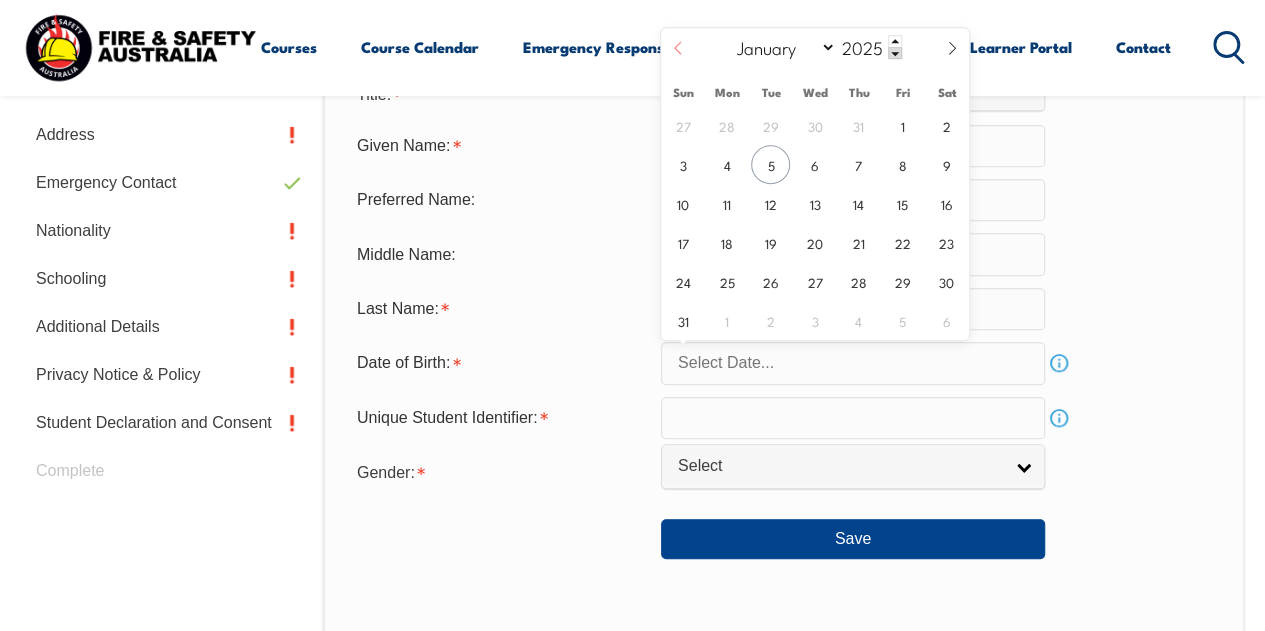 click 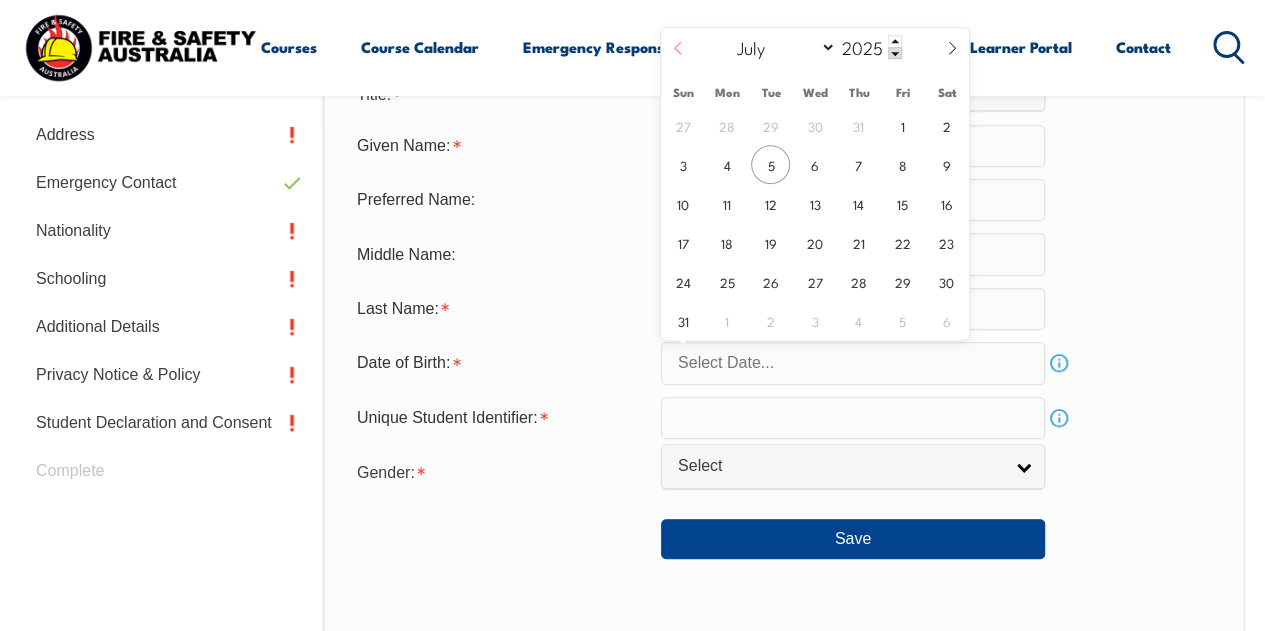 click 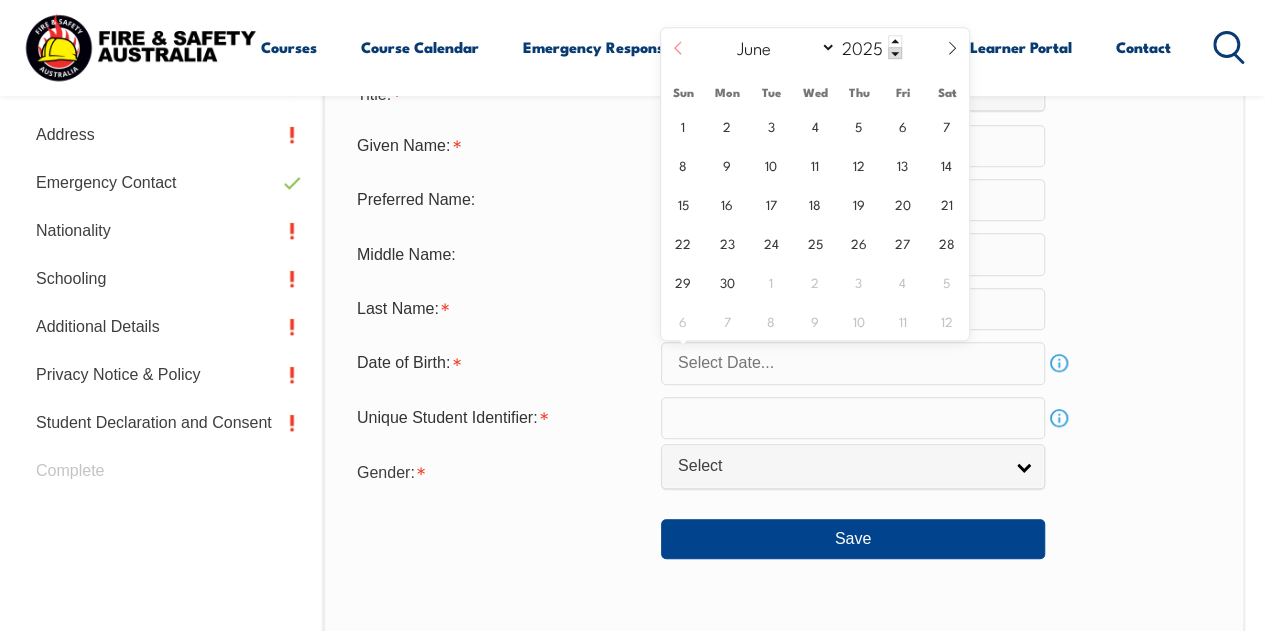 click 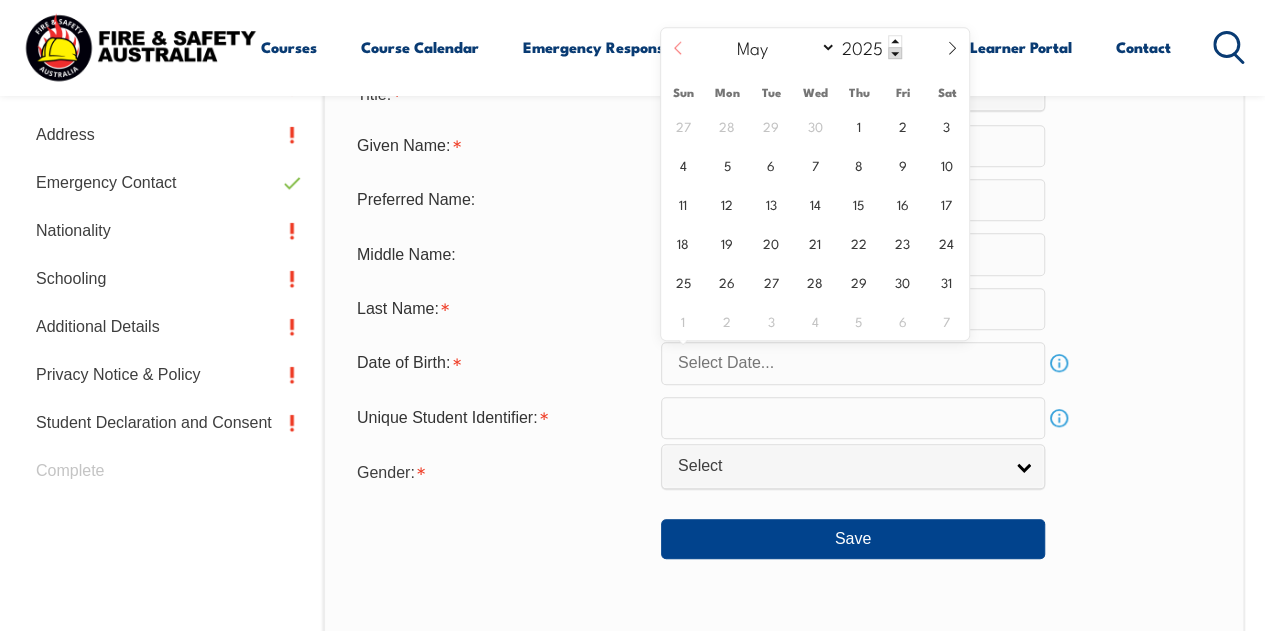 click 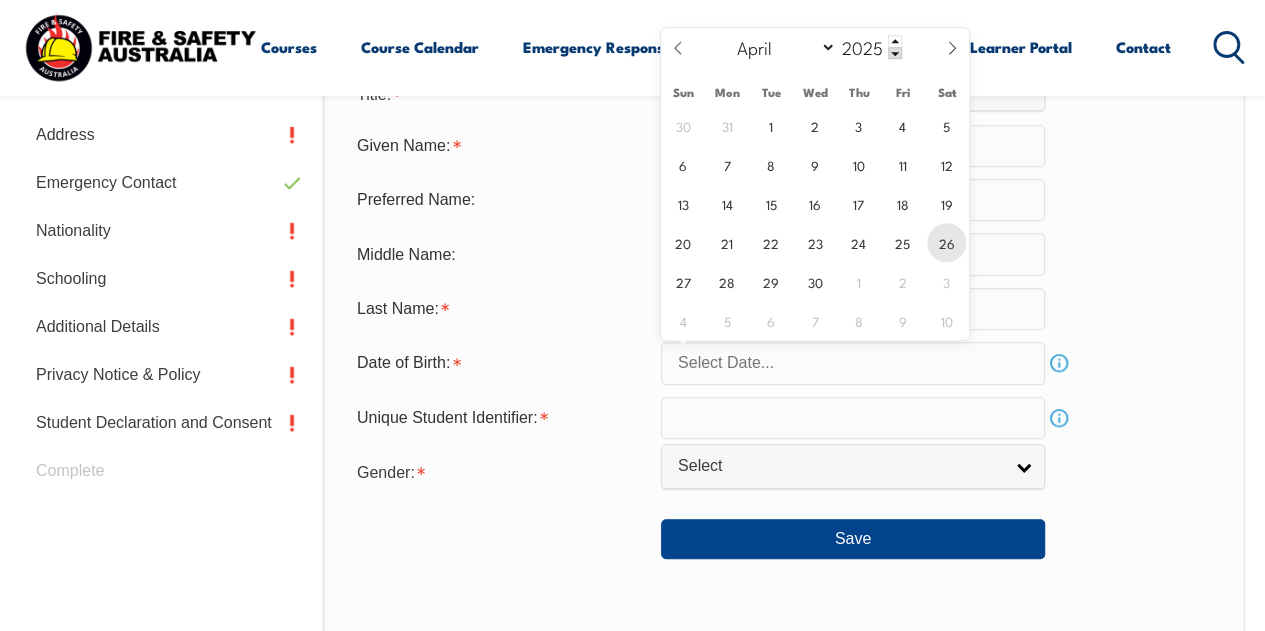click on "26" at bounding box center (946, 242) 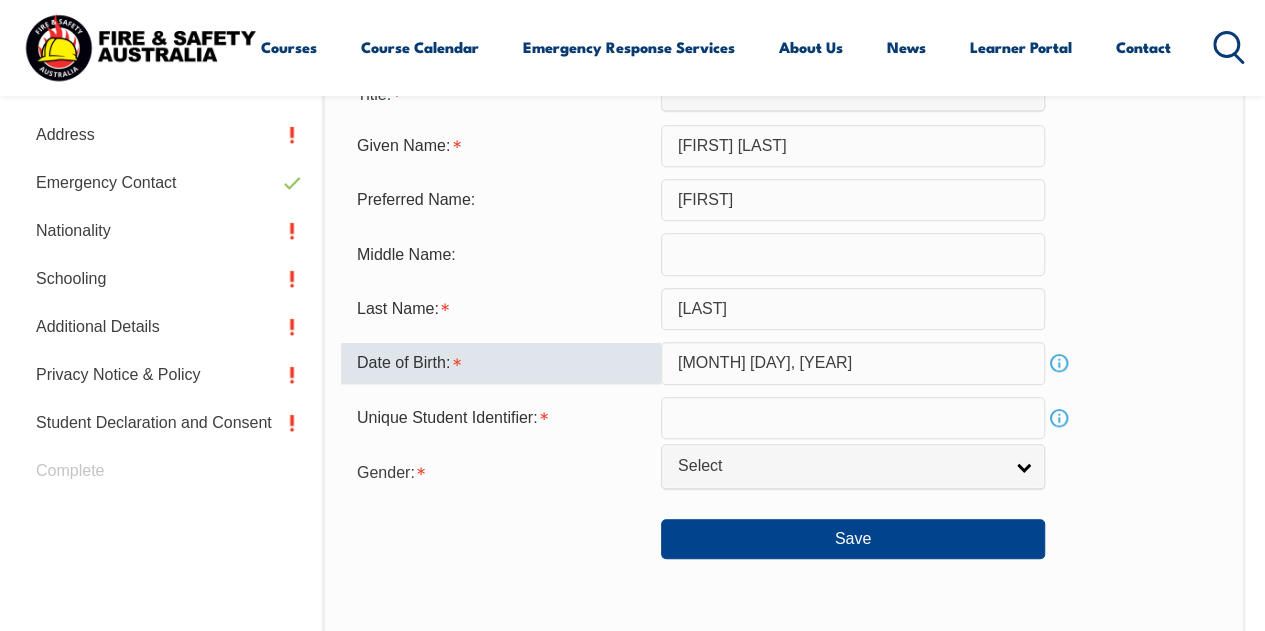 click on "[MONTH] [DAY], [YEAR]" at bounding box center [853, 363] 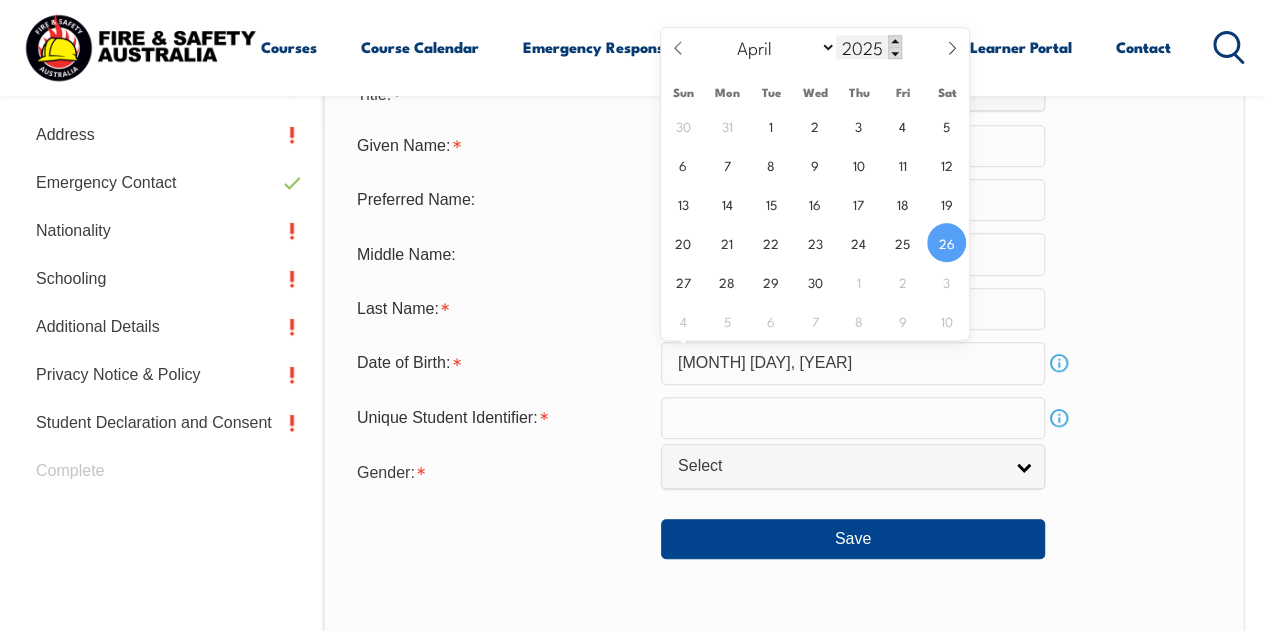 click at bounding box center (895, 41) 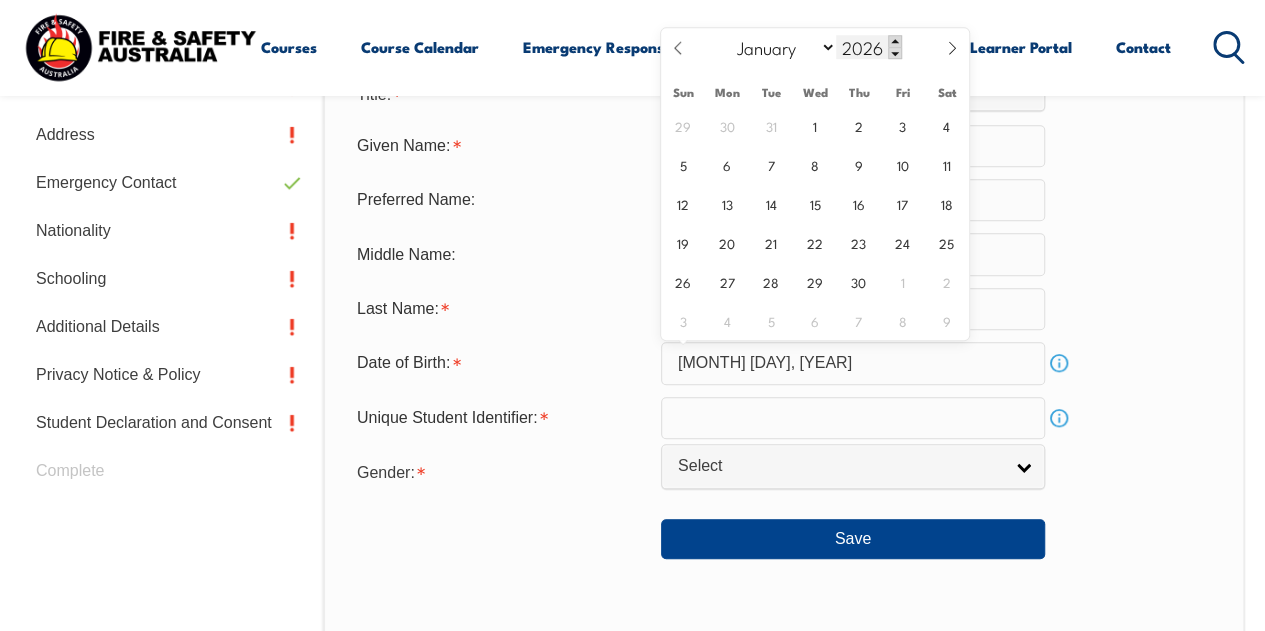 click at bounding box center (895, 41) 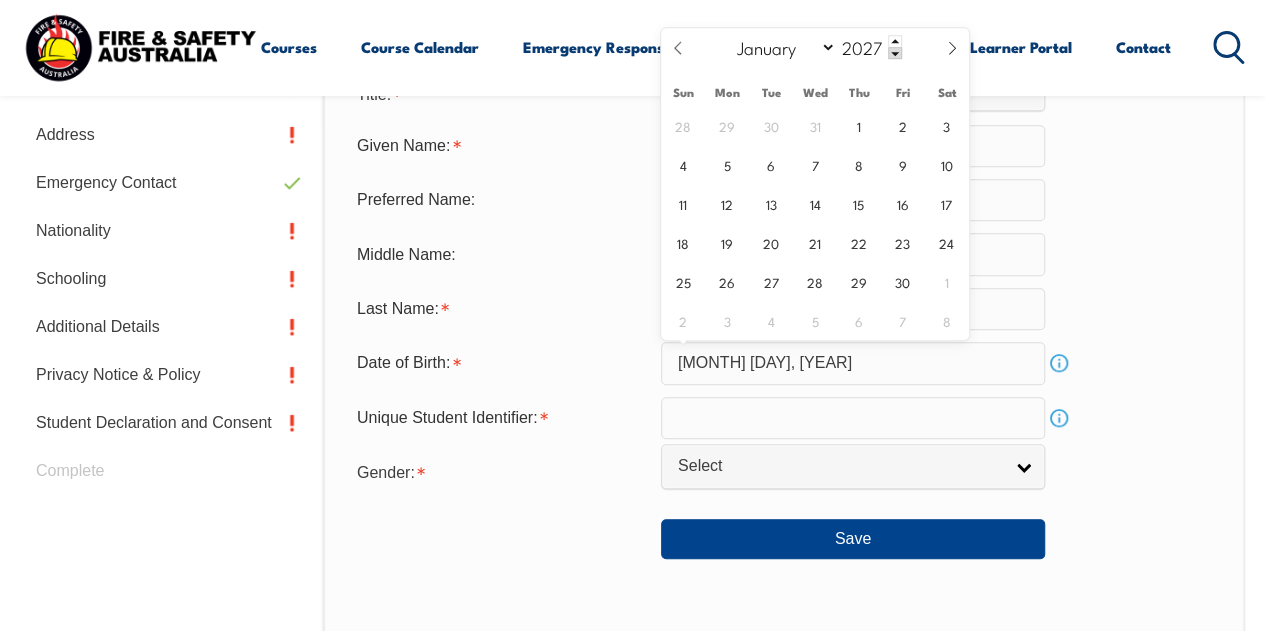click on "January February March April May June July August September October November December 2027" at bounding box center [814, 48] 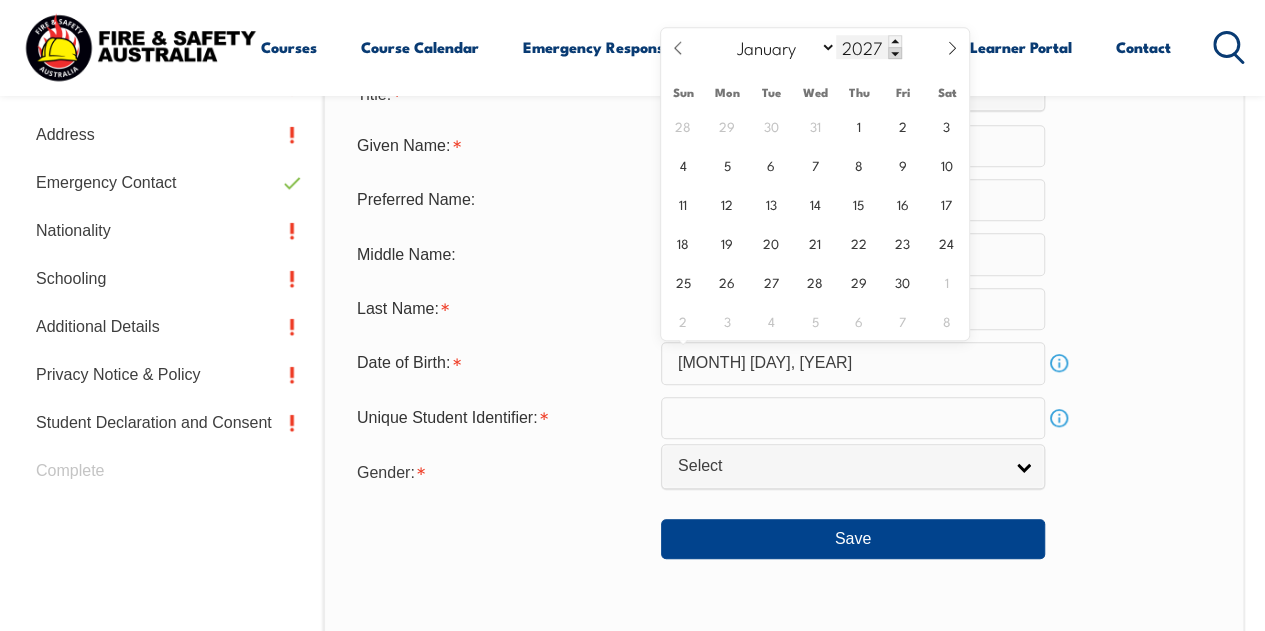 click at bounding box center (895, 53) 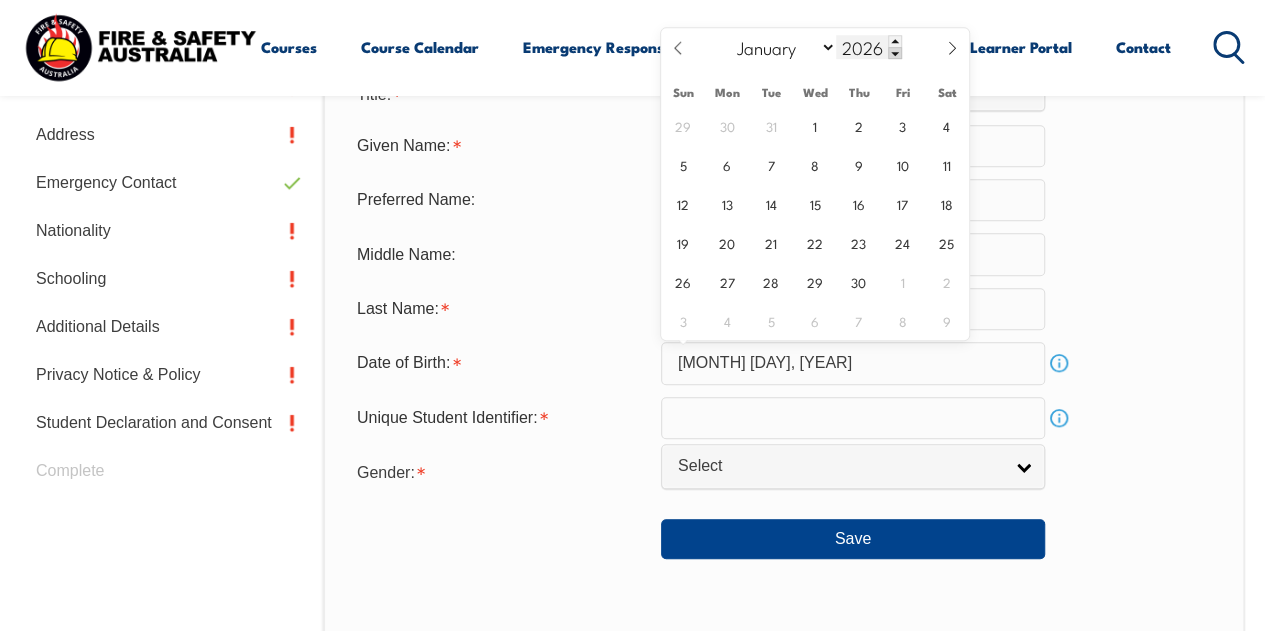 click at bounding box center [895, 53] 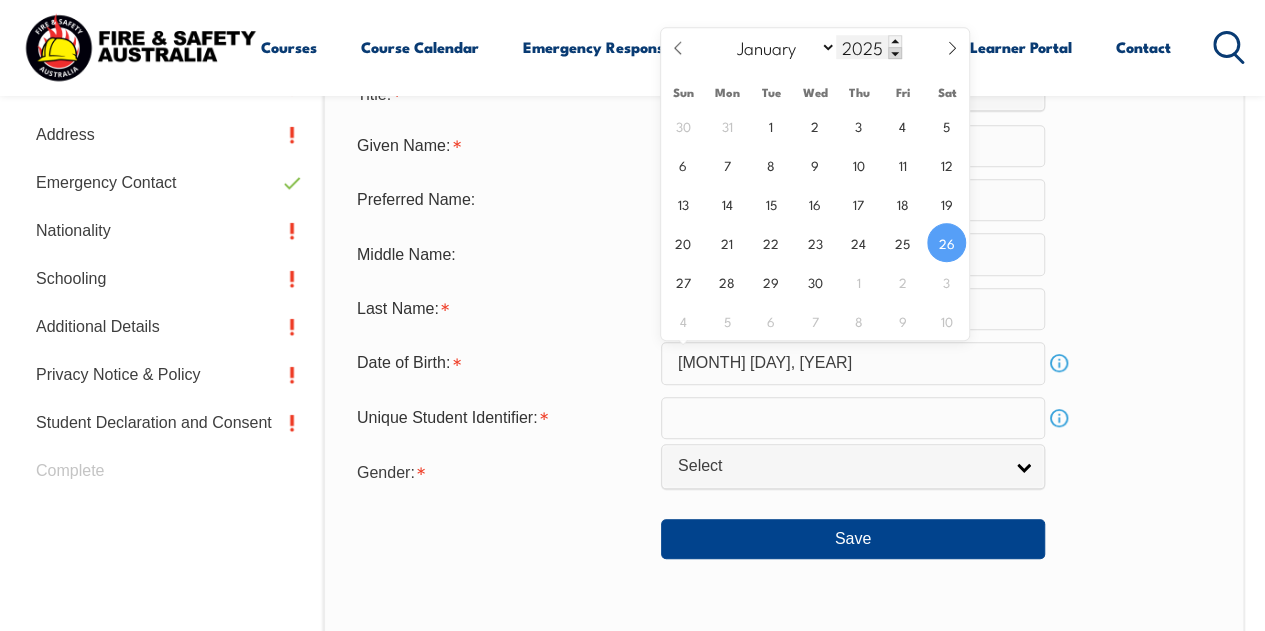 click at bounding box center [895, 53] 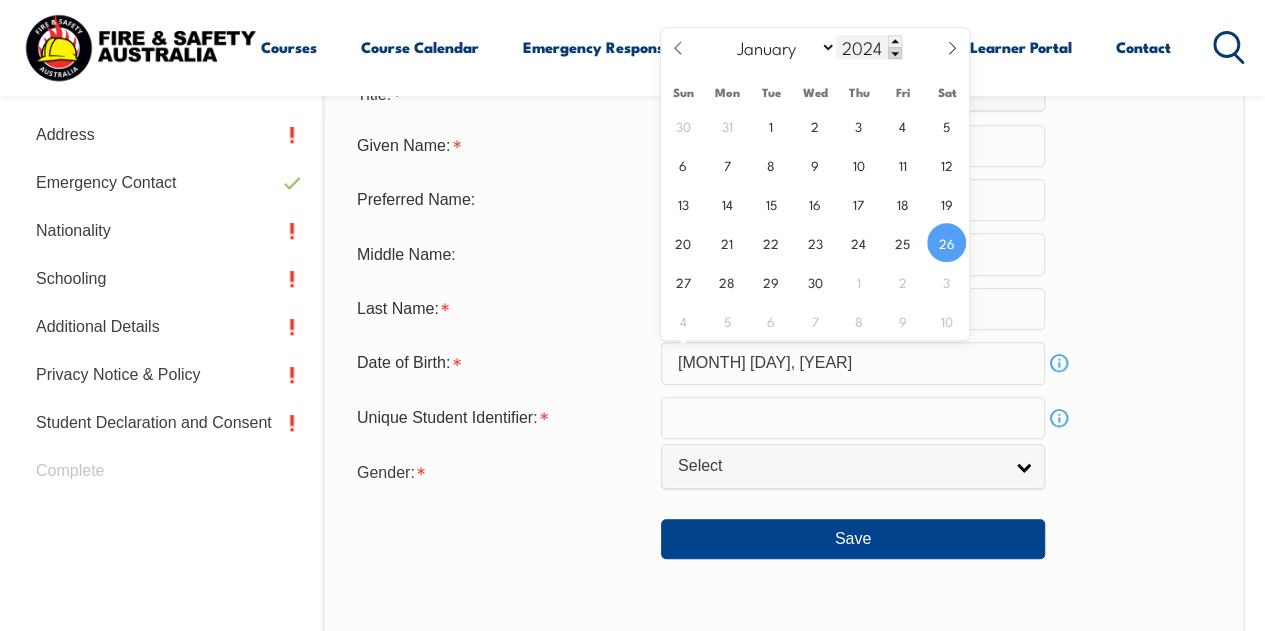 click at bounding box center (895, 53) 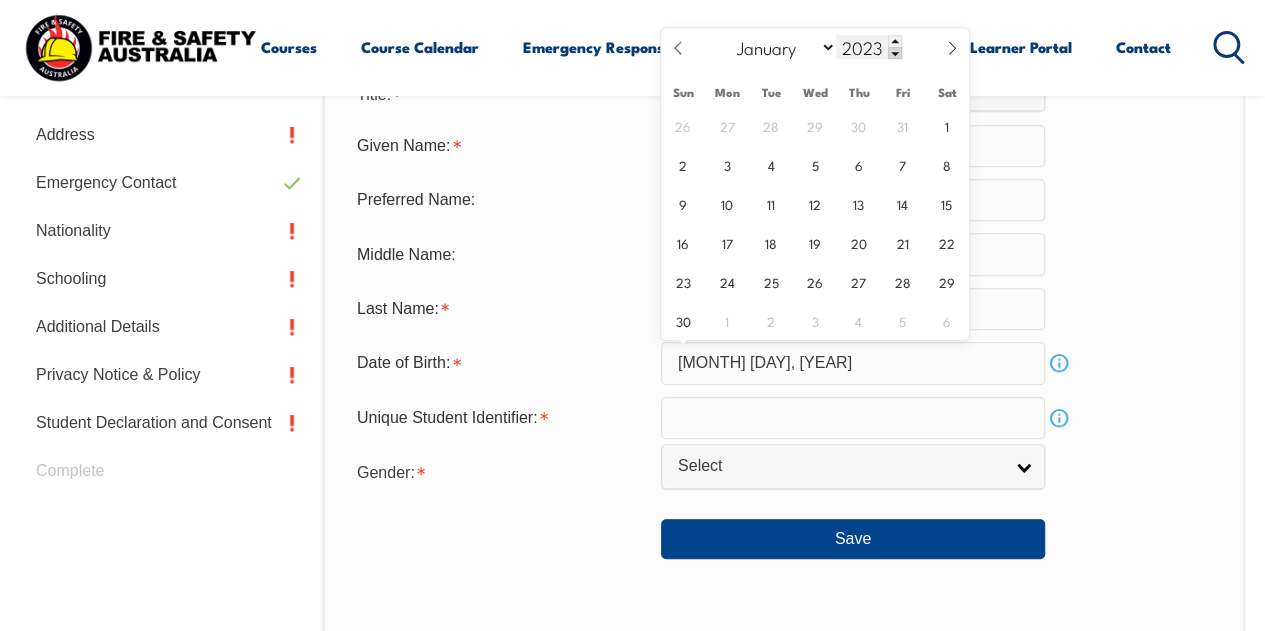 click at bounding box center (895, 53) 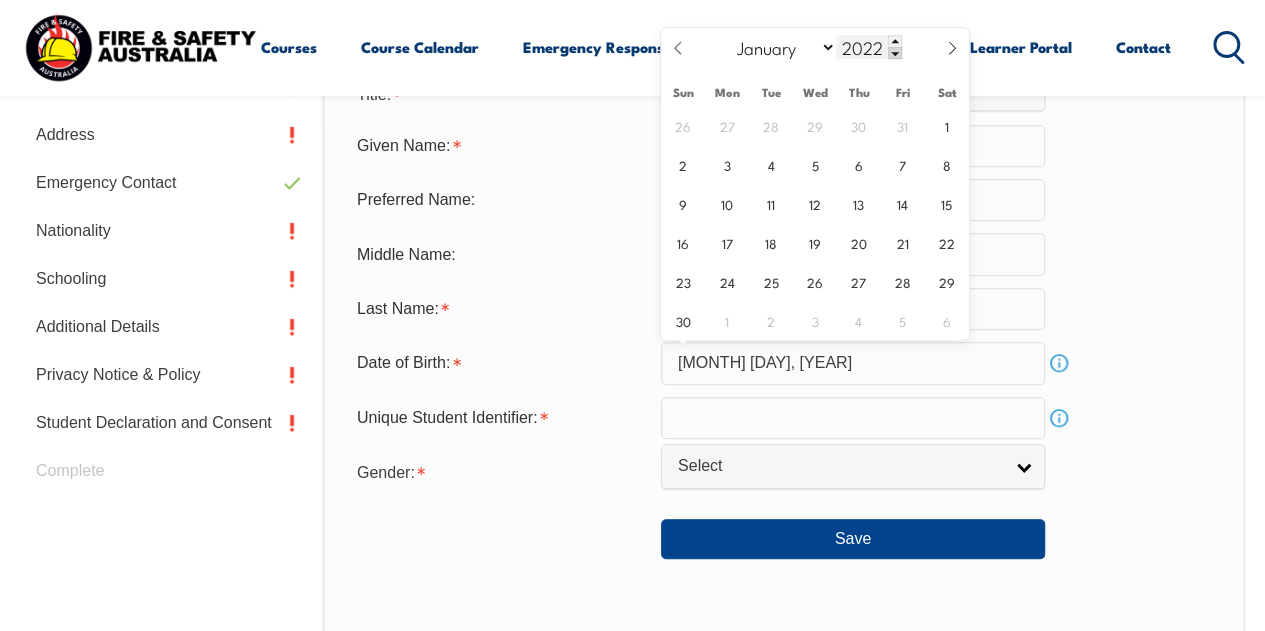 click at bounding box center [895, 53] 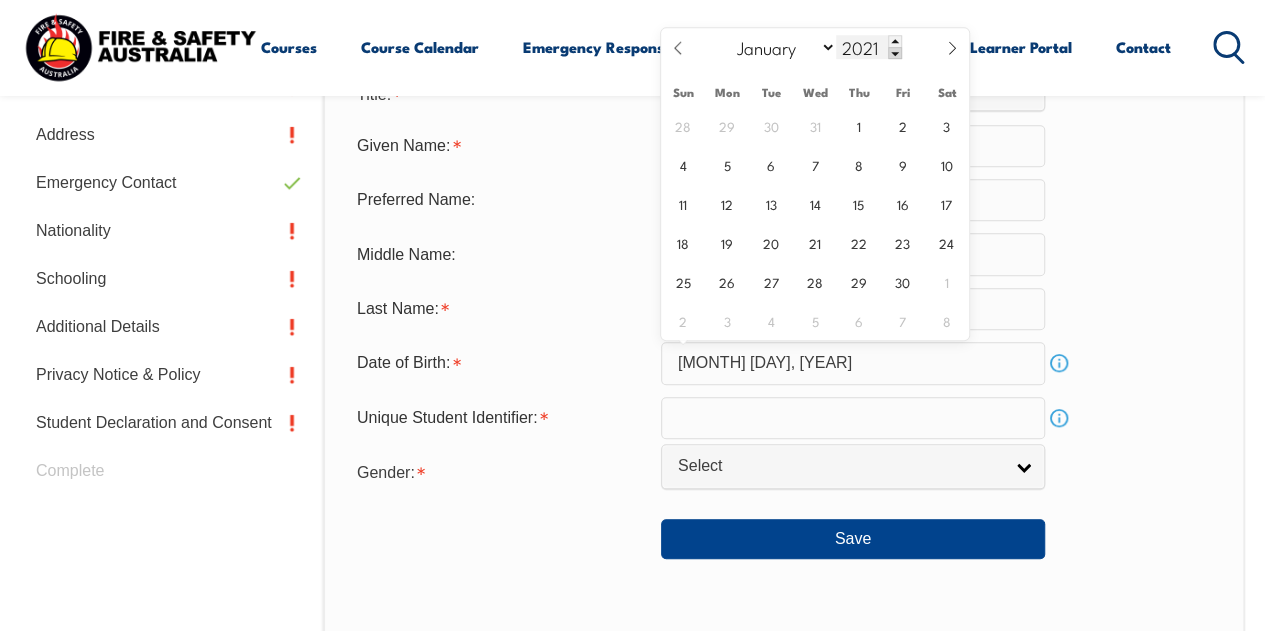 click at bounding box center (895, 53) 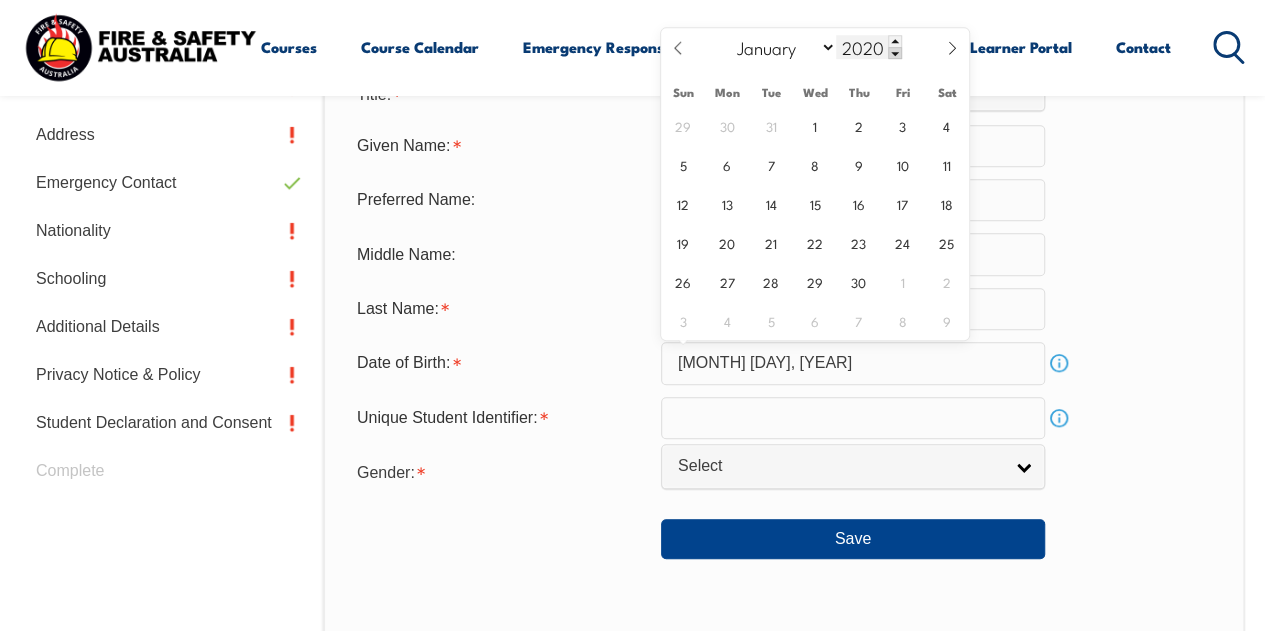 click at bounding box center [895, 53] 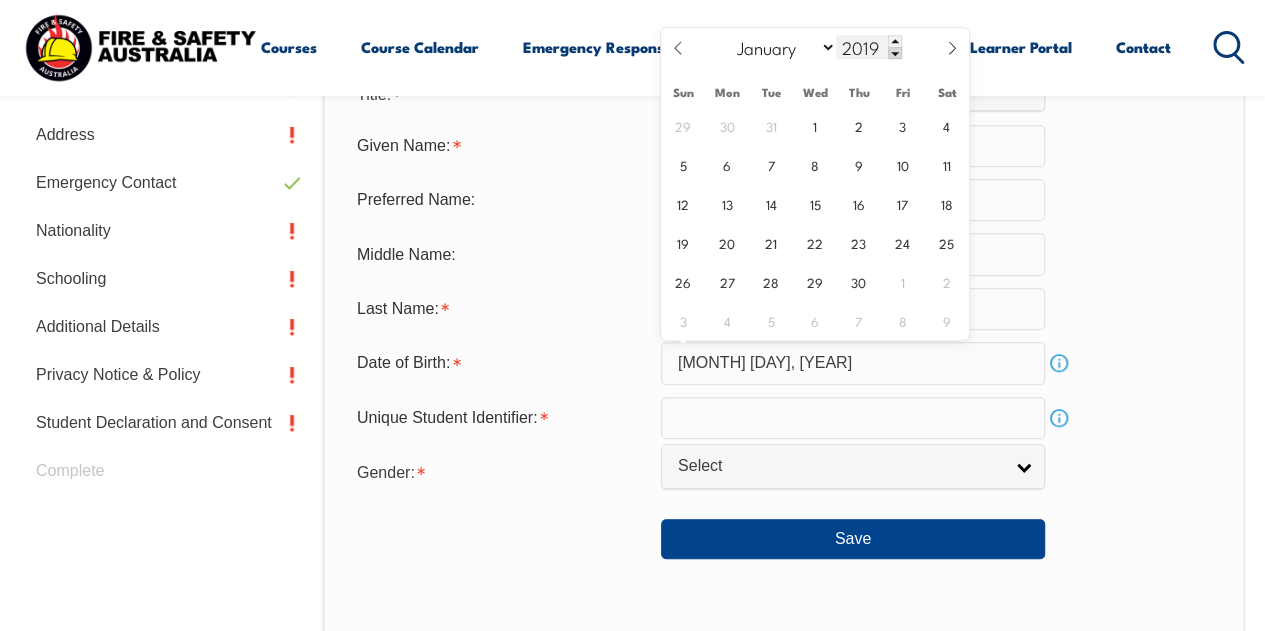click at bounding box center [895, 53] 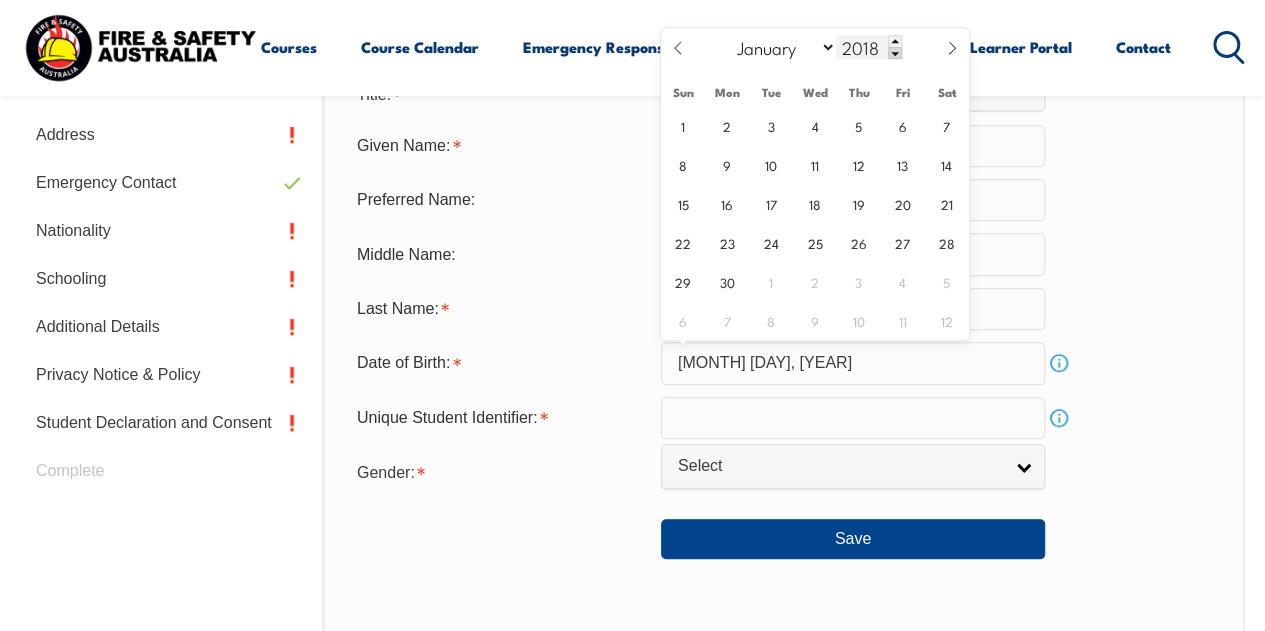 click at bounding box center [895, 53] 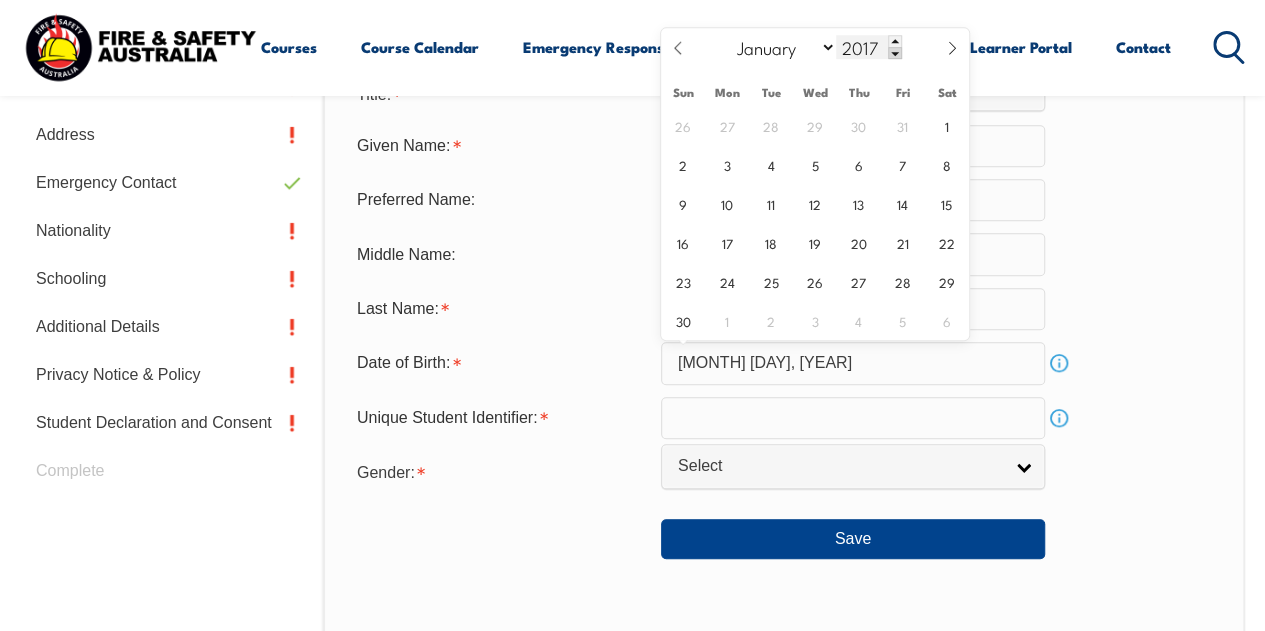click at bounding box center [895, 53] 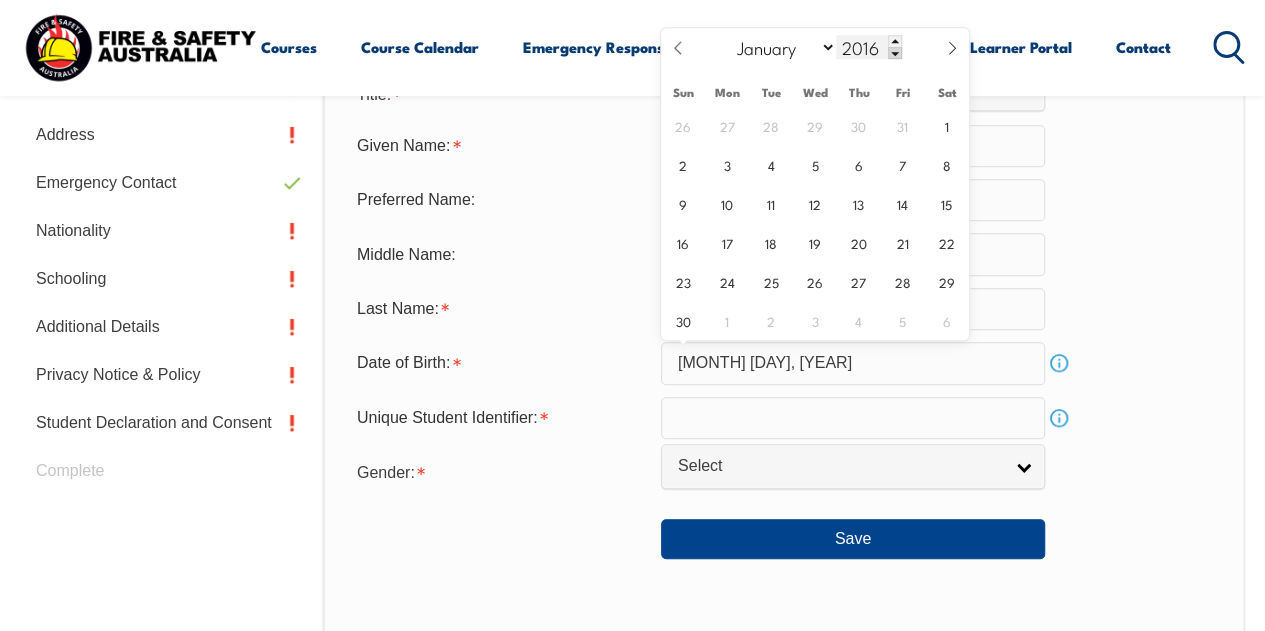 click at bounding box center [895, 53] 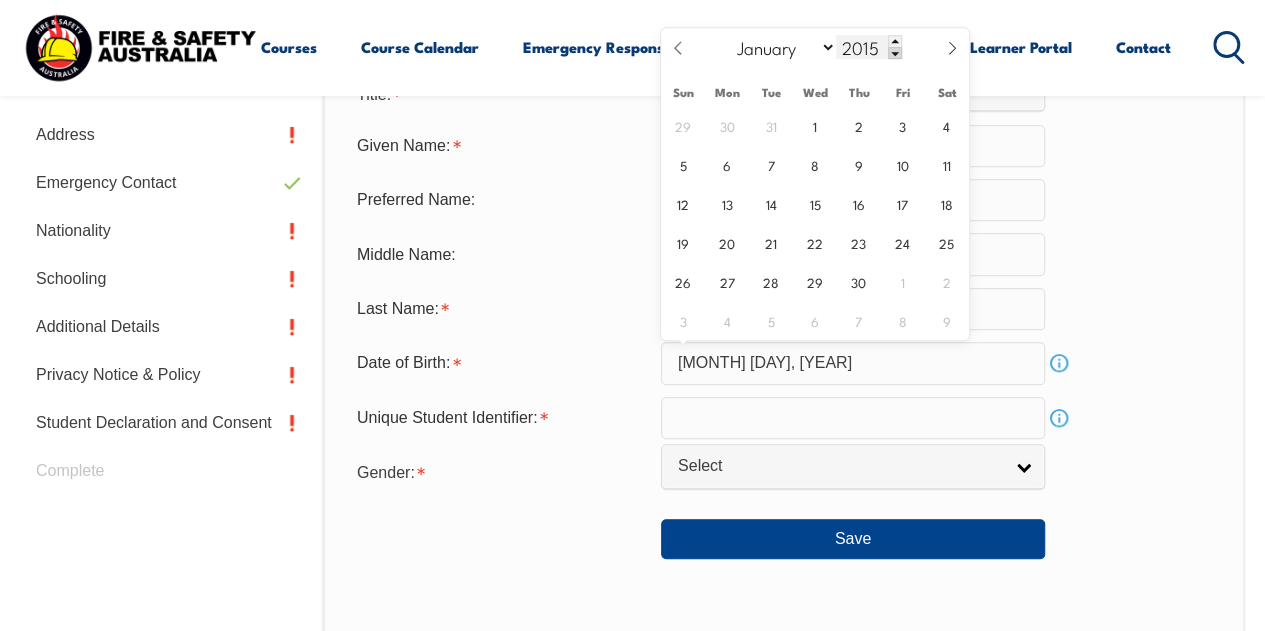 click at bounding box center (895, 53) 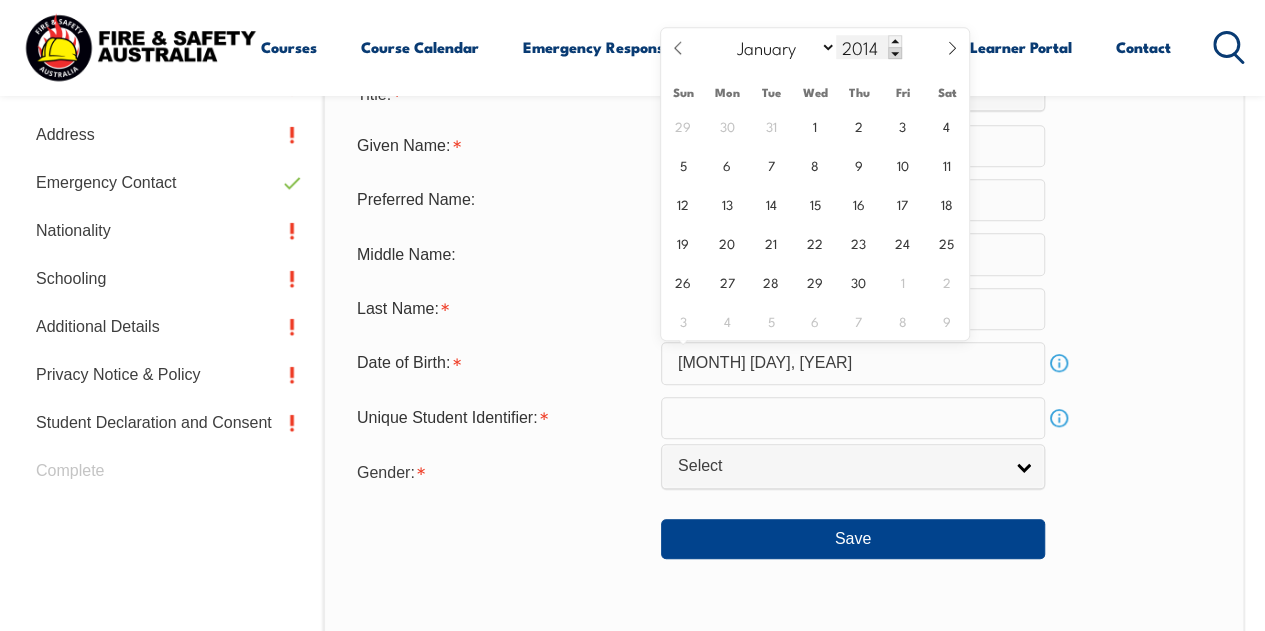click at bounding box center [895, 53] 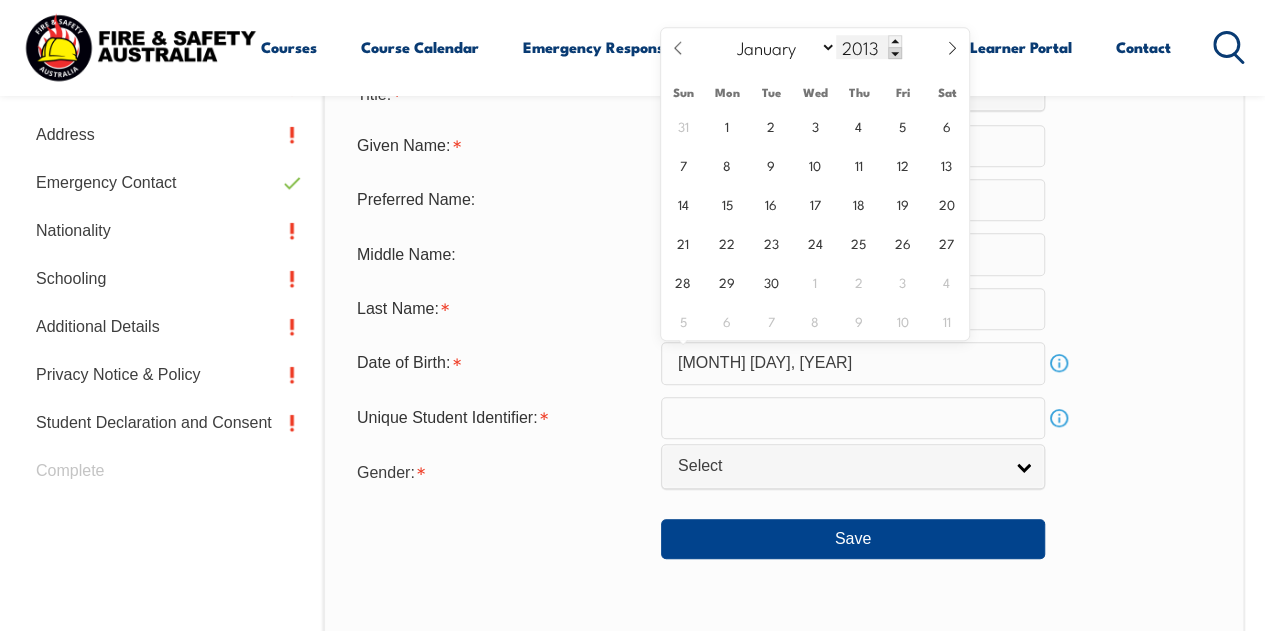 click at bounding box center (895, 53) 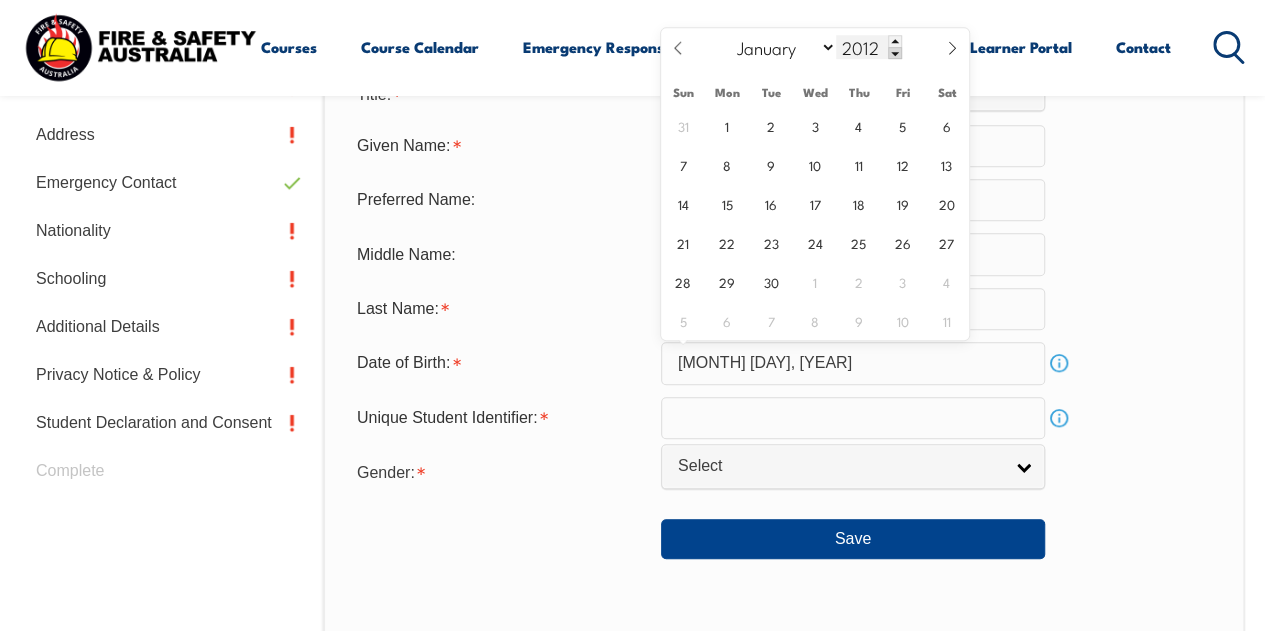 click at bounding box center [895, 53] 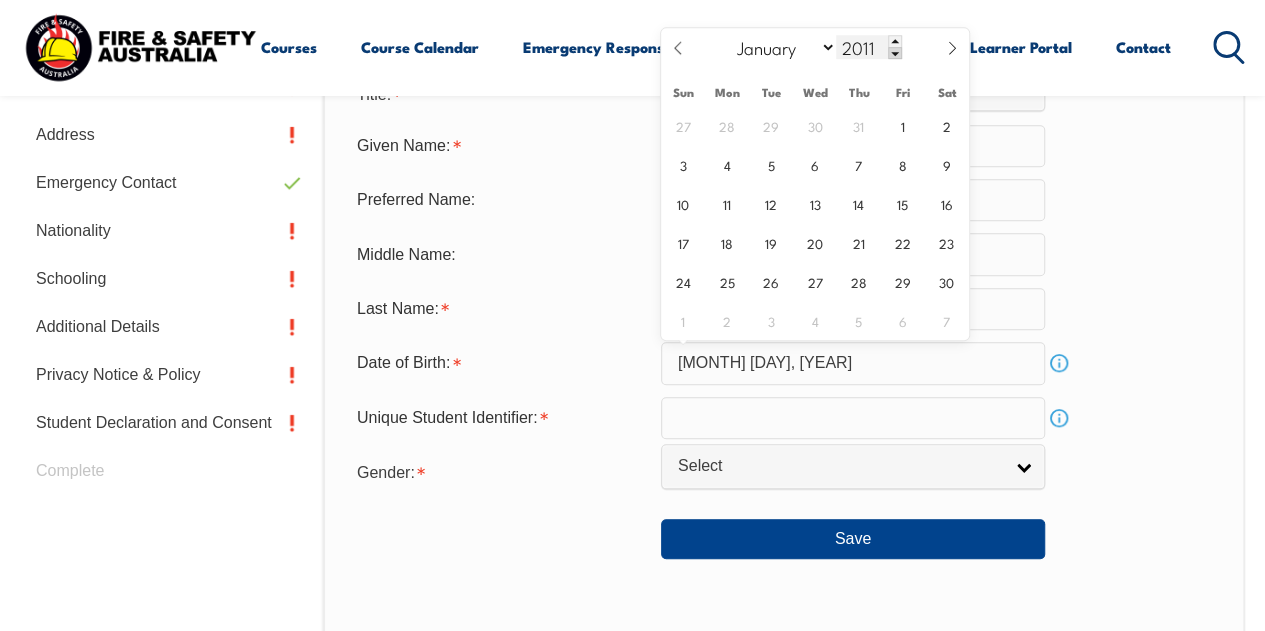 click at bounding box center [895, 53] 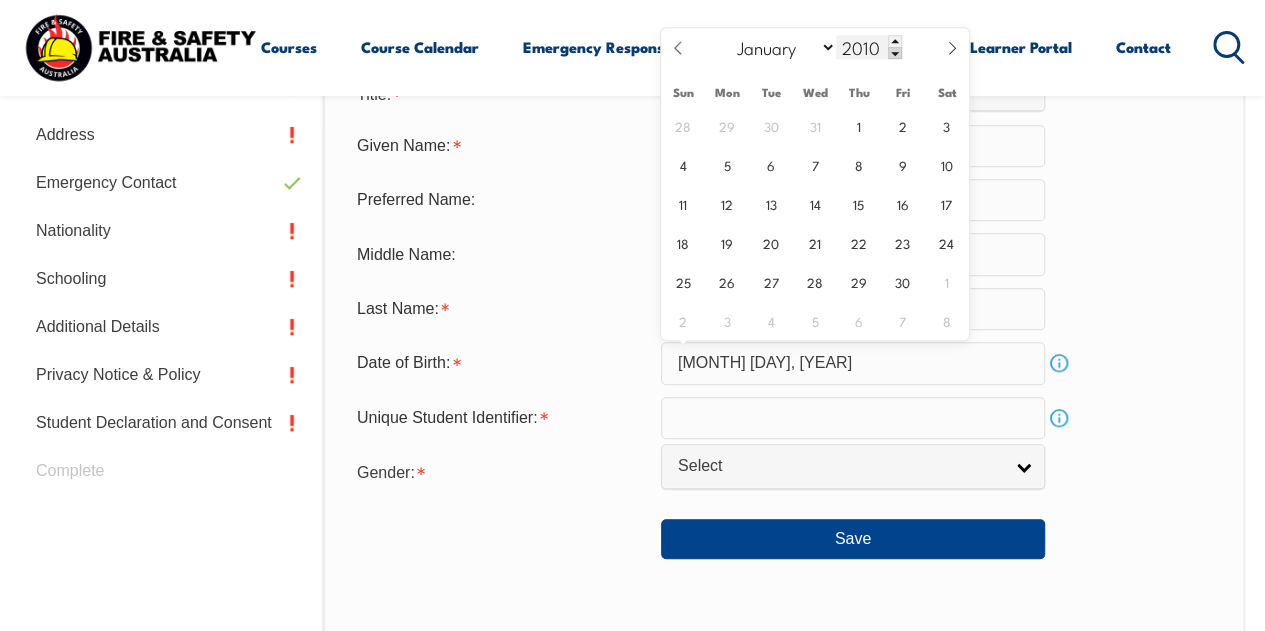 click at bounding box center [895, 53] 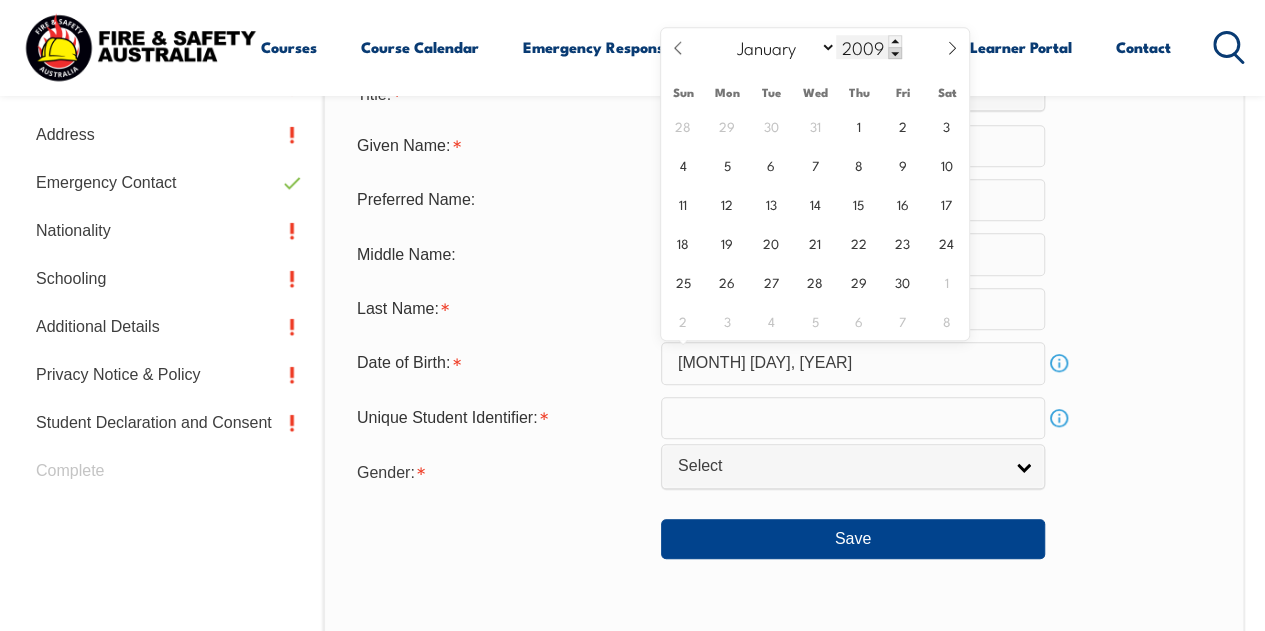 click at bounding box center [895, 53] 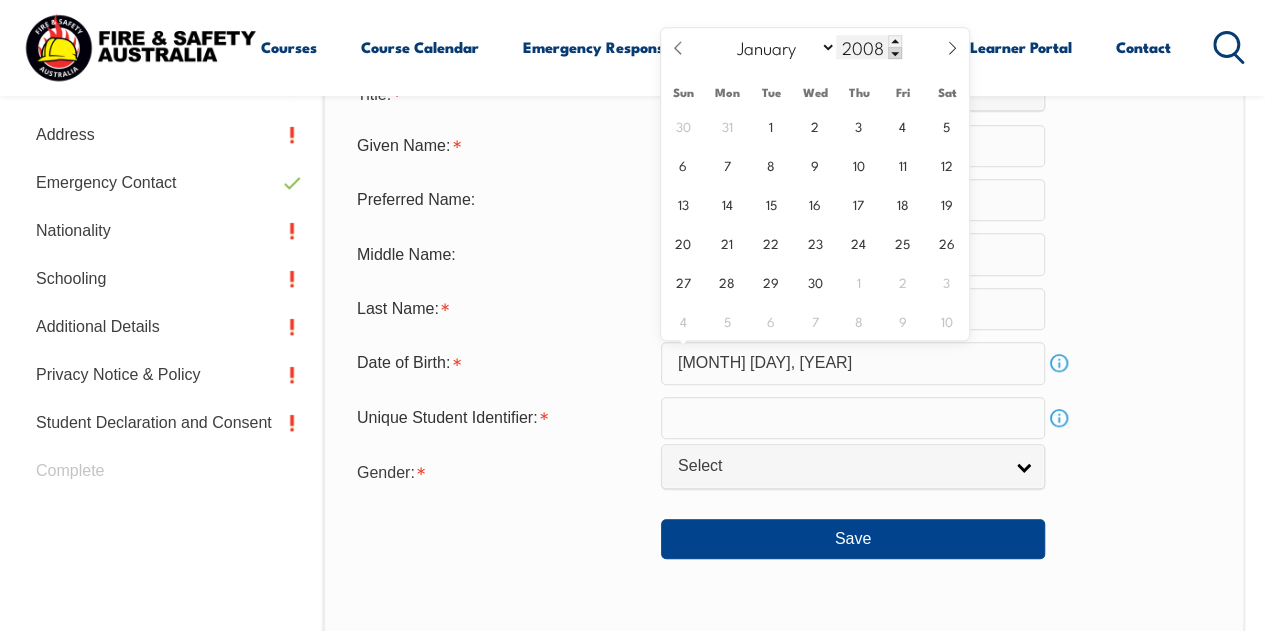 click at bounding box center [895, 53] 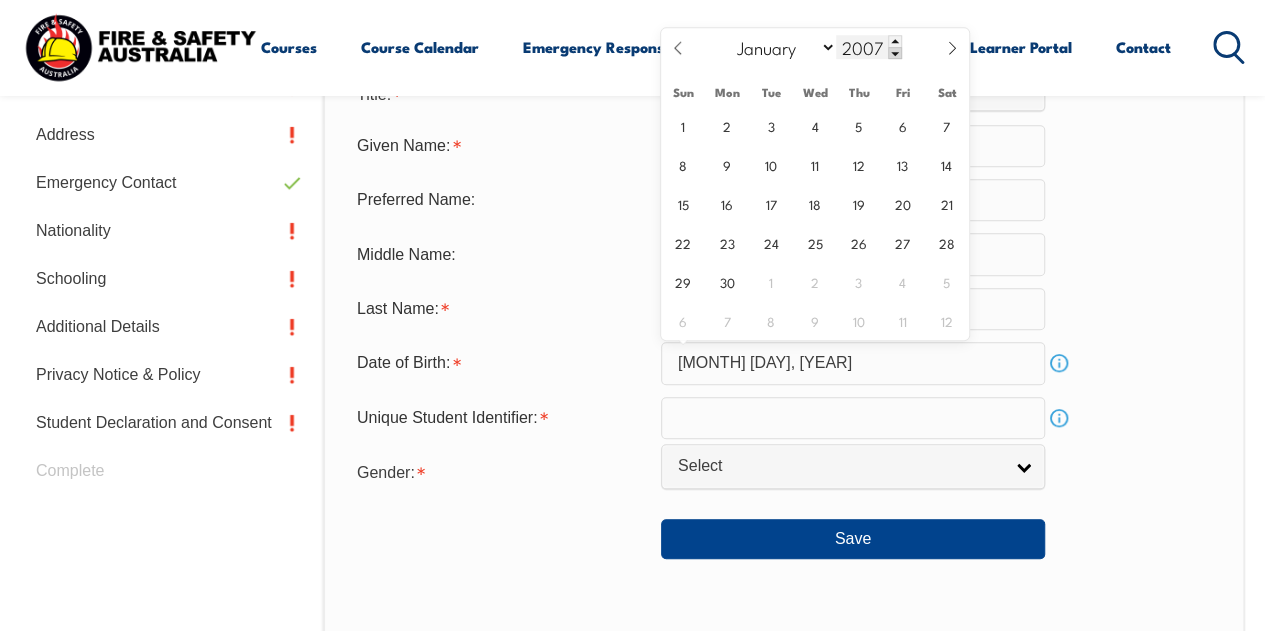 click at bounding box center (895, 53) 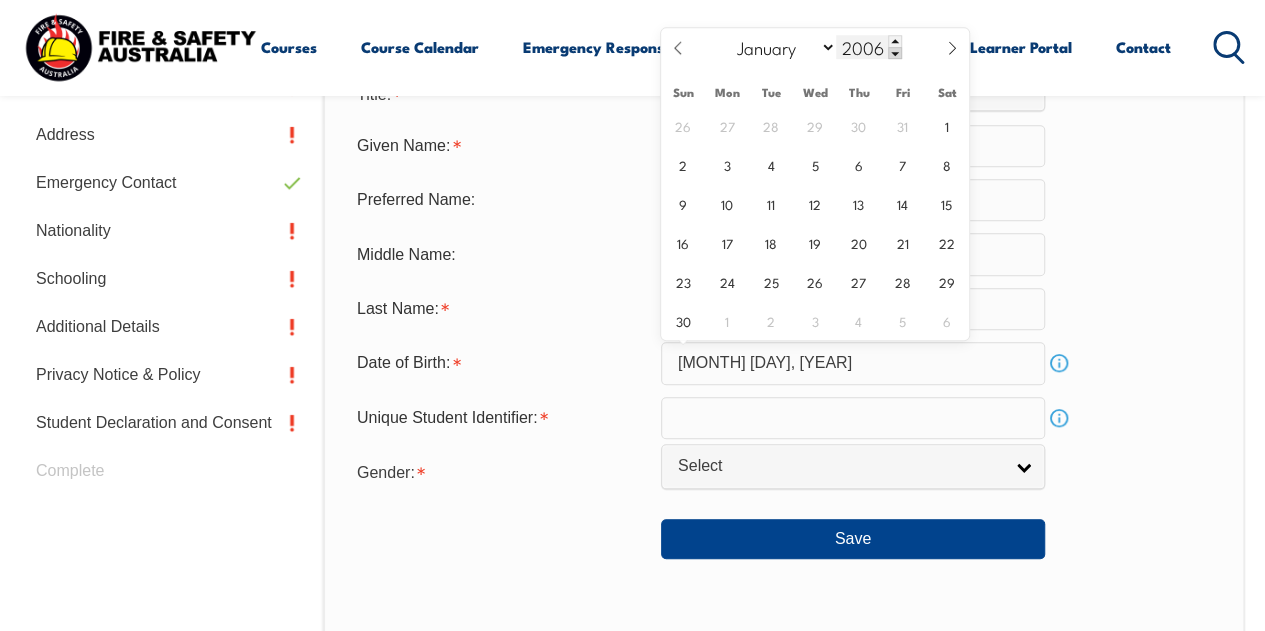 click at bounding box center [895, 53] 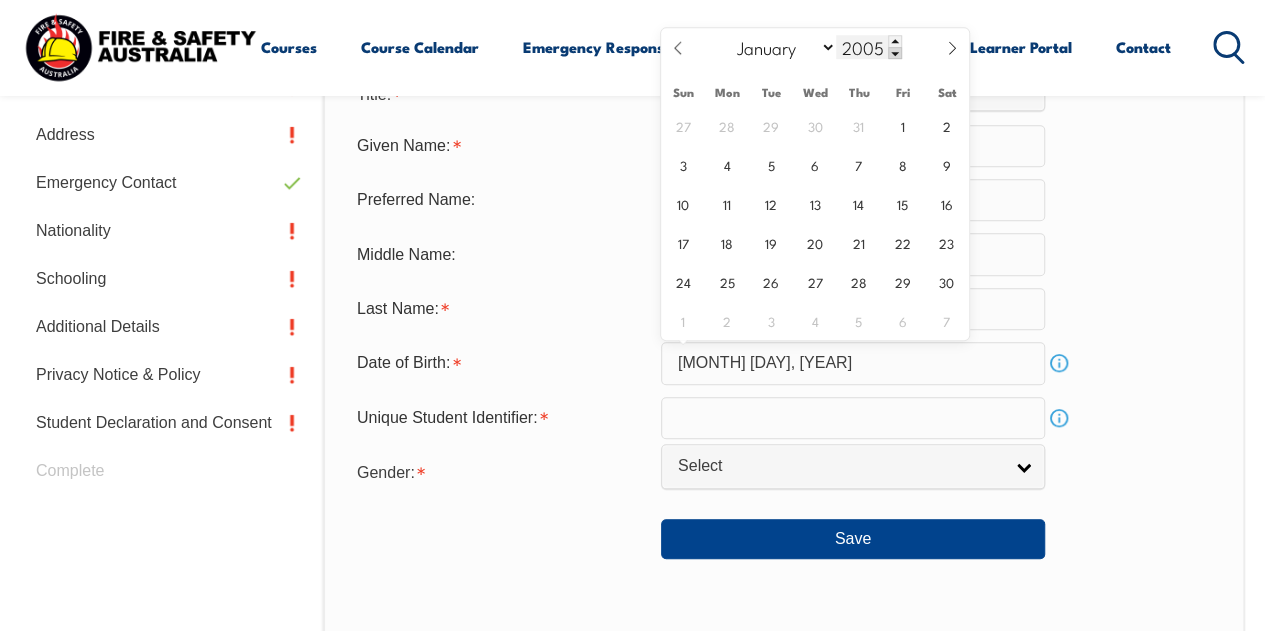 click at bounding box center (895, 53) 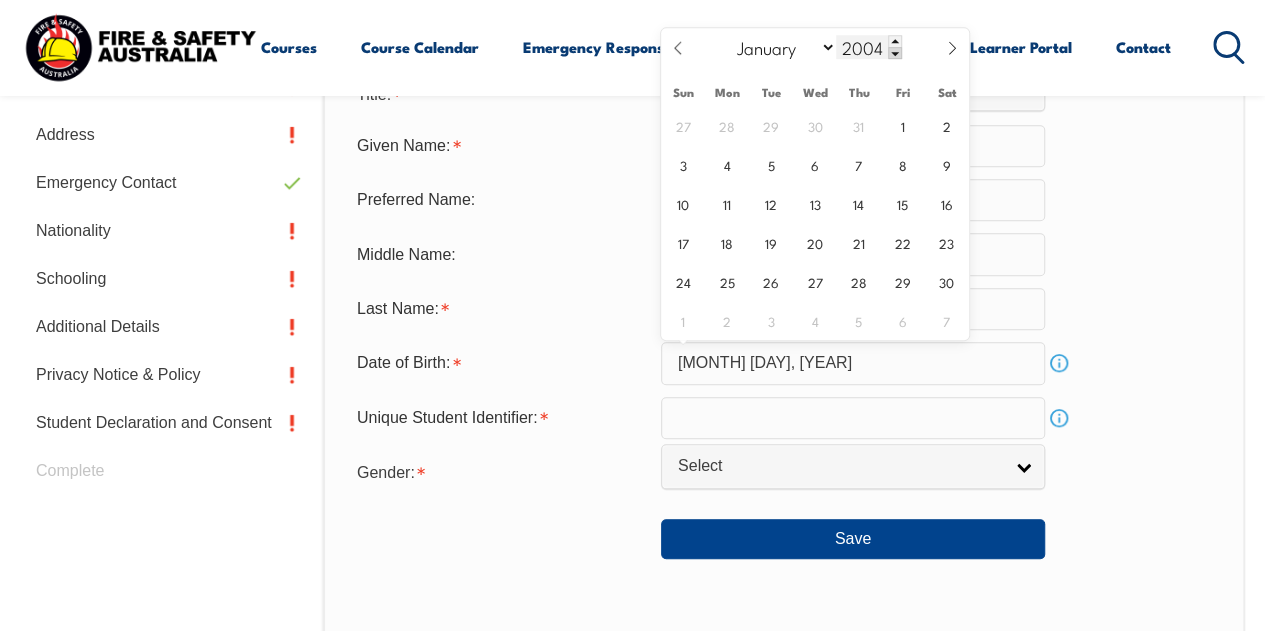 click at bounding box center [895, 53] 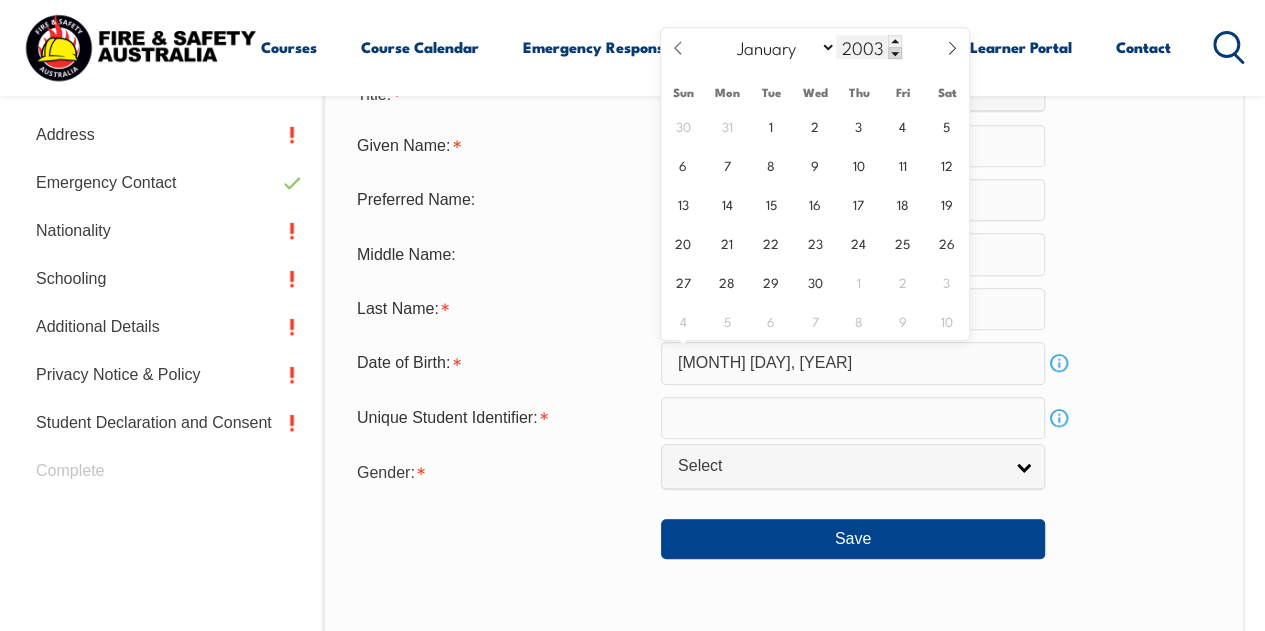 click at bounding box center [895, 53] 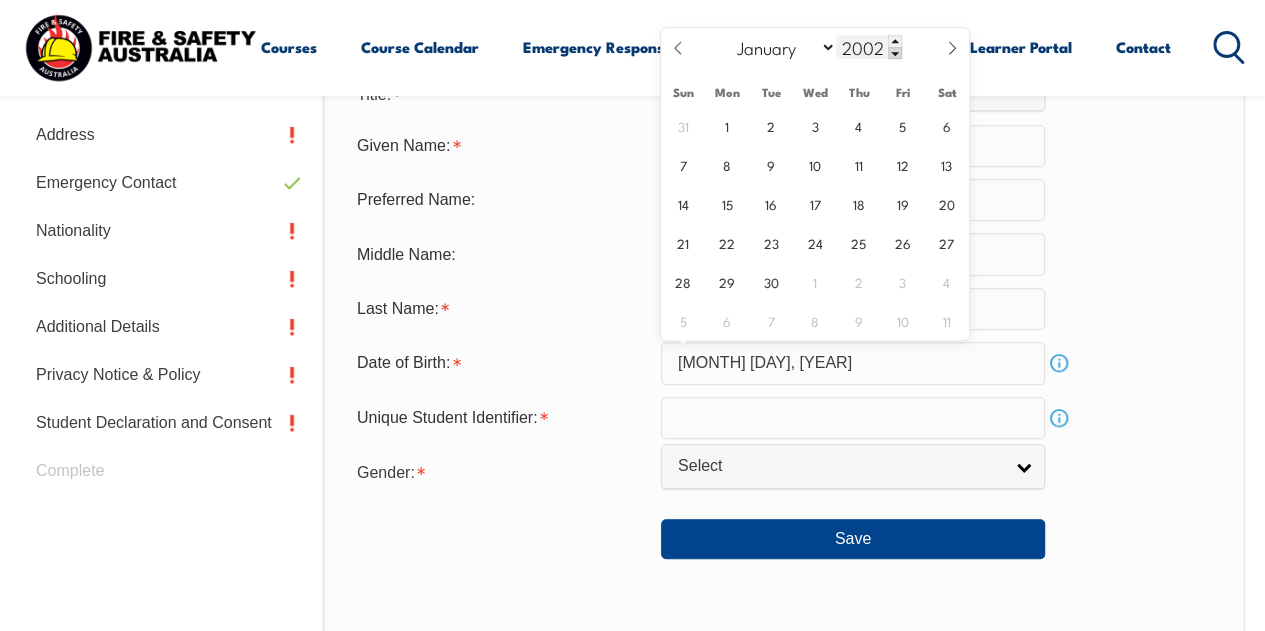 click at bounding box center (895, 53) 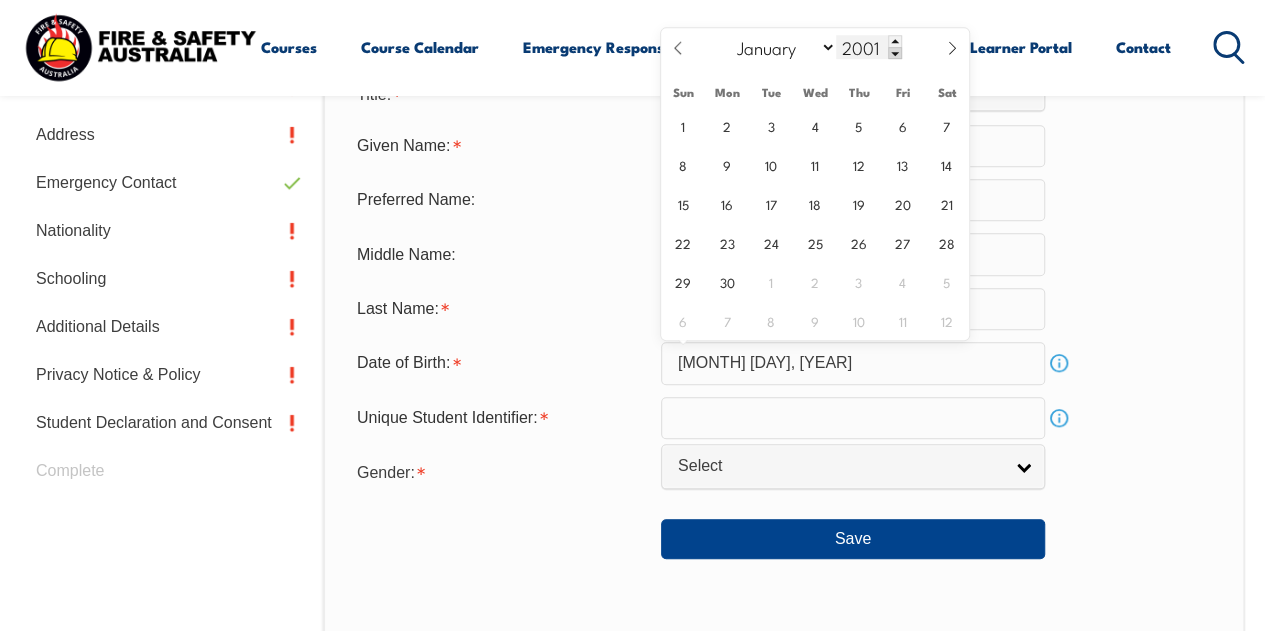 click at bounding box center (895, 53) 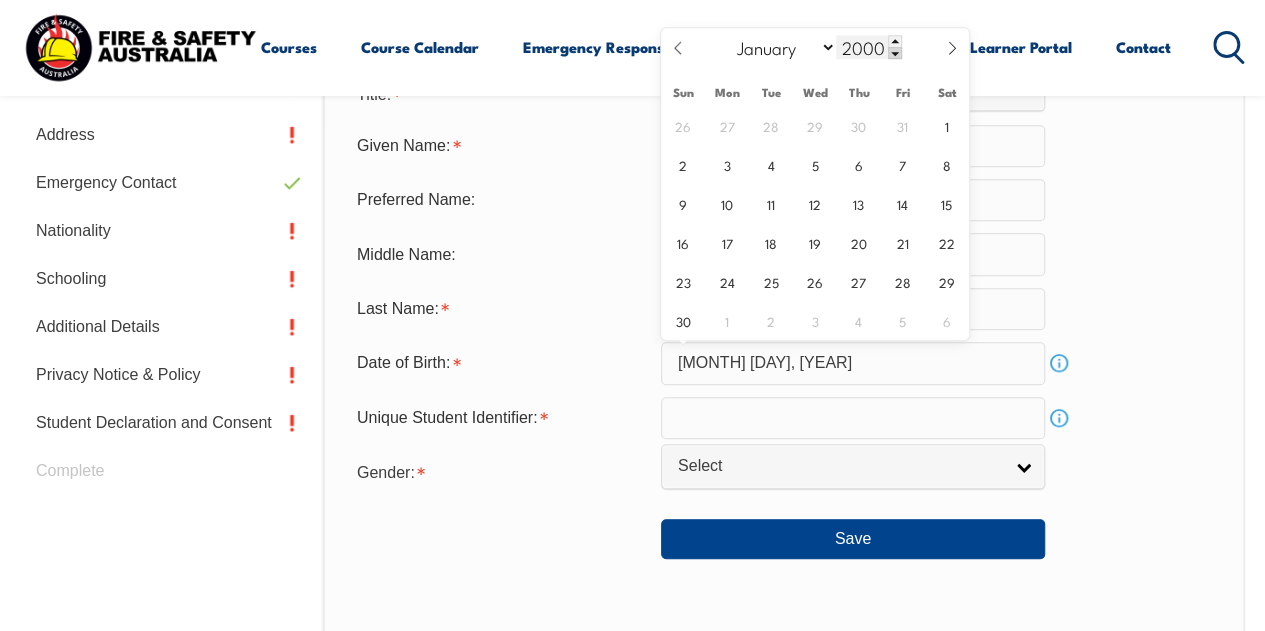 click at bounding box center (895, 53) 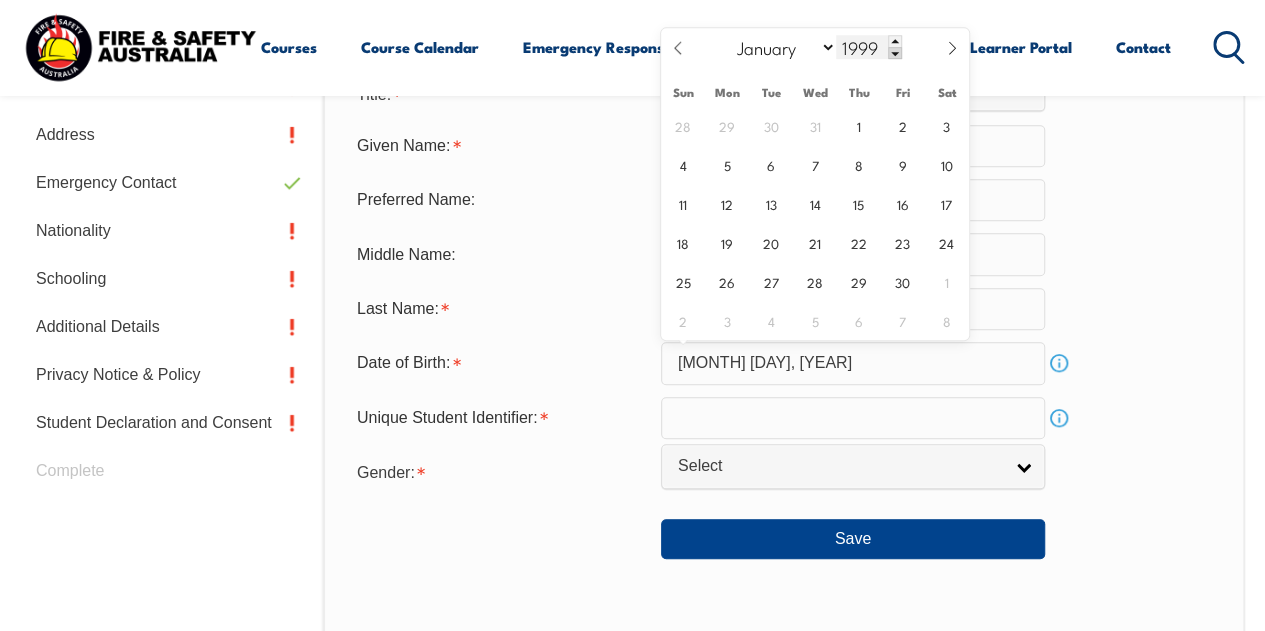 click at bounding box center (895, 53) 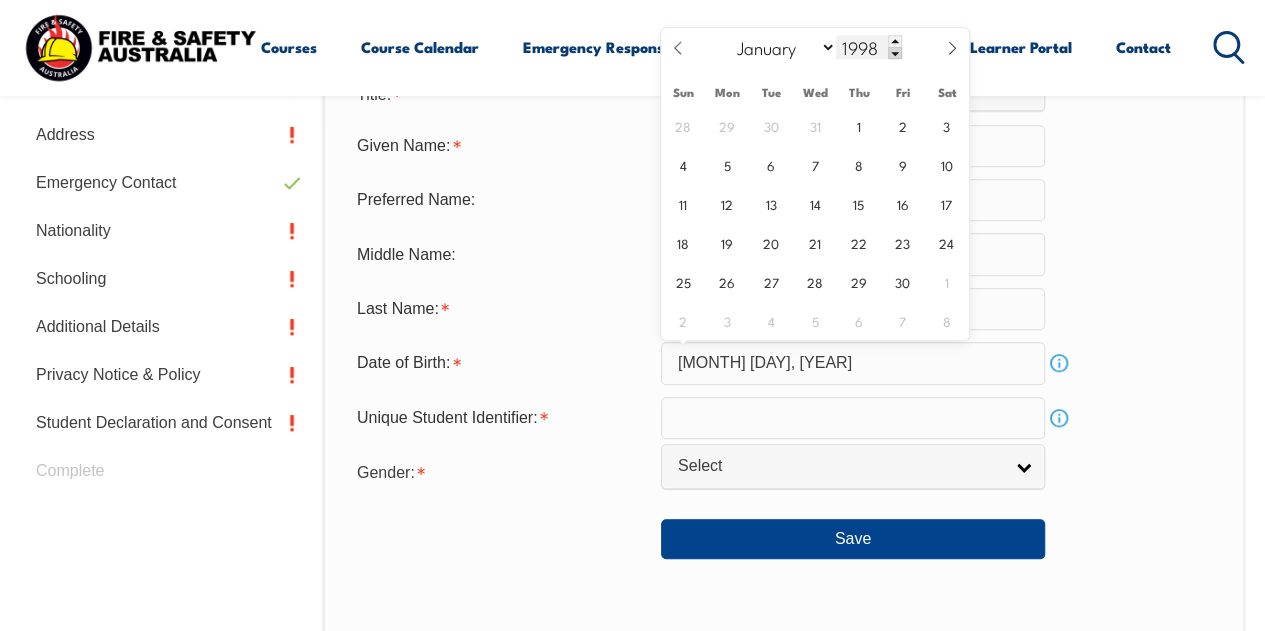 click at bounding box center (895, 53) 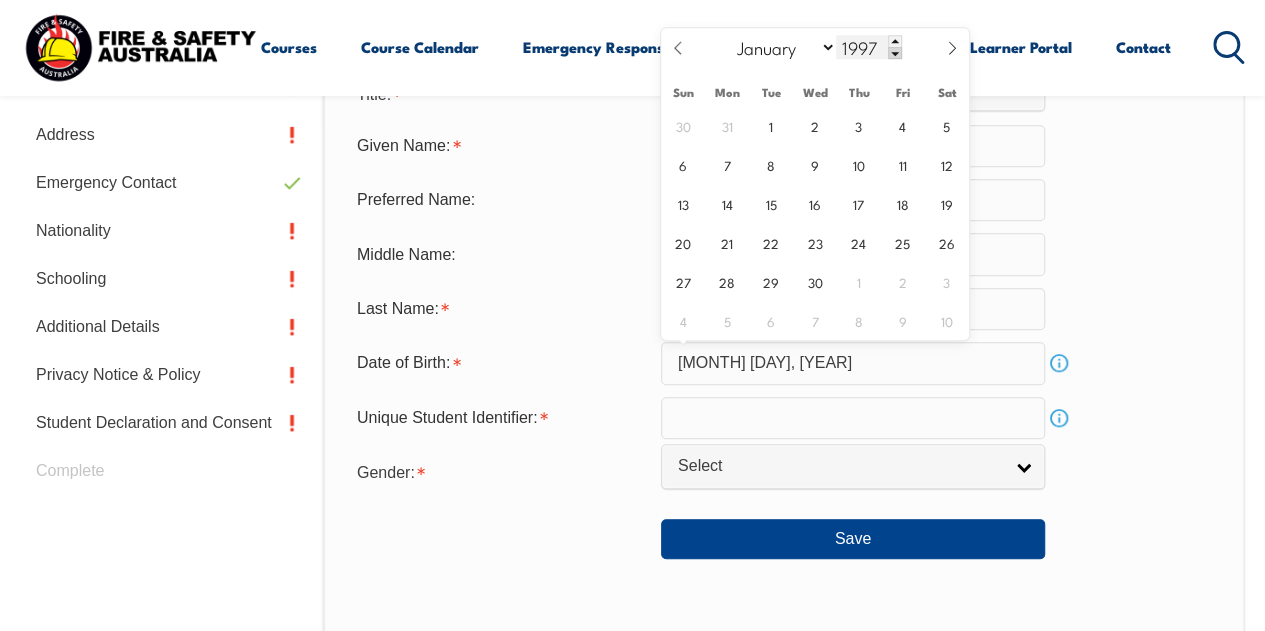 click at bounding box center (895, 53) 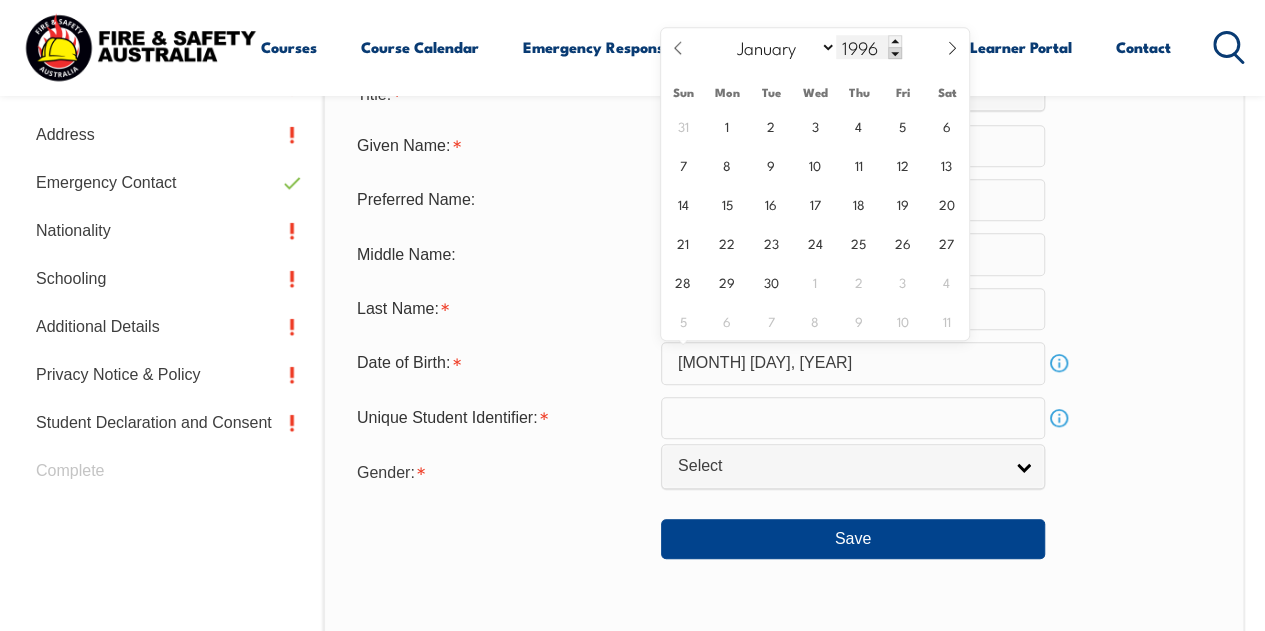 click at bounding box center [895, 53] 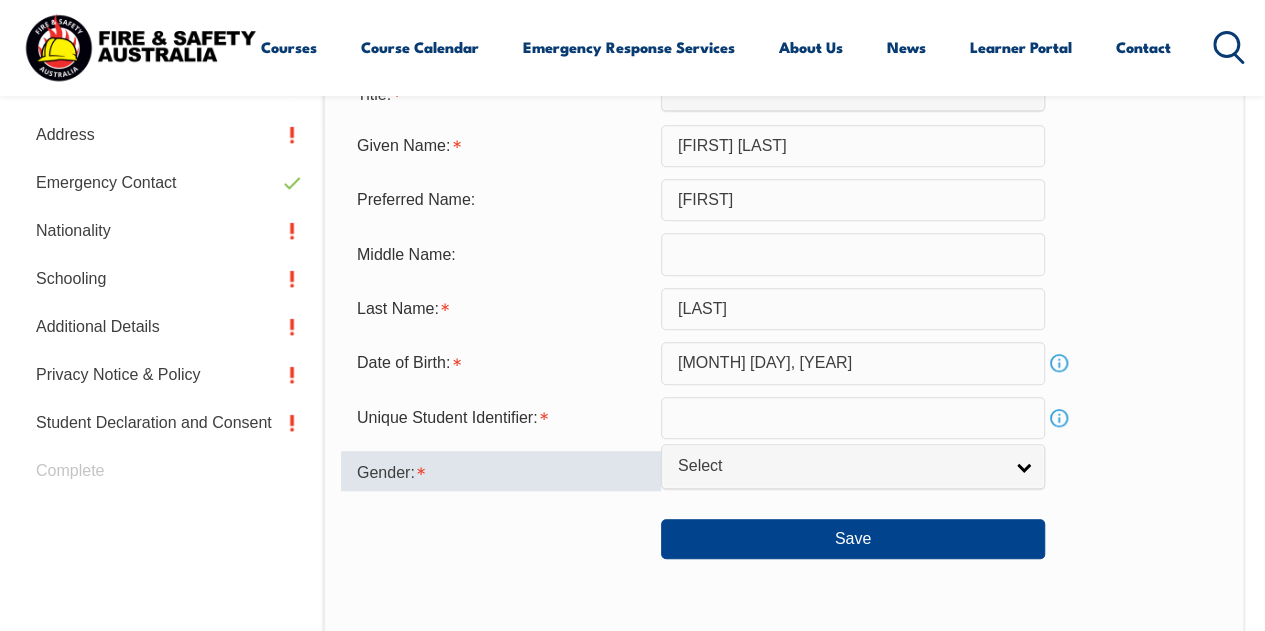click on "Gender:" at bounding box center [501, 471] 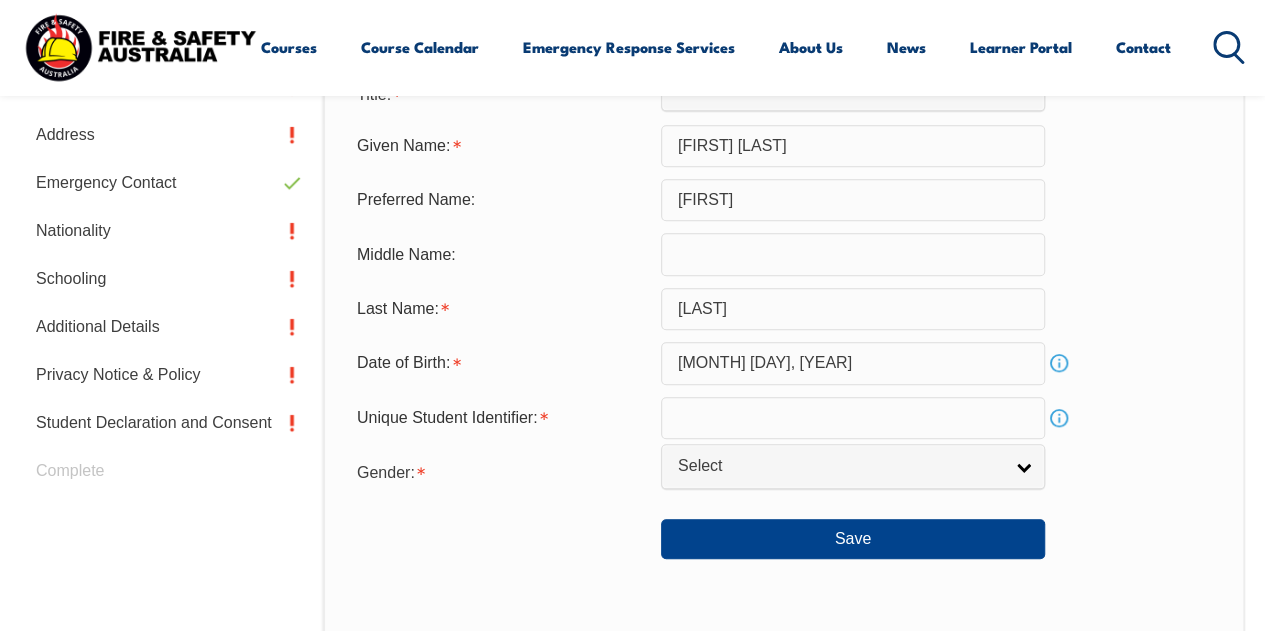 click on "Personal Details Title: Mr Mrs Ms Miss Other
Mr
Mr Mrs Ms Miss Other
Given Name: [FIRST] [LAST] Preferred Name: [FIRST] Middle Name: Last Name: [LAST] Date of Birth: [MONTH] [DAY], [YEAR] Info Unique Student Identifier: Info Gender: Male Female Other
Select
Save" at bounding box center [784, 405] 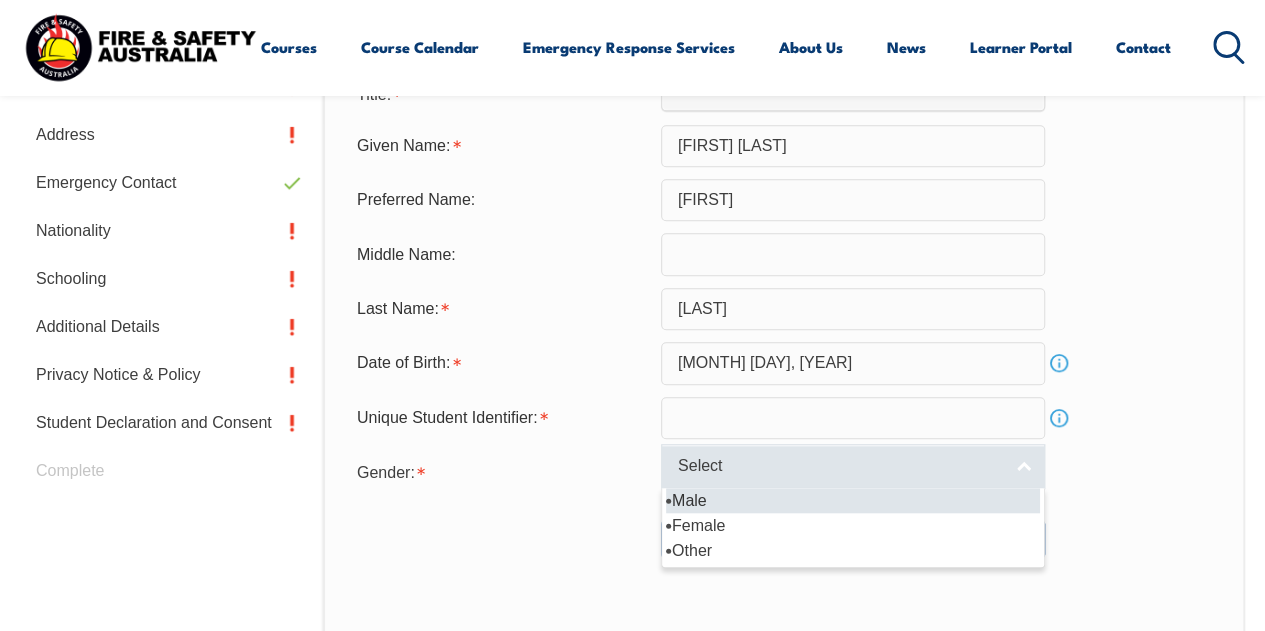 click on "Select" at bounding box center [840, 466] 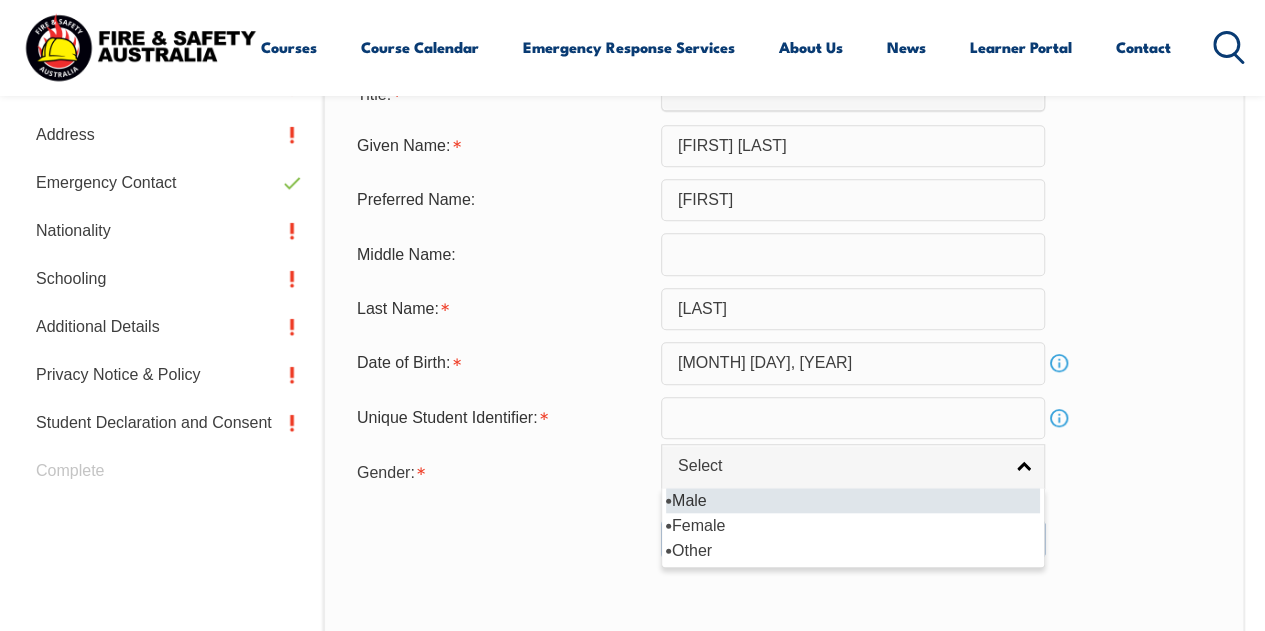 click on "Male" at bounding box center [853, 500] 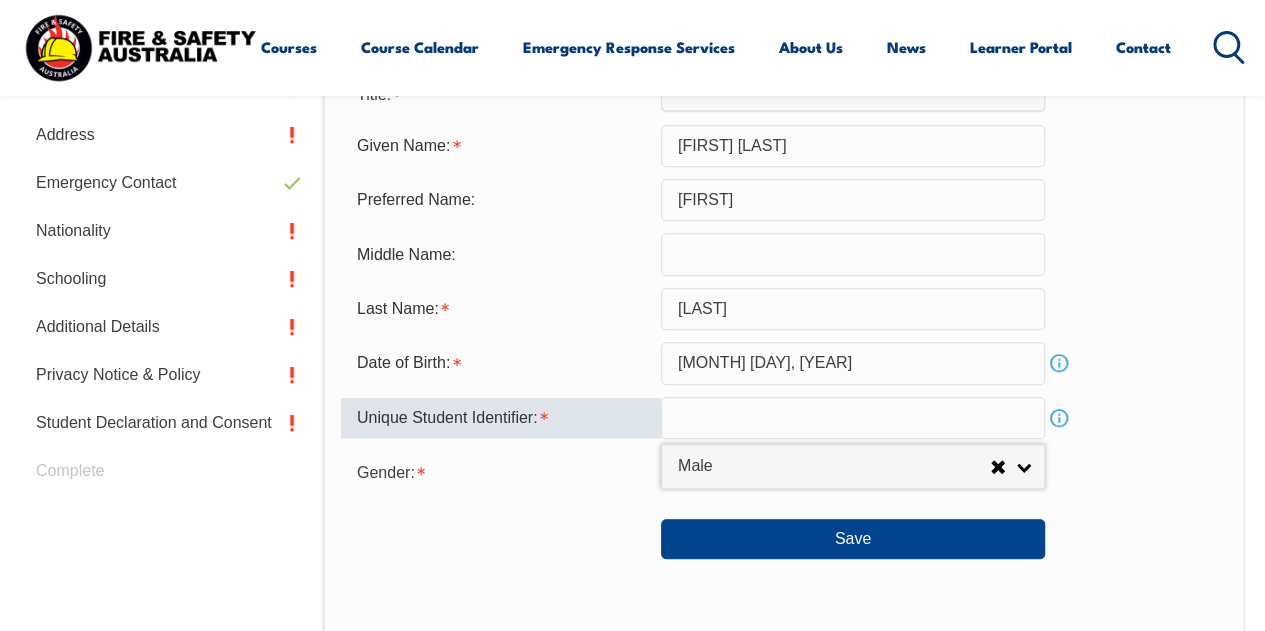 click at bounding box center [853, 418] 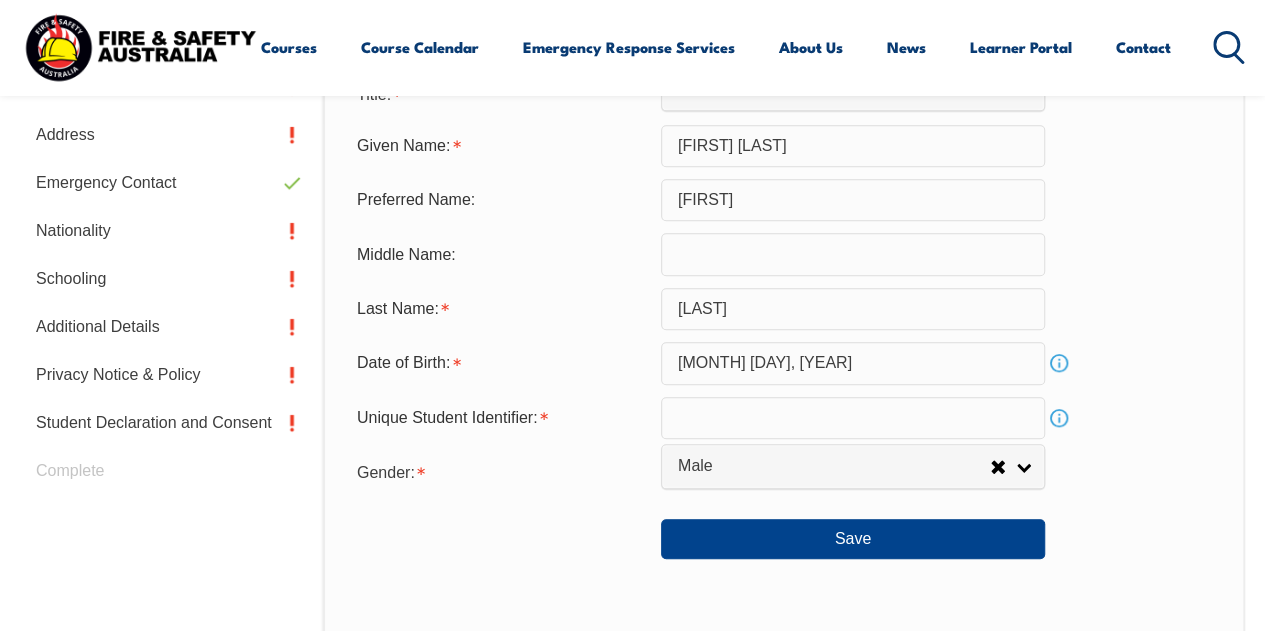 click on "Info" at bounding box center [1059, 418] 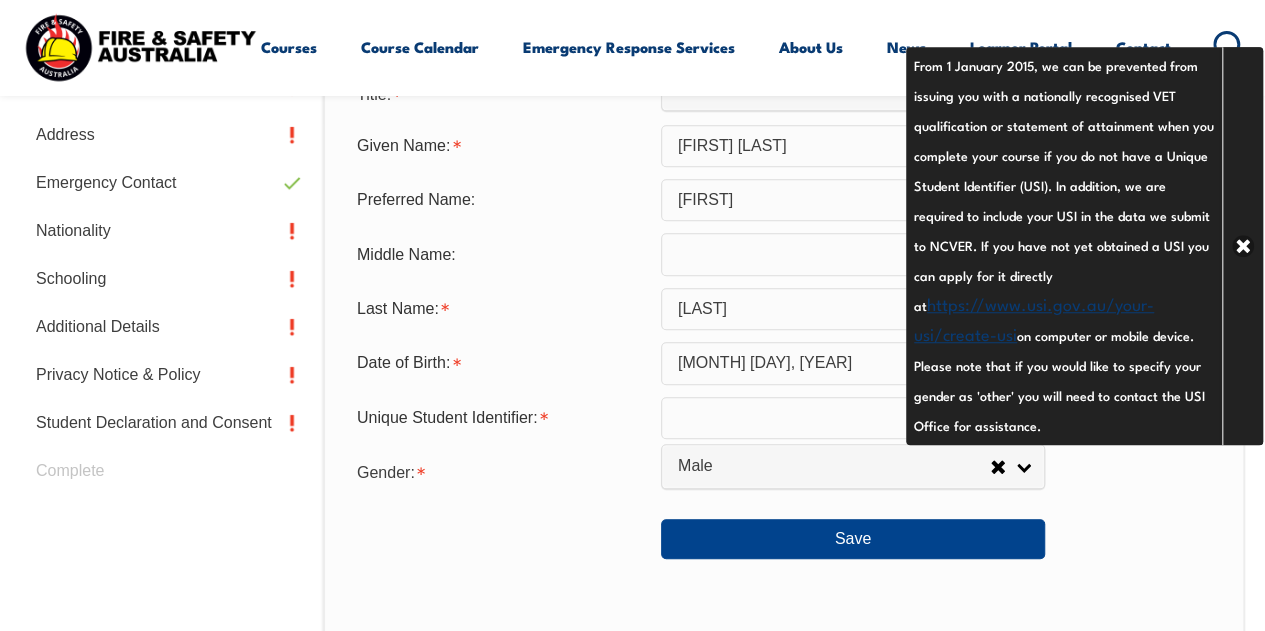click on "https://www.usi.gov.au/your-usi/create-usi" at bounding box center (1034, 318) 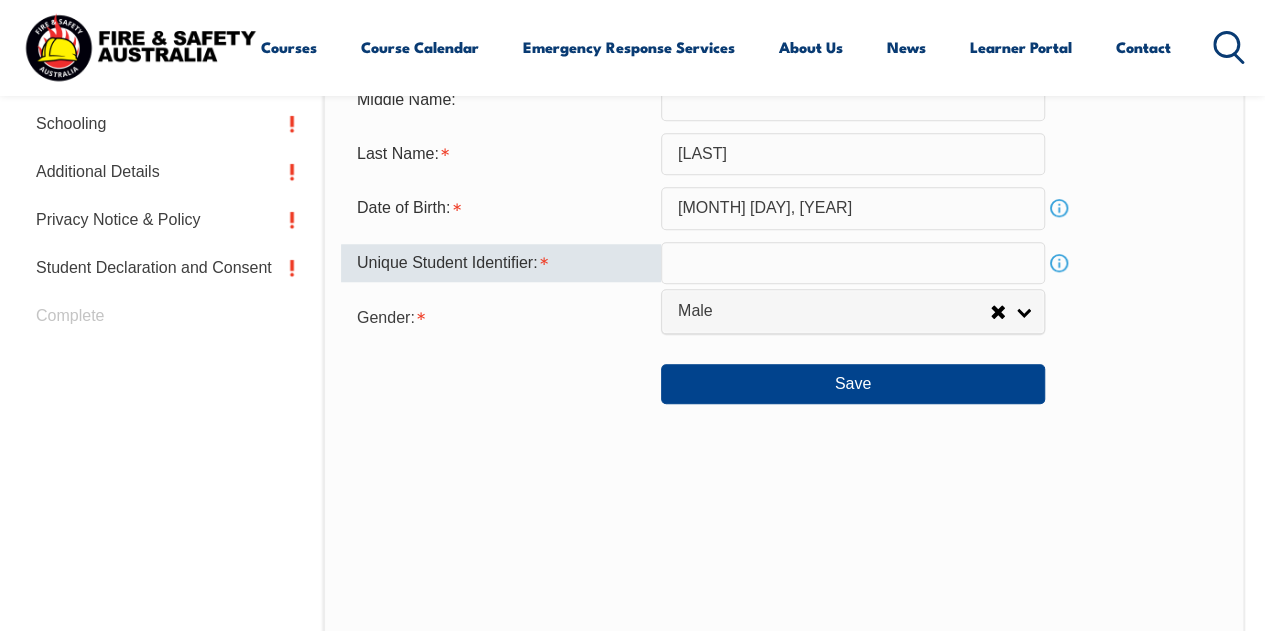 scroll, scrollTop: 799, scrollLeft: 0, axis: vertical 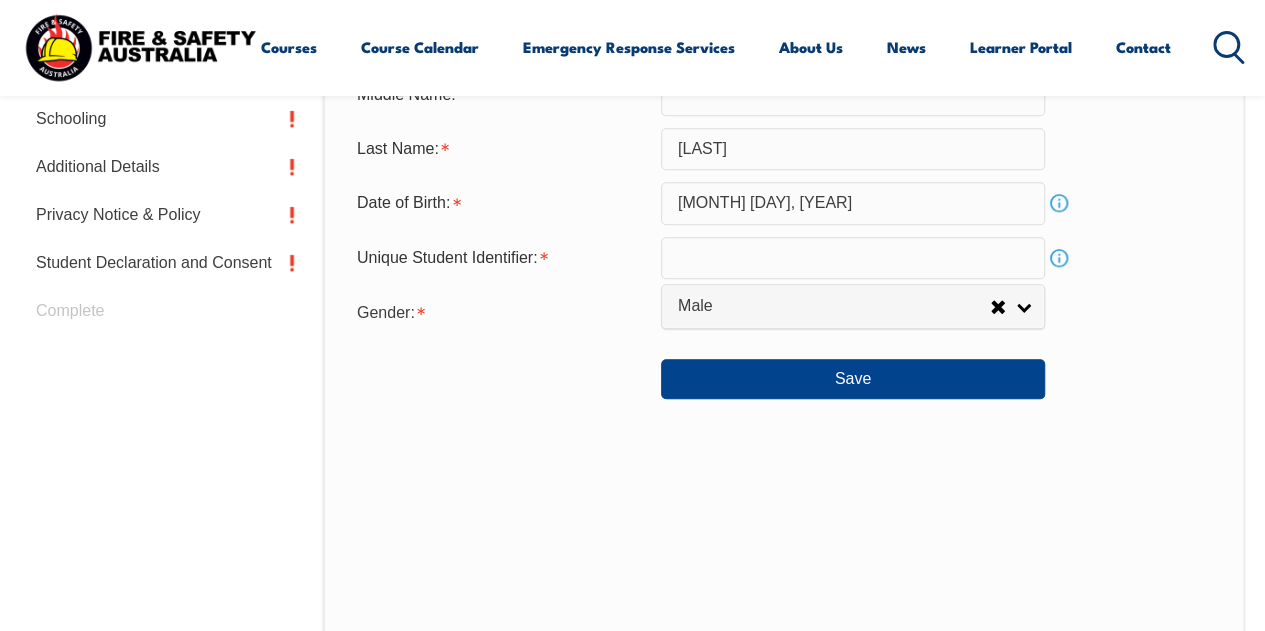 click on "Info" at bounding box center (1059, 258) 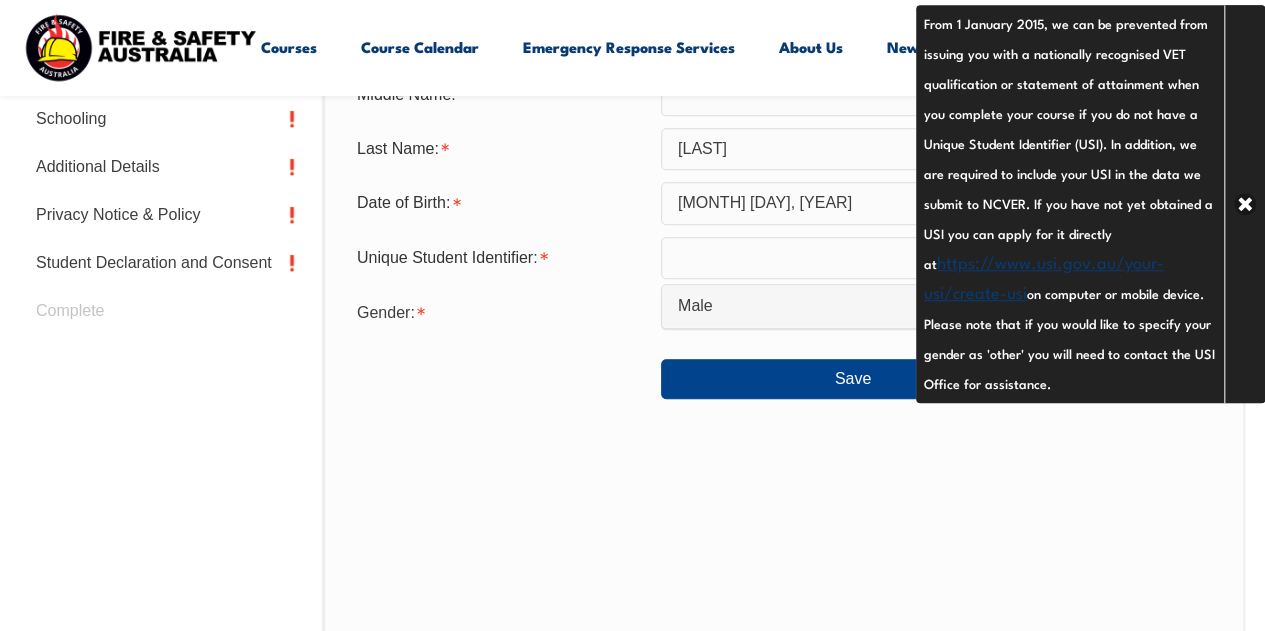 click on "https://www.usi.gov.au/your-usi/create-usi" at bounding box center [1044, 276] 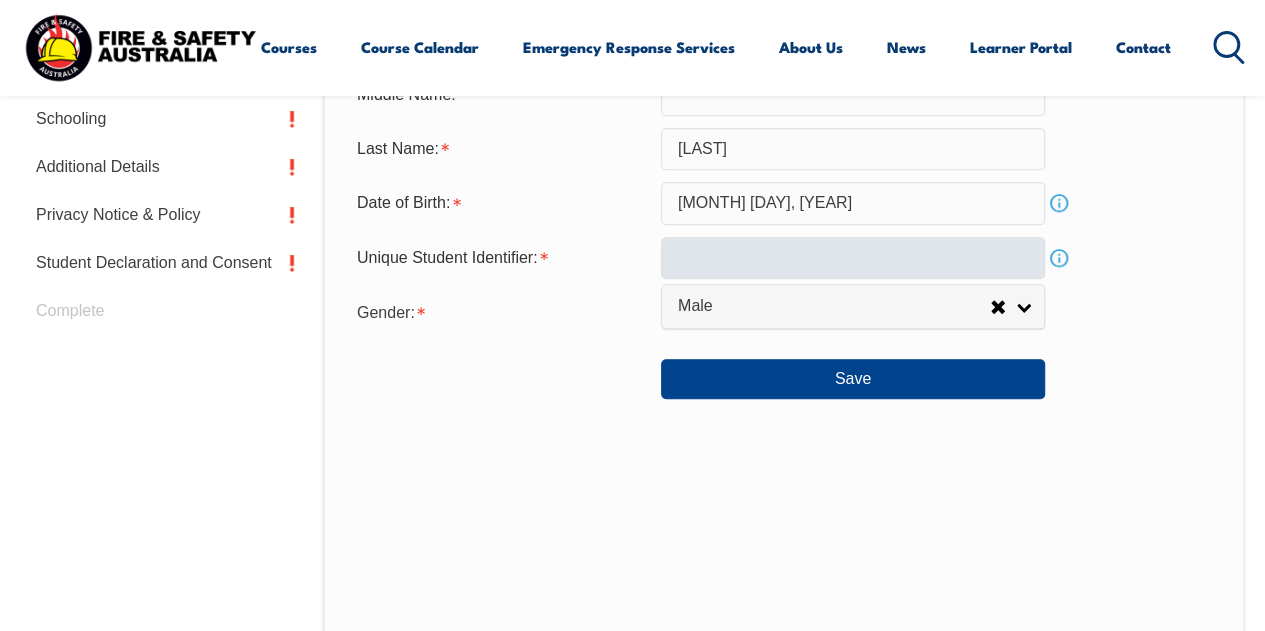 scroll, scrollTop: 647, scrollLeft: 0, axis: vertical 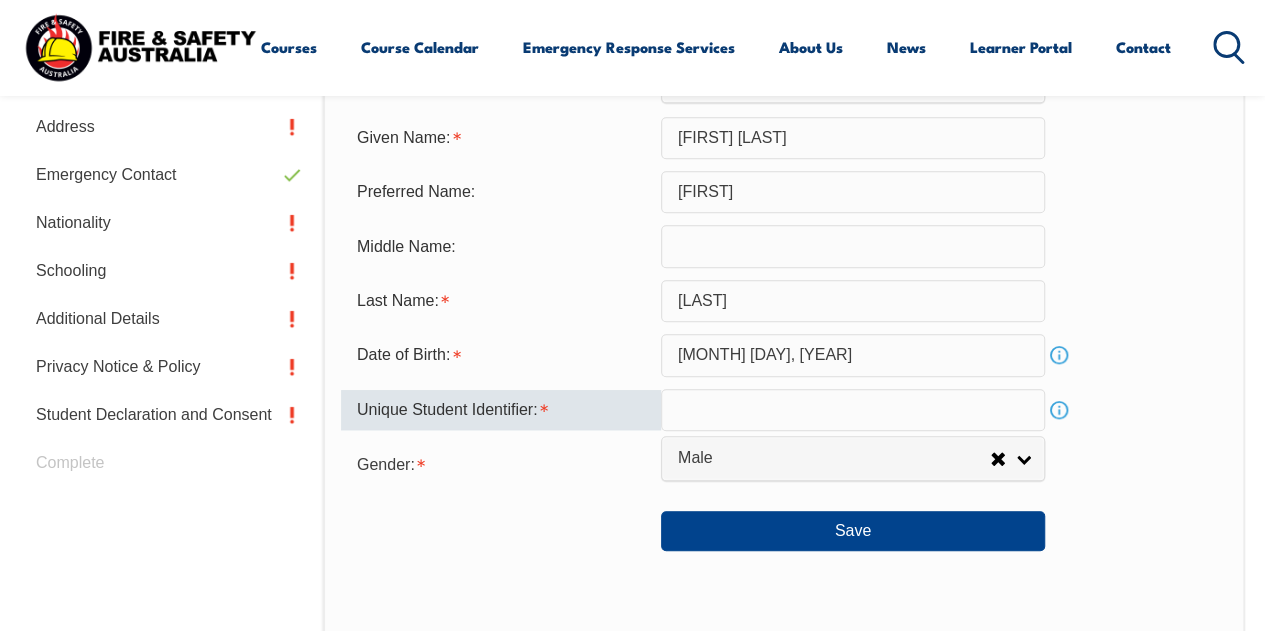 click at bounding box center (853, 410) 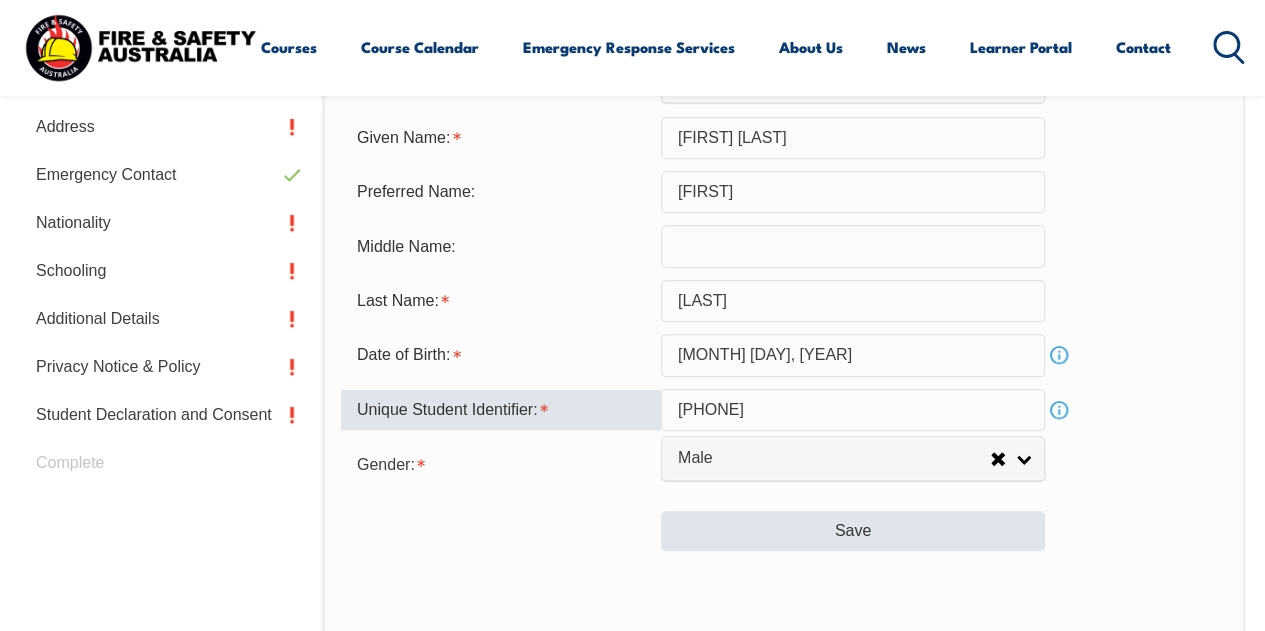 type on "[PHONE]" 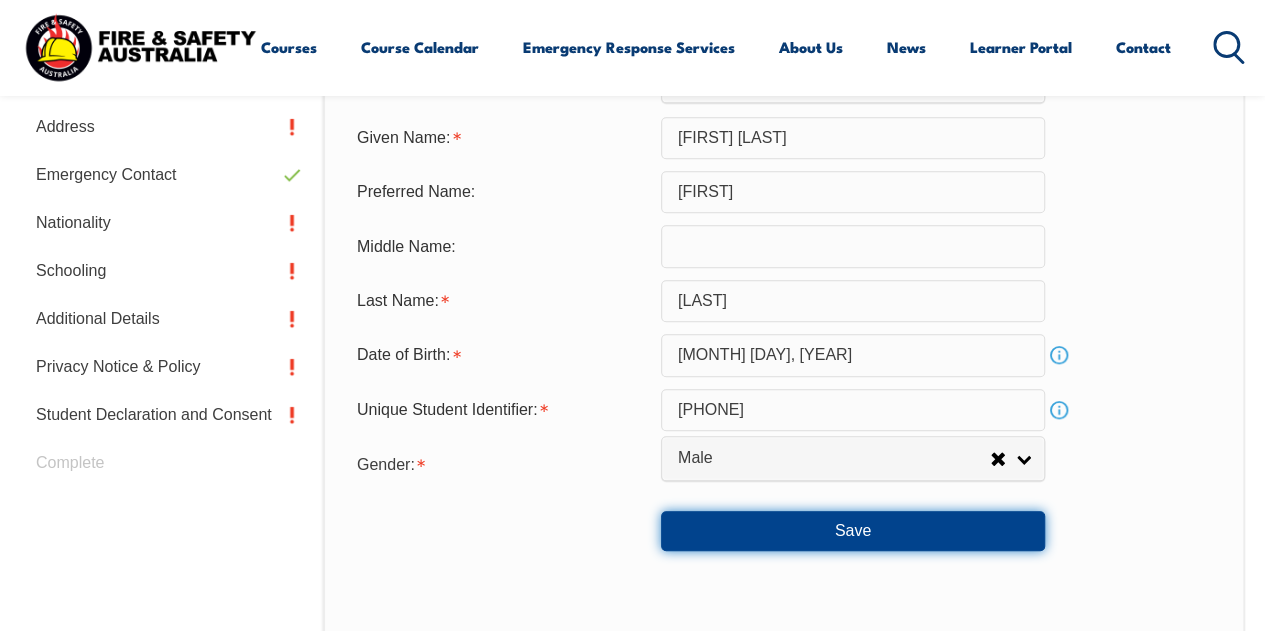 click on "Save" at bounding box center [853, 531] 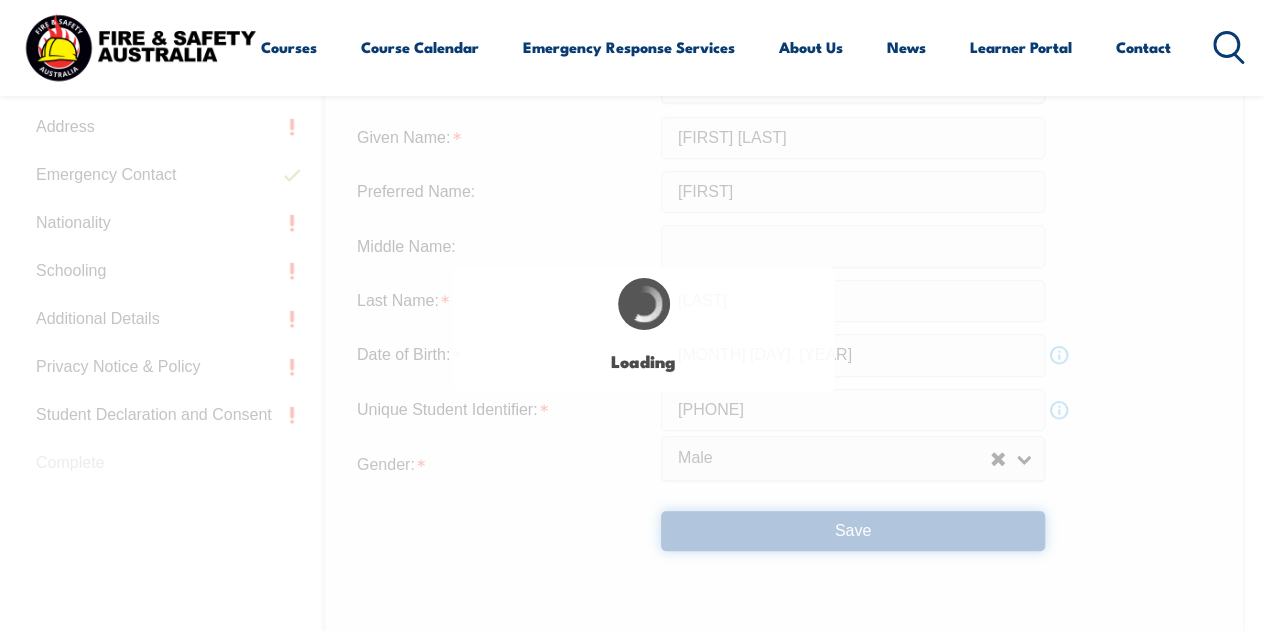 type on "[FIRST]" 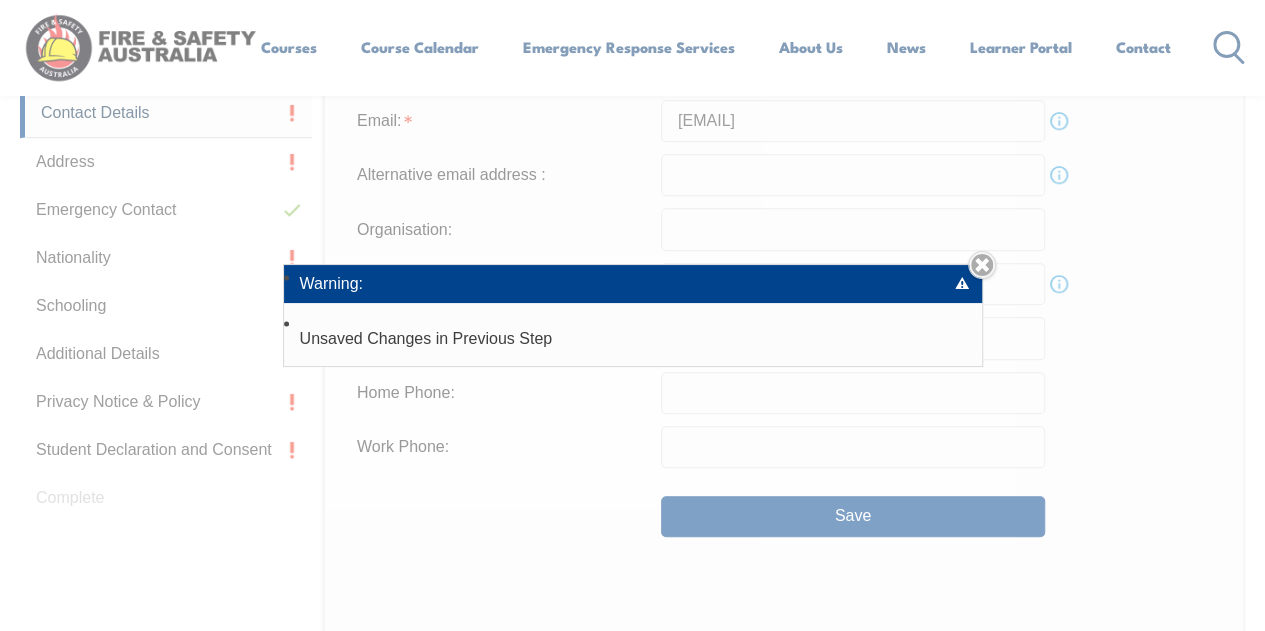 scroll, scrollTop: 608, scrollLeft: 0, axis: vertical 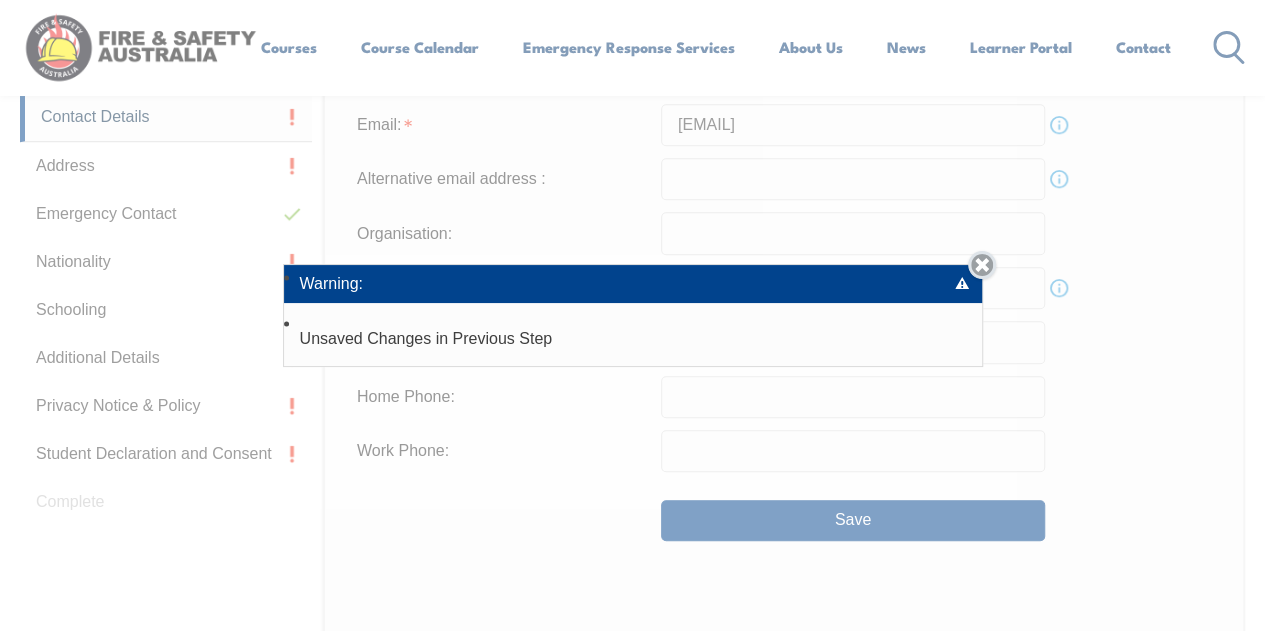 click on "Close" at bounding box center [982, 265] 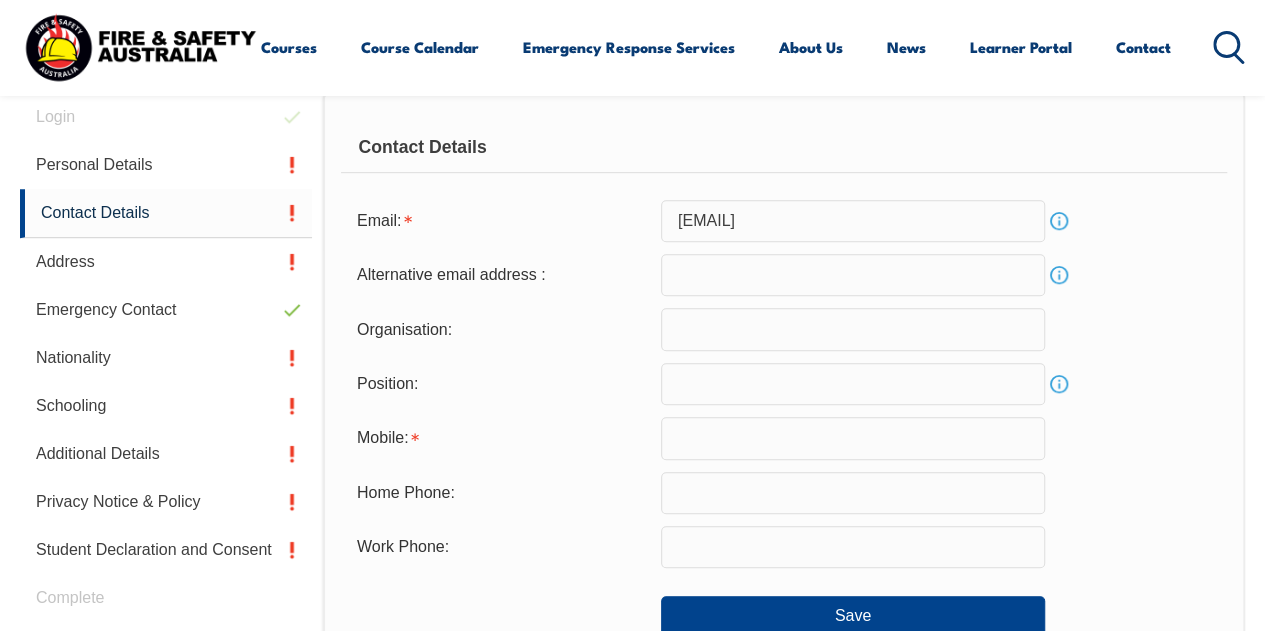 scroll, scrollTop: 514, scrollLeft: 0, axis: vertical 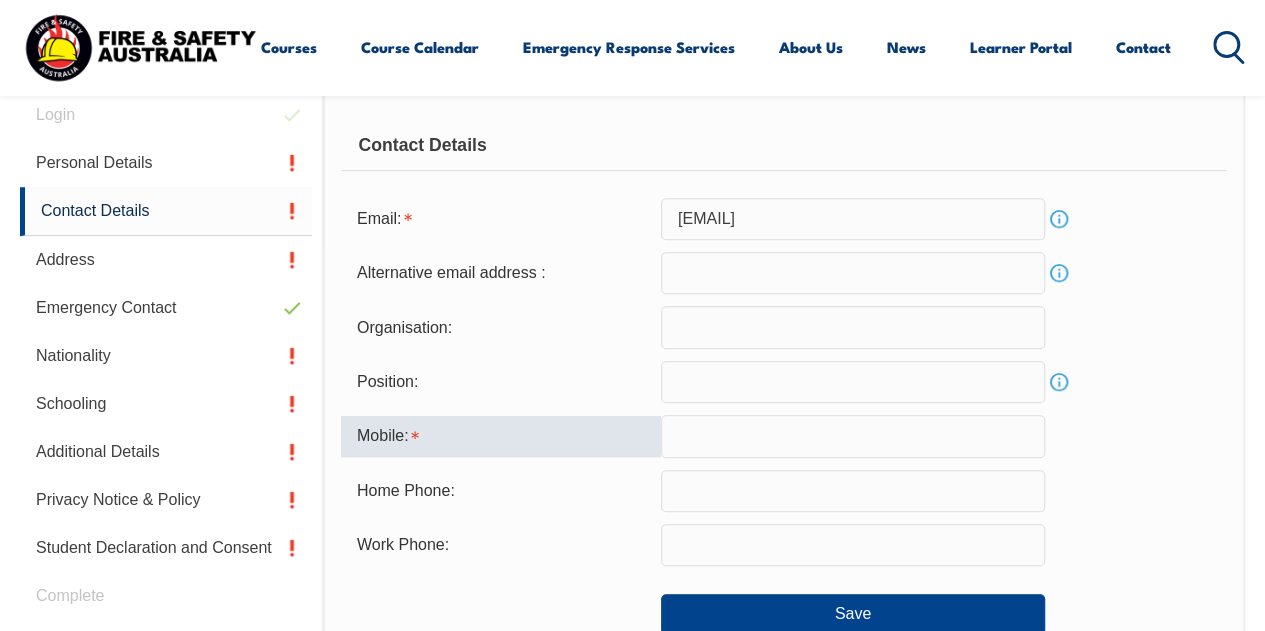click at bounding box center [853, 436] 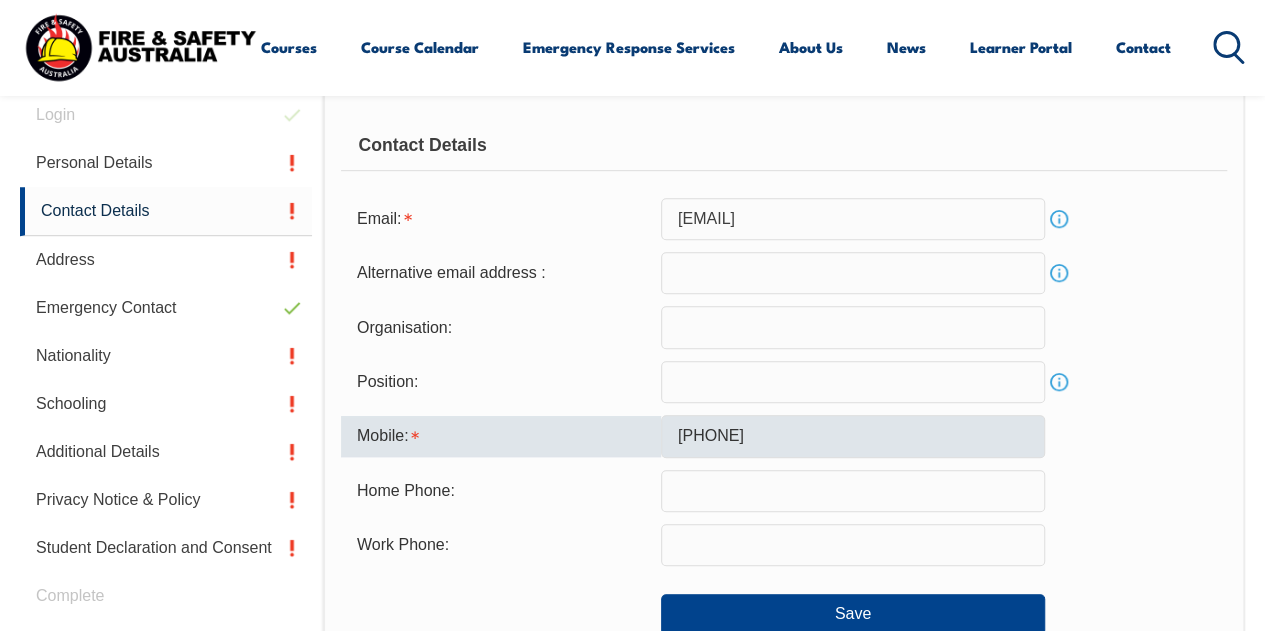 type on "[EMAIL]" 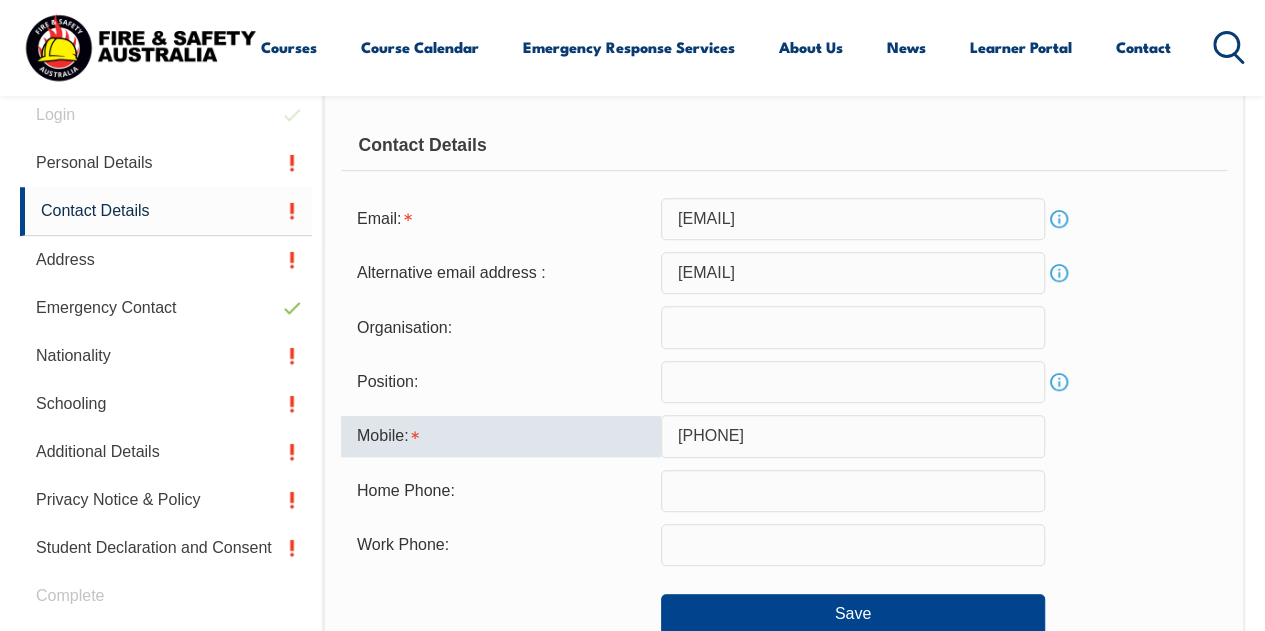 scroll, scrollTop: 618, scrollLeft: 0, axis: vertical 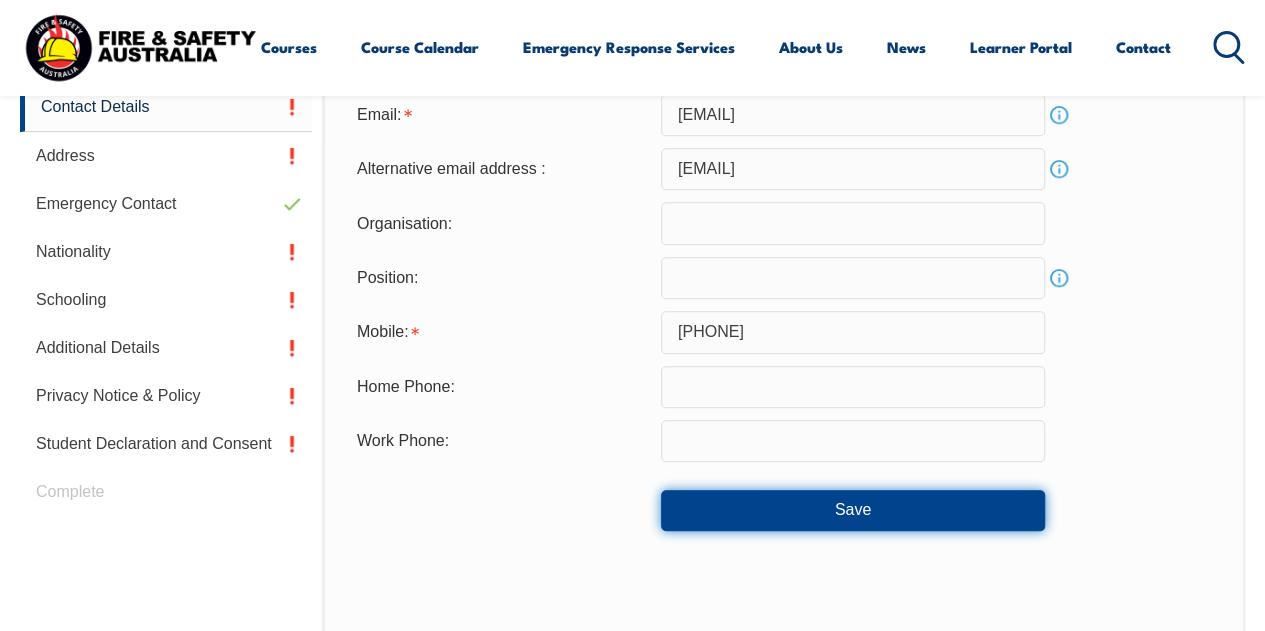 click on "Save" at bounding box center [853, 510] 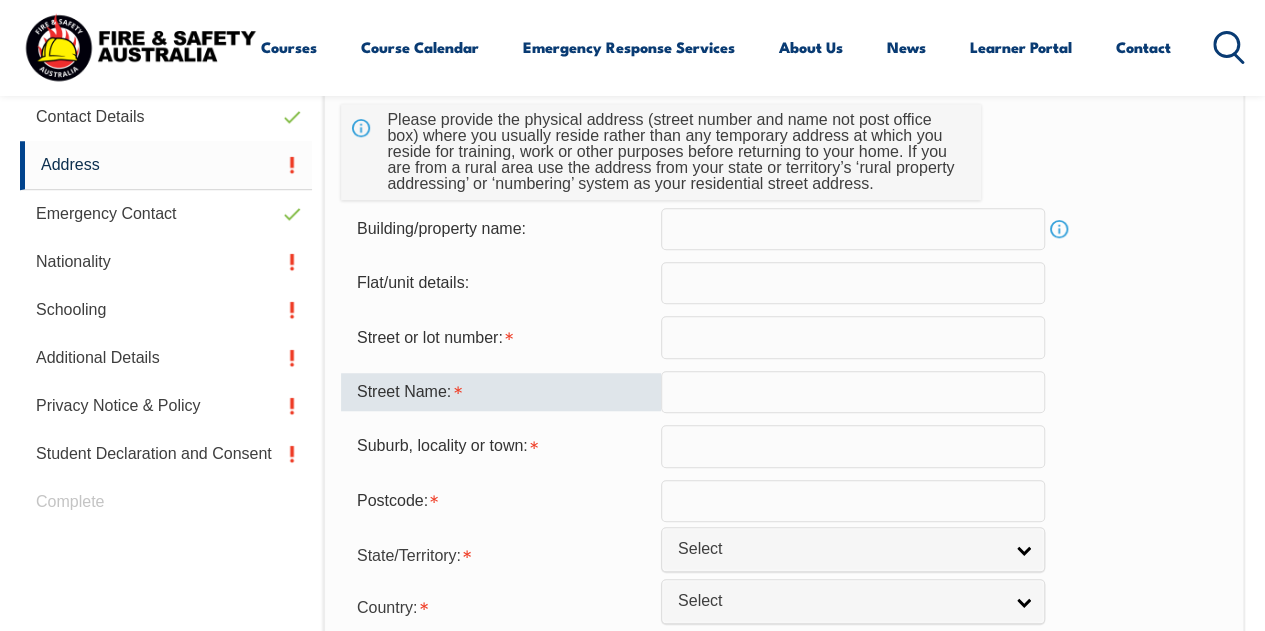 scroll, scrollTop: 617, scrollLeft: 0, axis: vertical 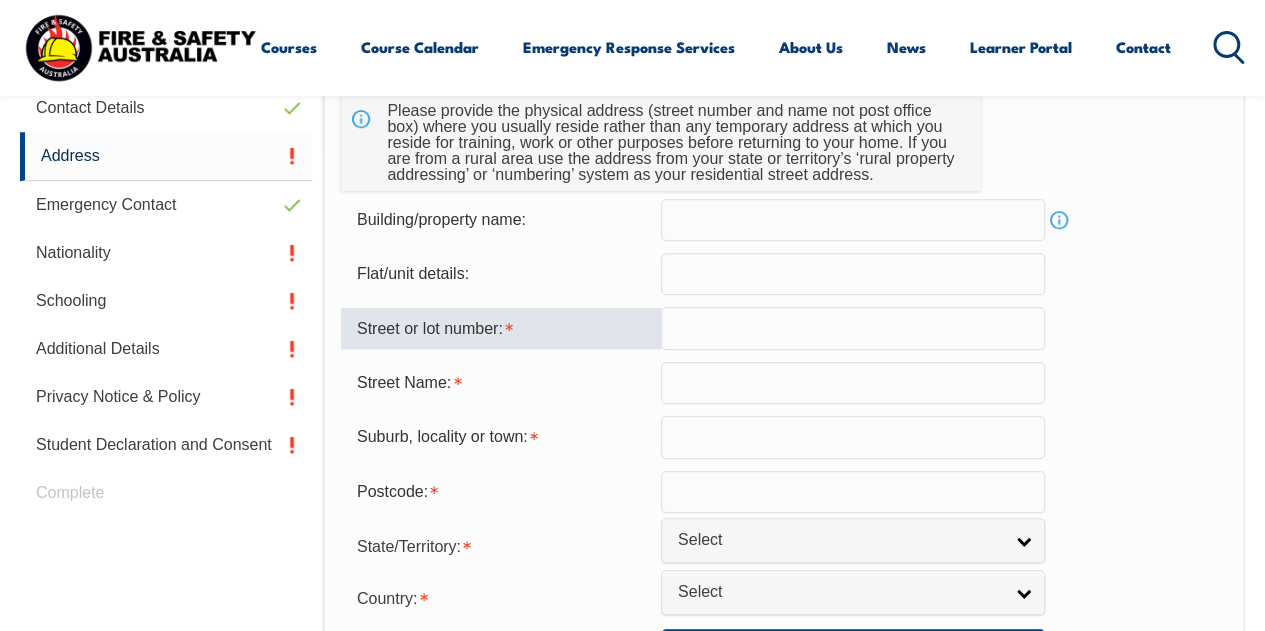 click at bounding box center [853, 328] 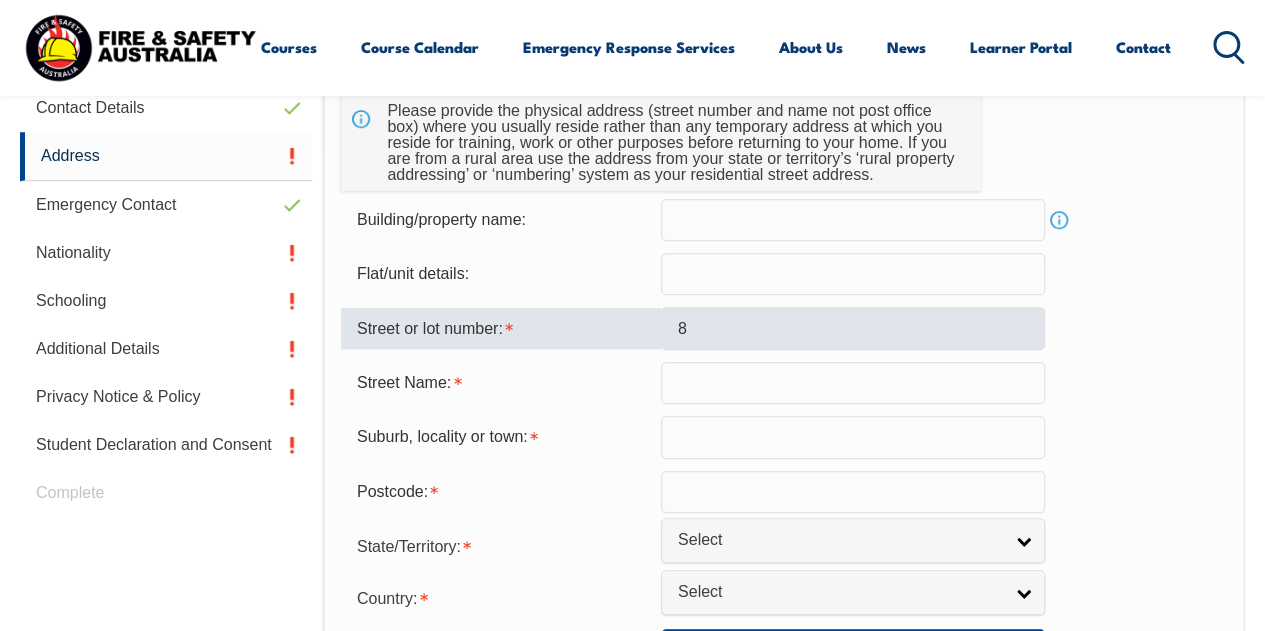 type on "[NUMBER] [STREET], [CITY]" 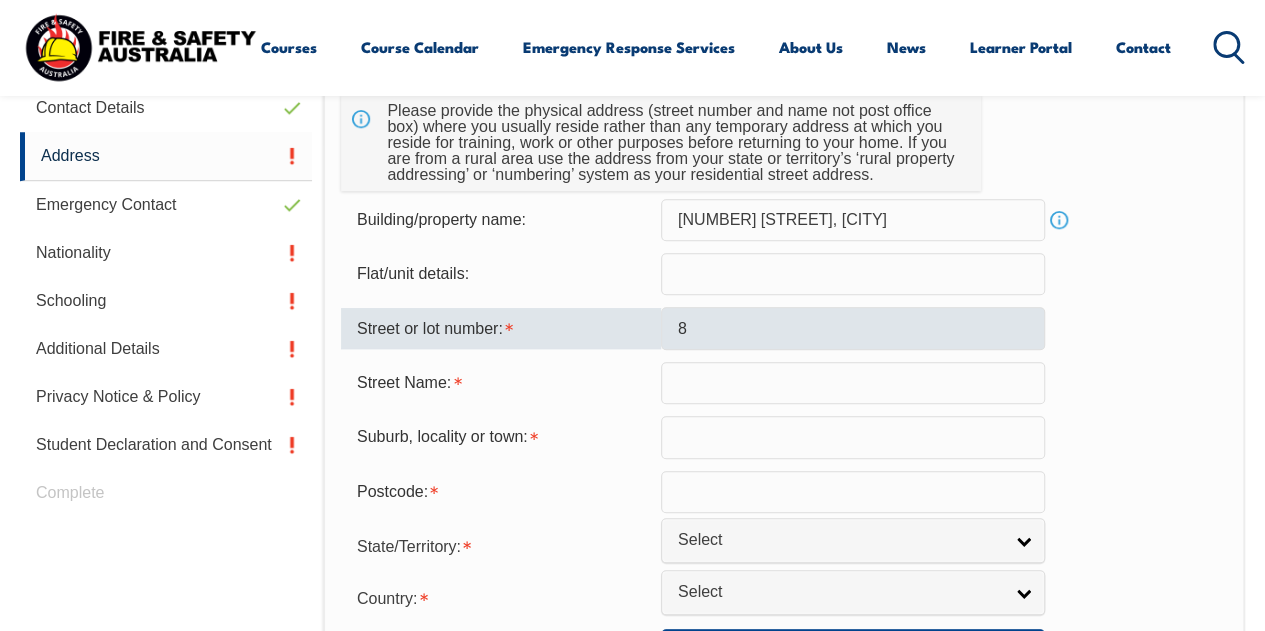 type on "[STREET]" 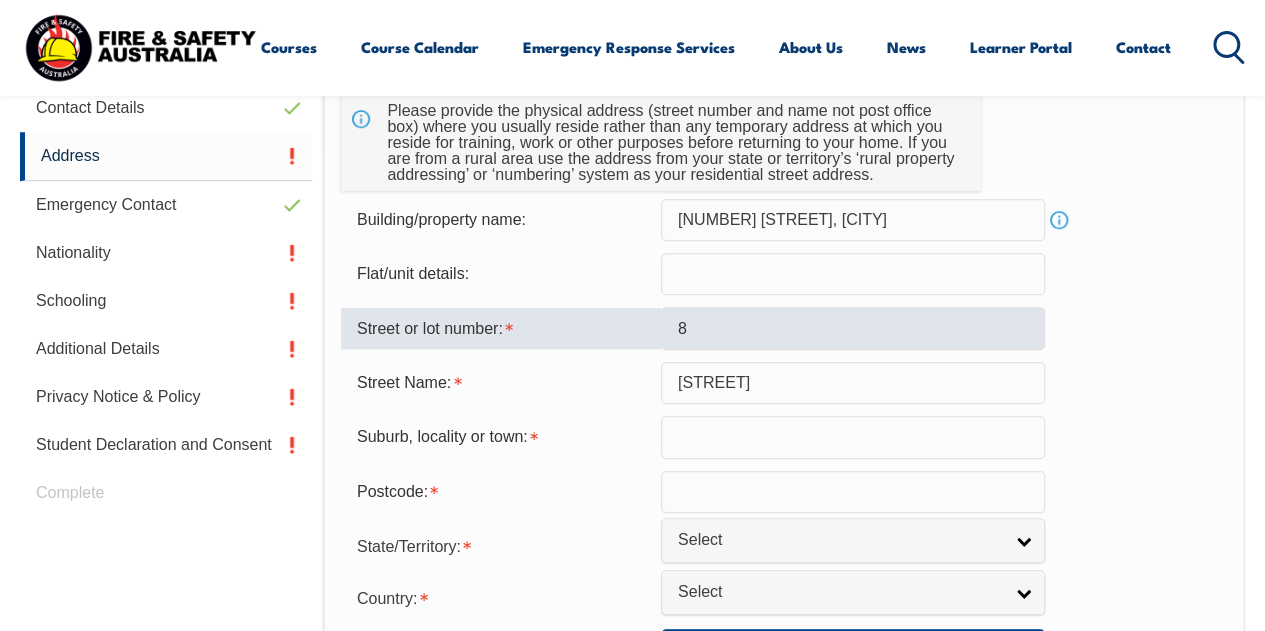 type on "[CITY]" 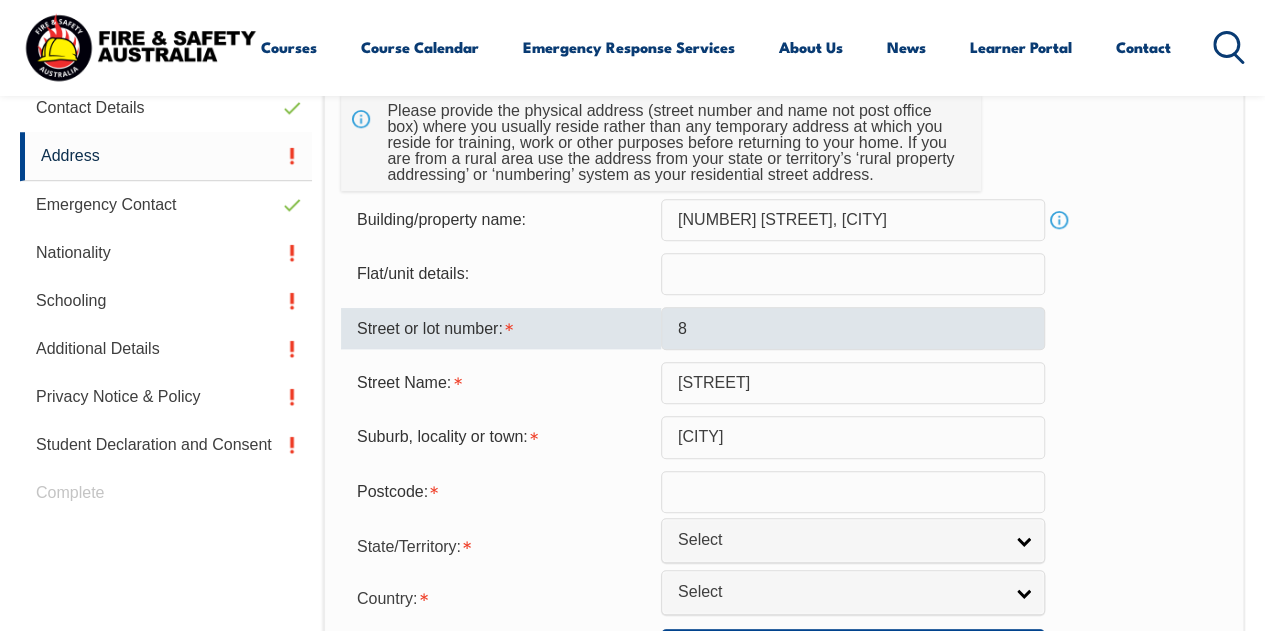 type on "2765" 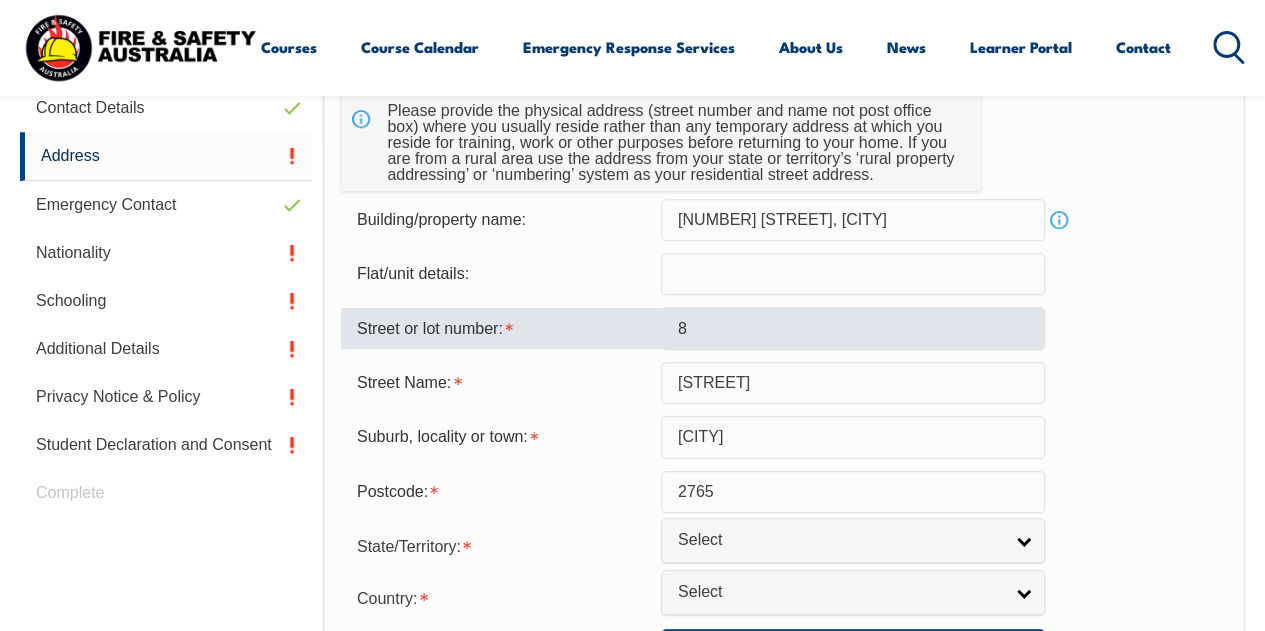 select on "NSW" 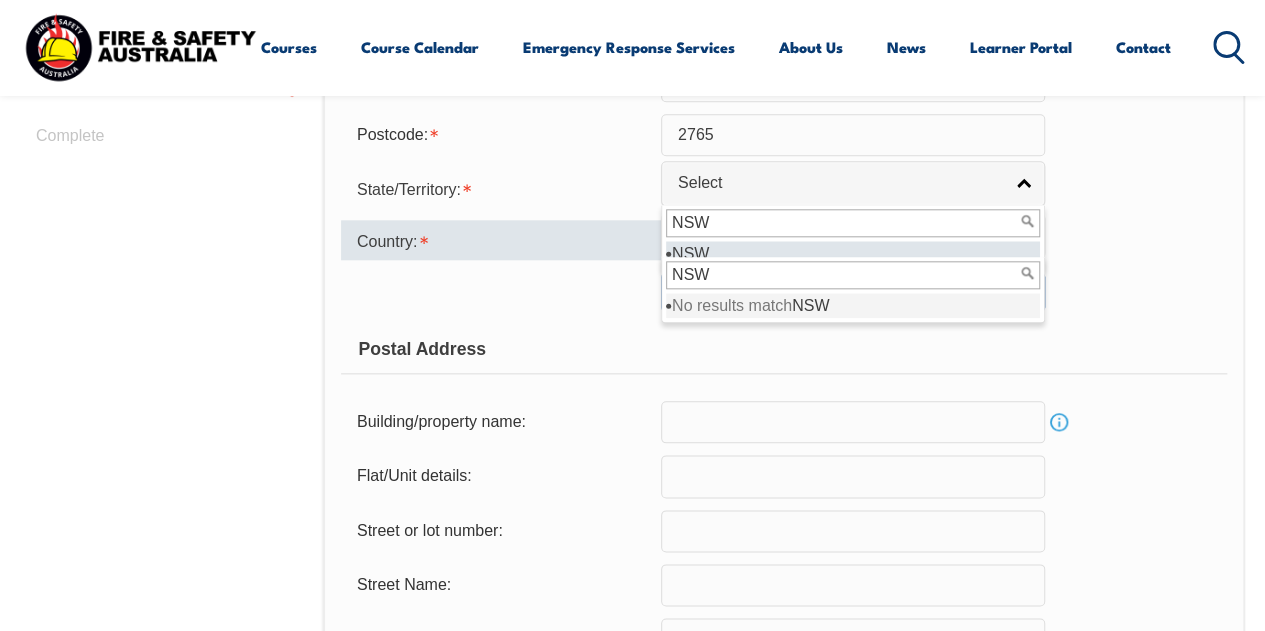 scroll, scrollTop: 977, scrollLeft: 0, axis: vertical 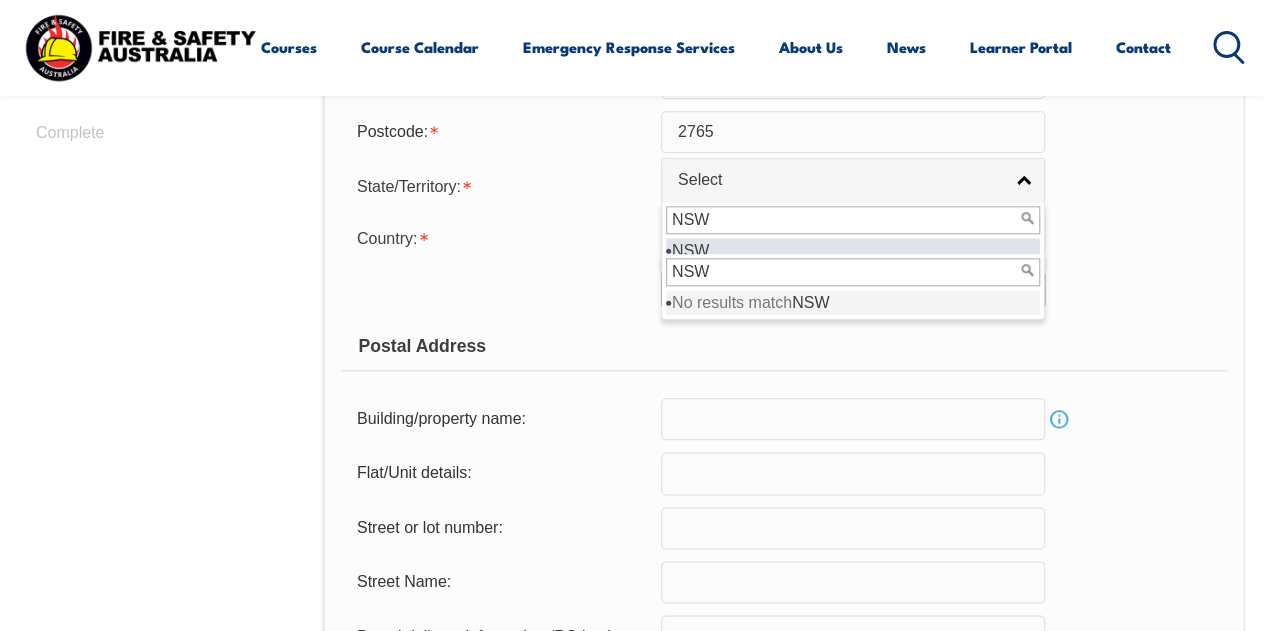type 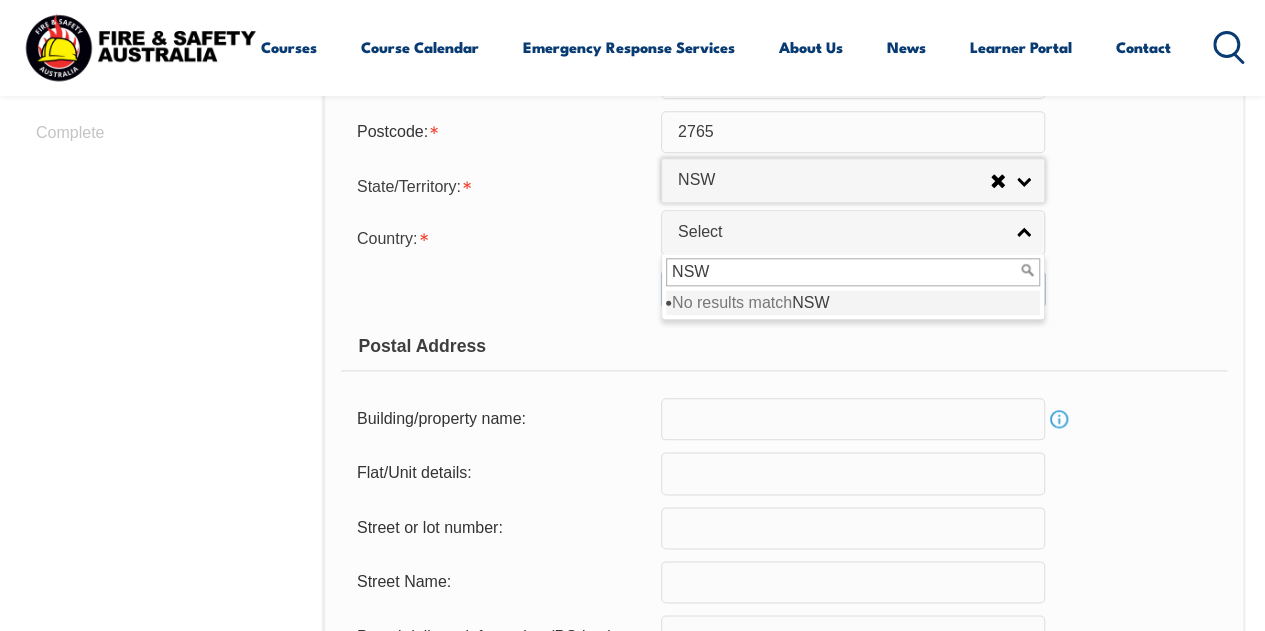 click on "Copy Residential Address to Postal:" at bounding box center [501, 289] 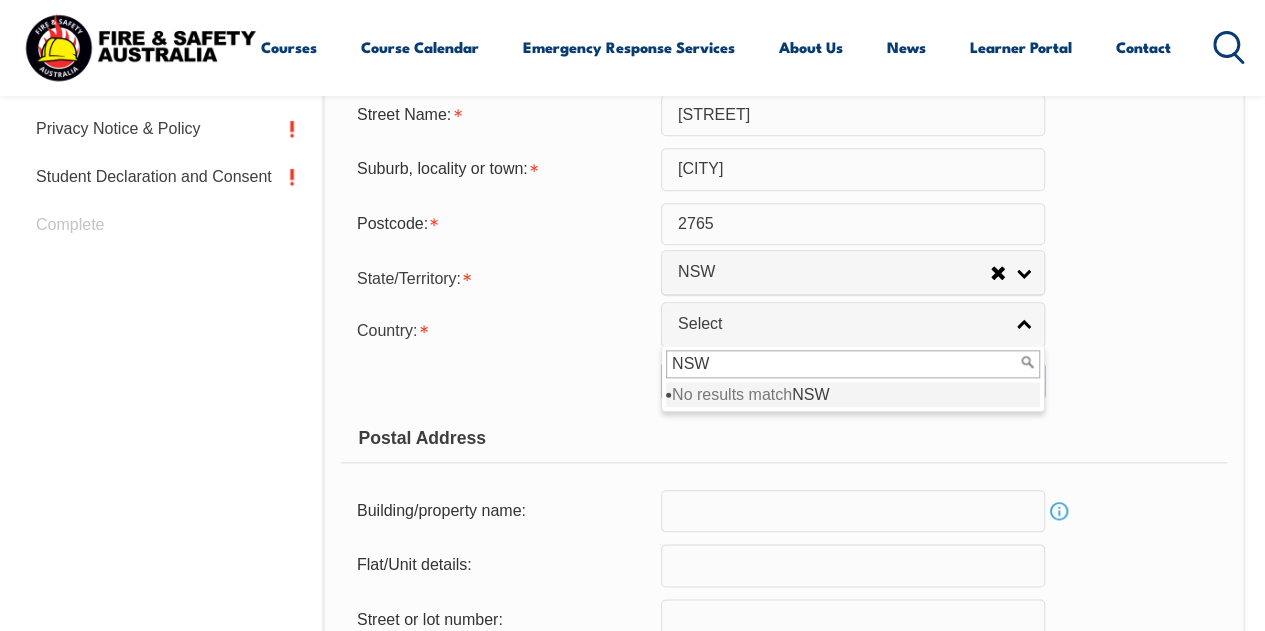 scroll, scrollTop: 884, scrollLeft: 0, axis: vertical 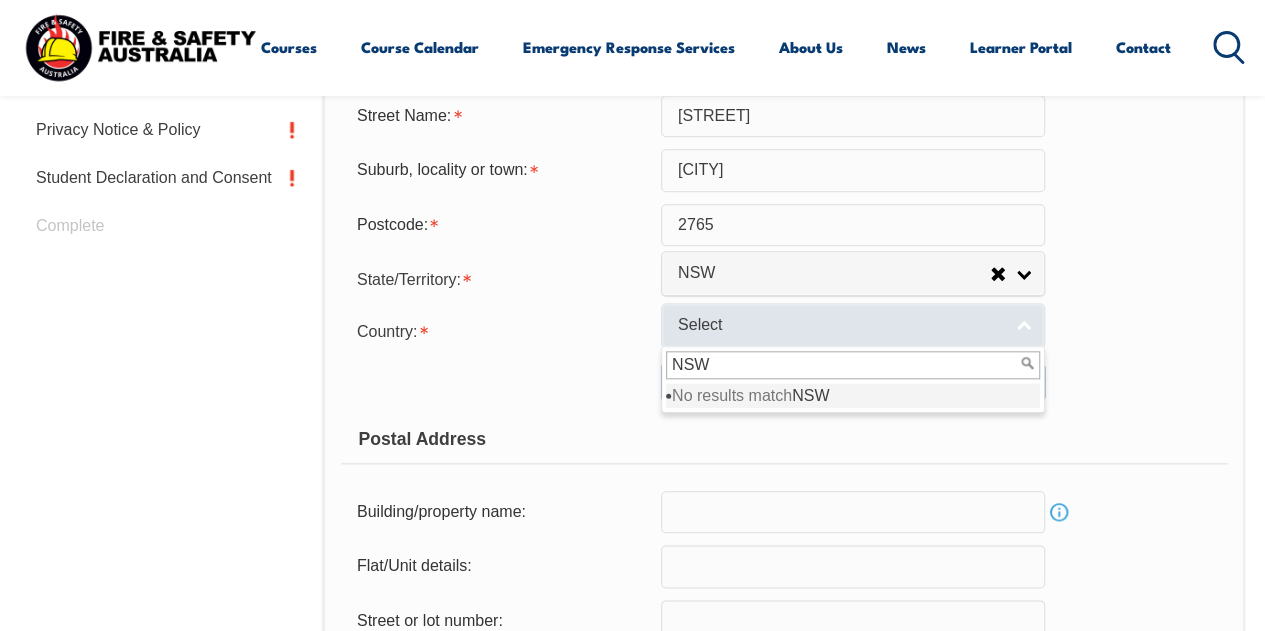 click on "Select" at bounding box center (840, 325) 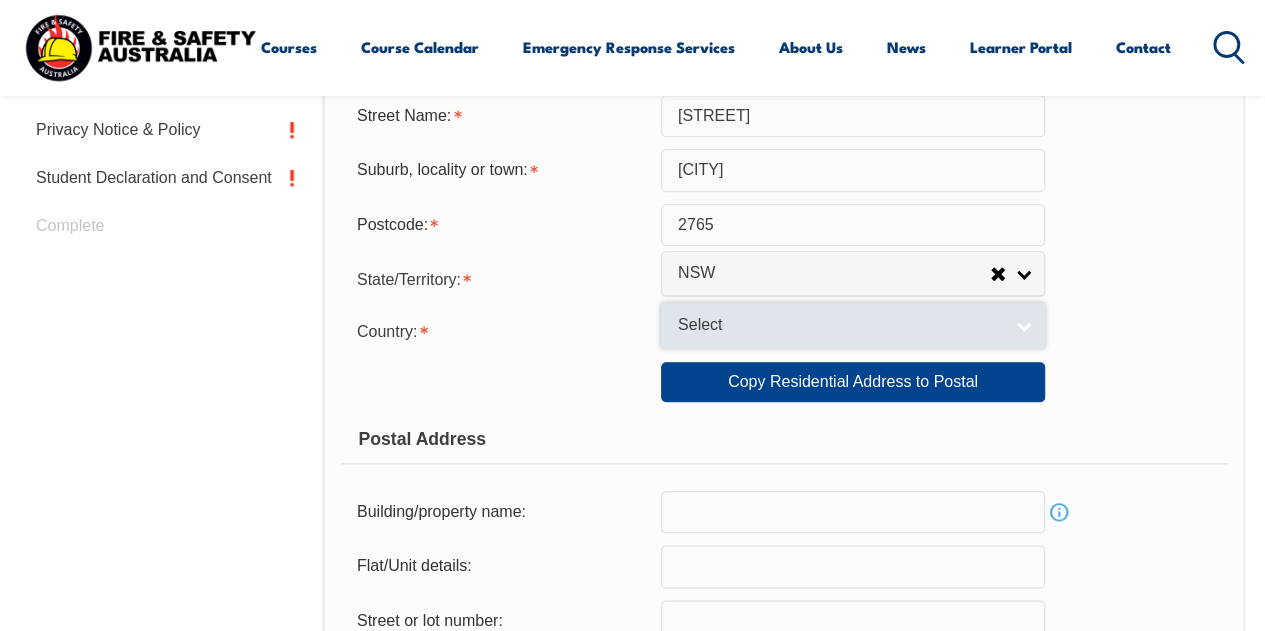 click on "Select" at bounding box center [840, 325] 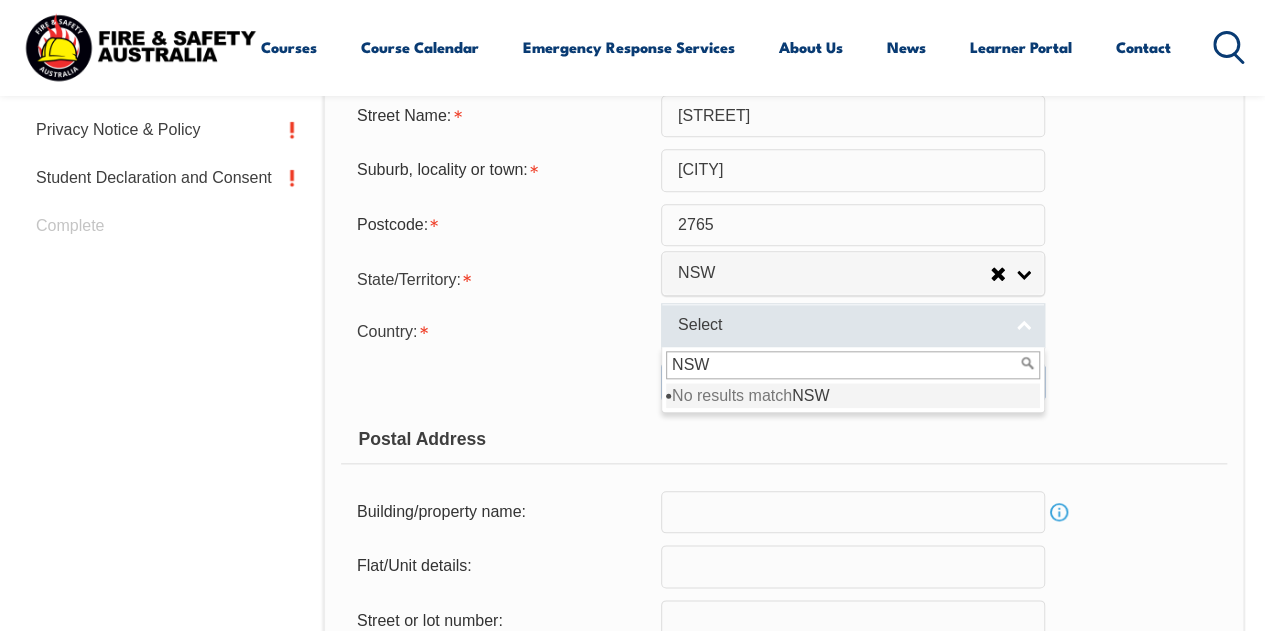 click on "Select" at bounding box center (840, 325) 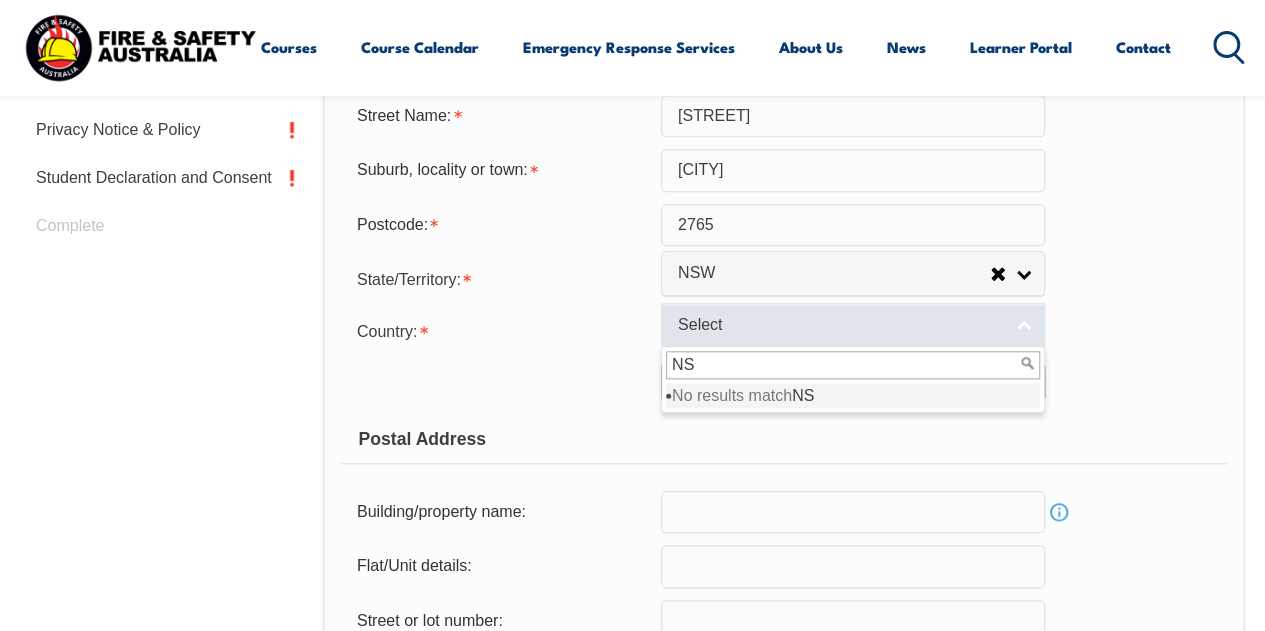 type on "N" 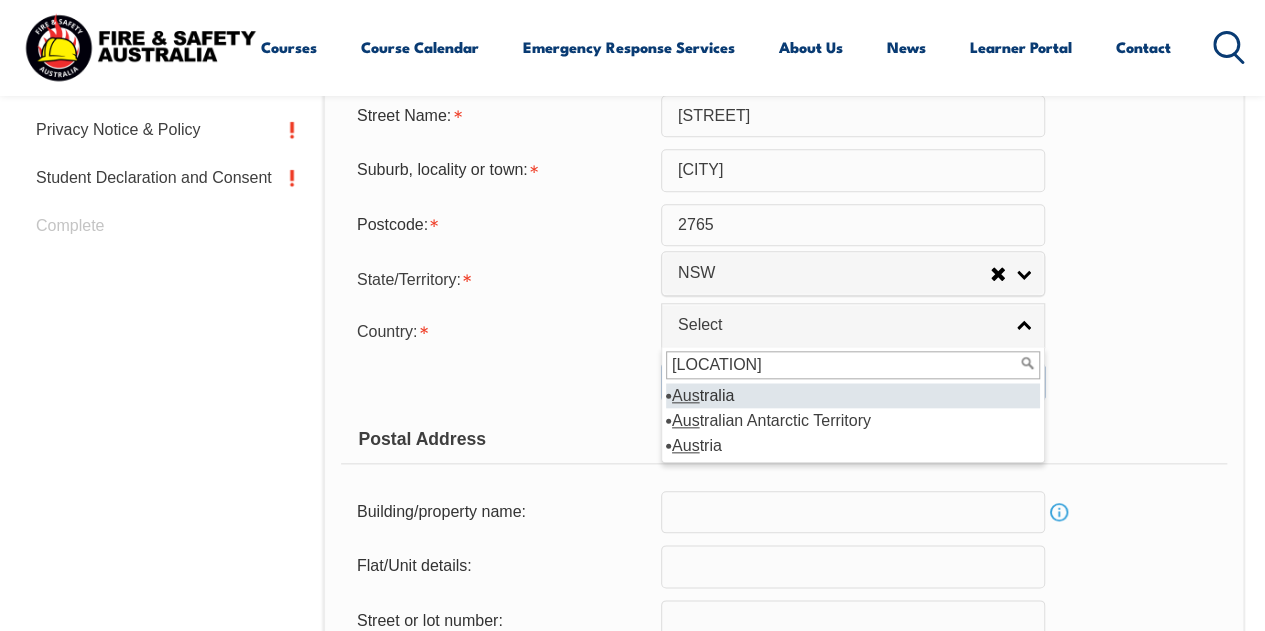type on "[LOCATION]" 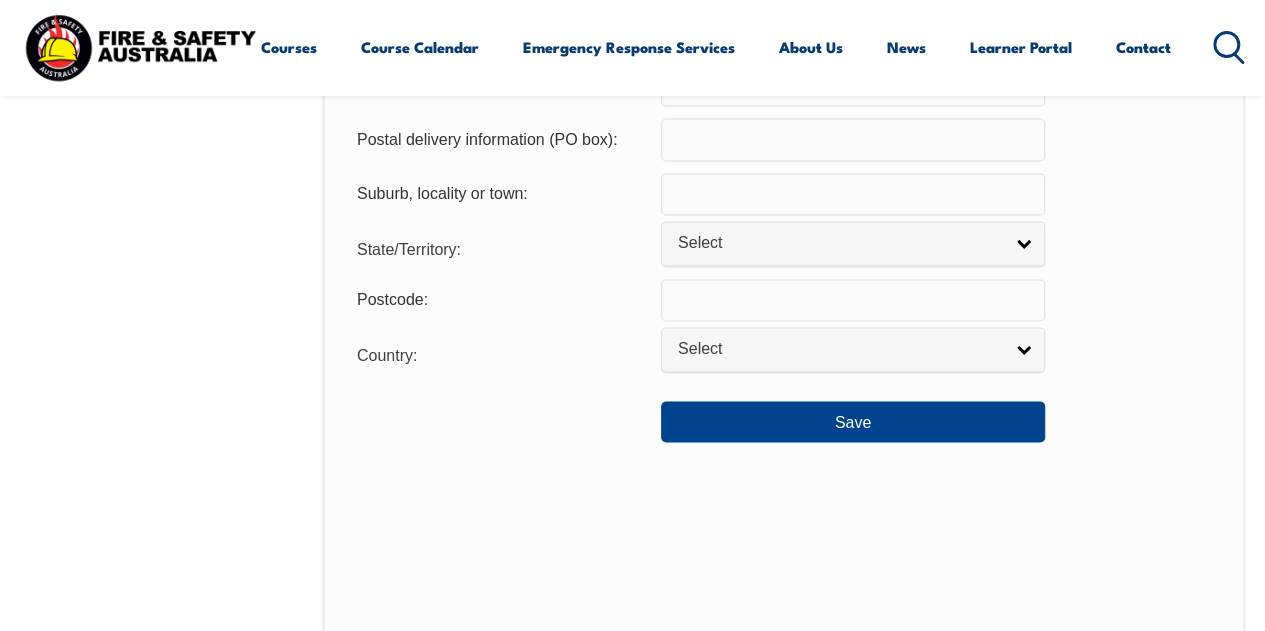 scroll, scrollTop: 1504, scrollLeft: 0, axis: vertical 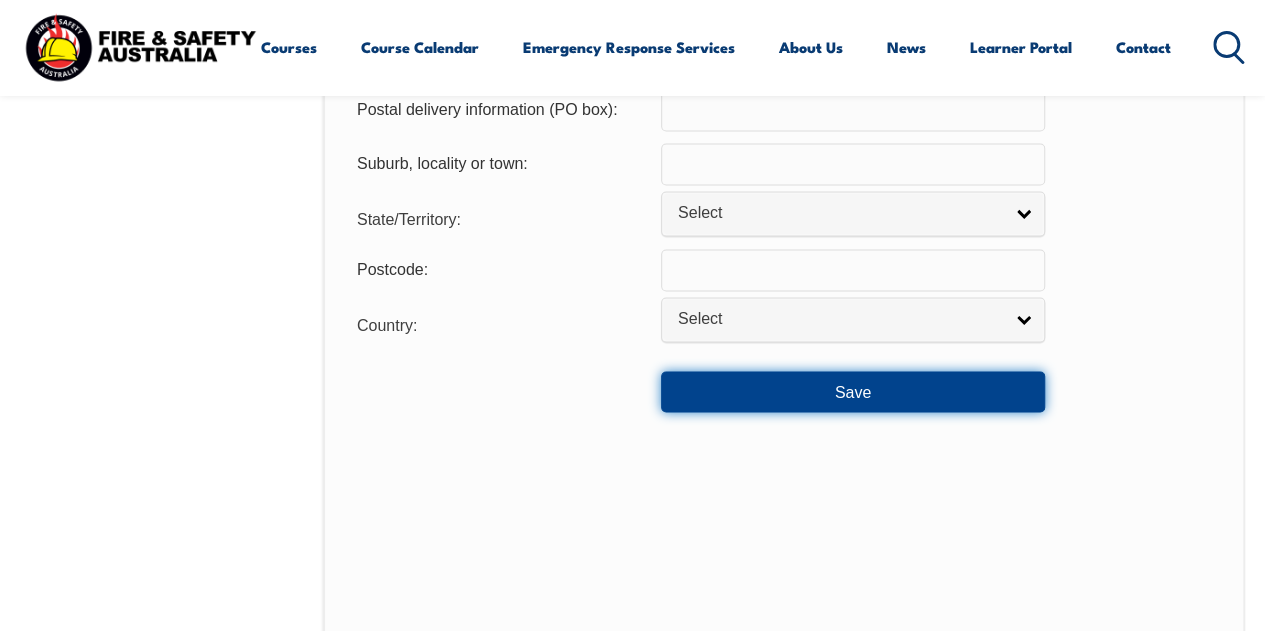 click on "Save" at bounding box center [853, 391] 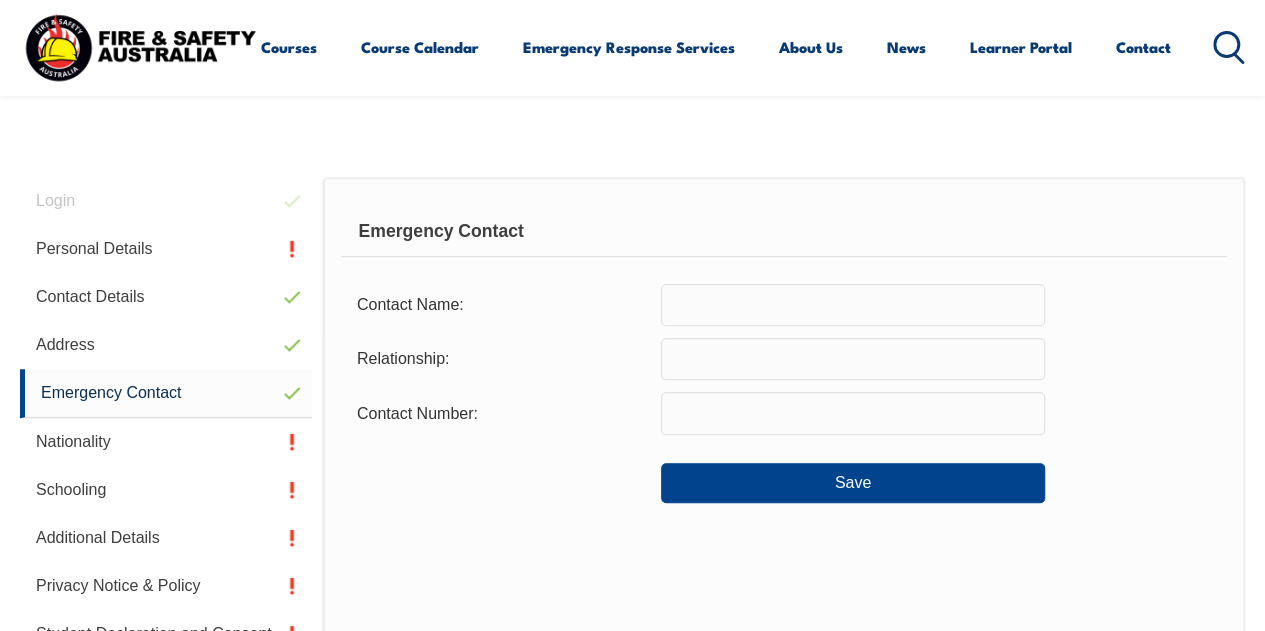 scroll, scrollTop: 427, scrollLeft: 0, axis: vertical 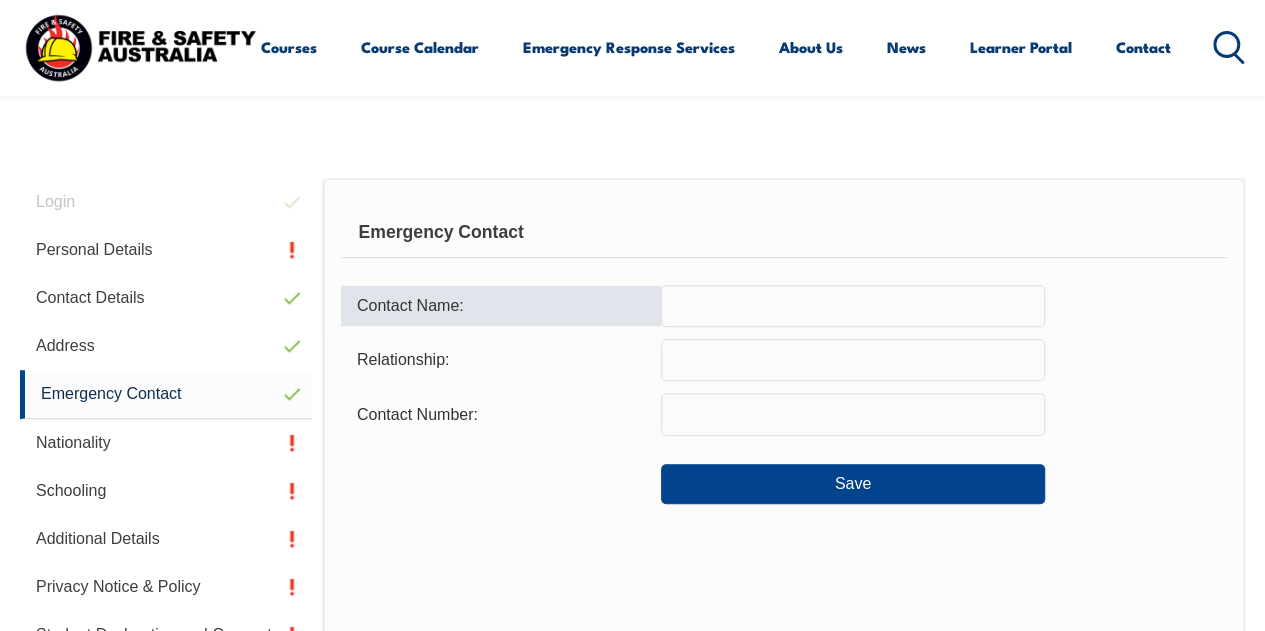 click at bounding box center [853, 306] 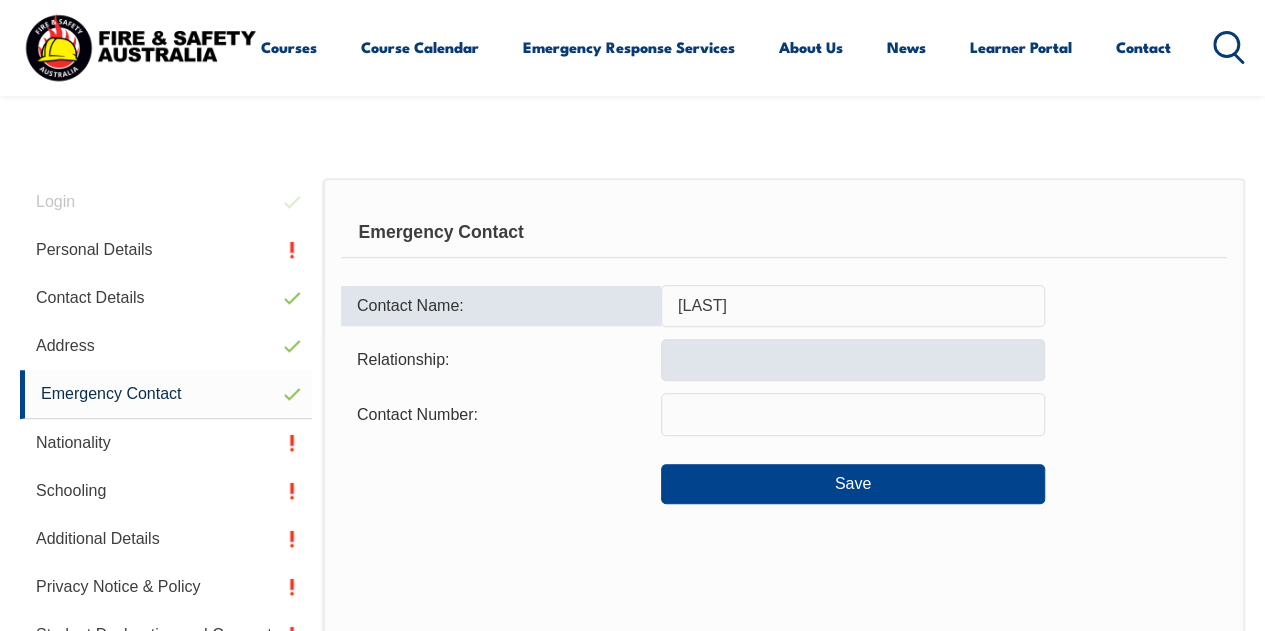 type on "[LAST]" 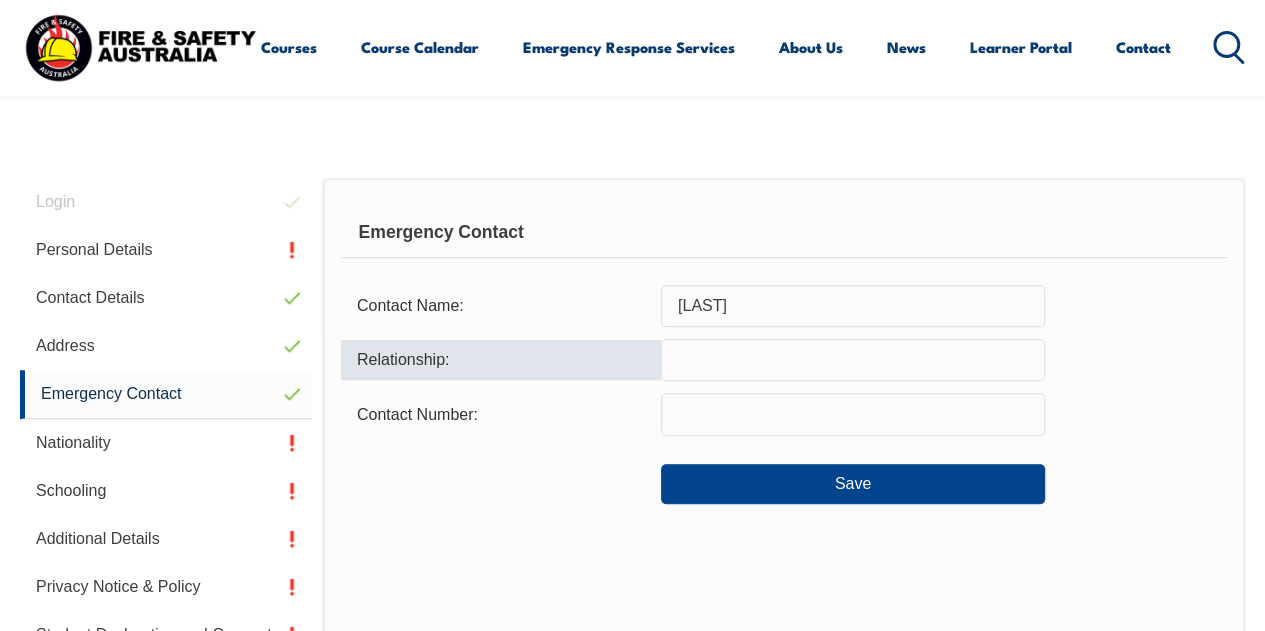 click at bounding box center [853, 360] 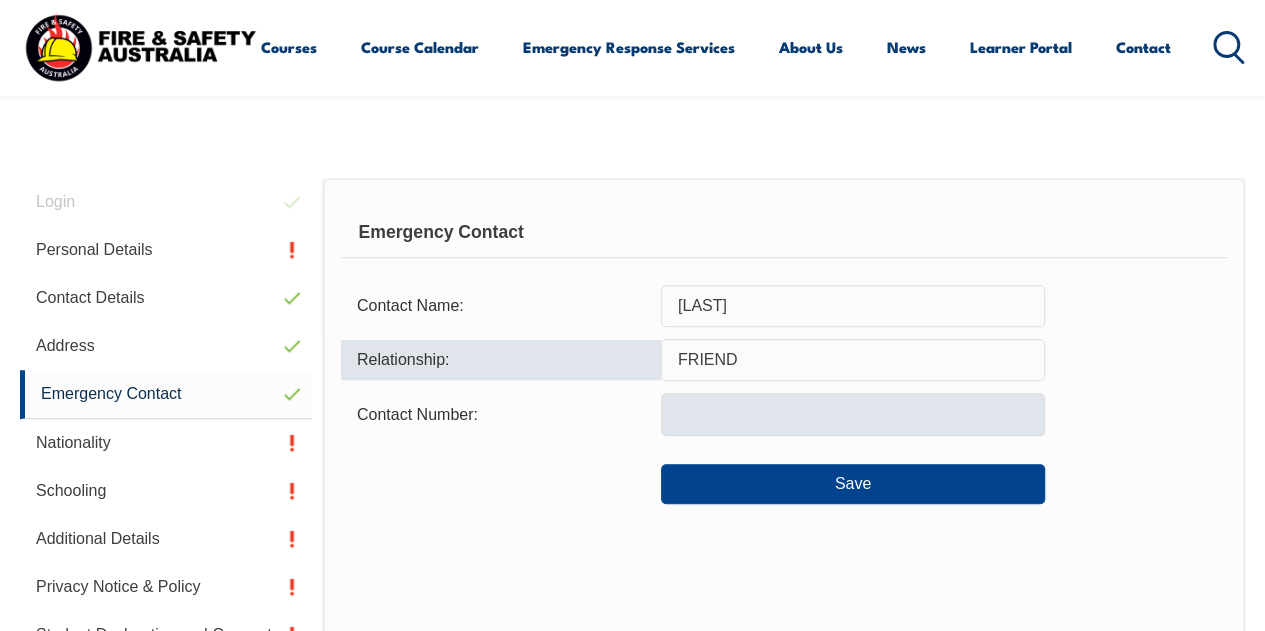 type on "FRIEND" 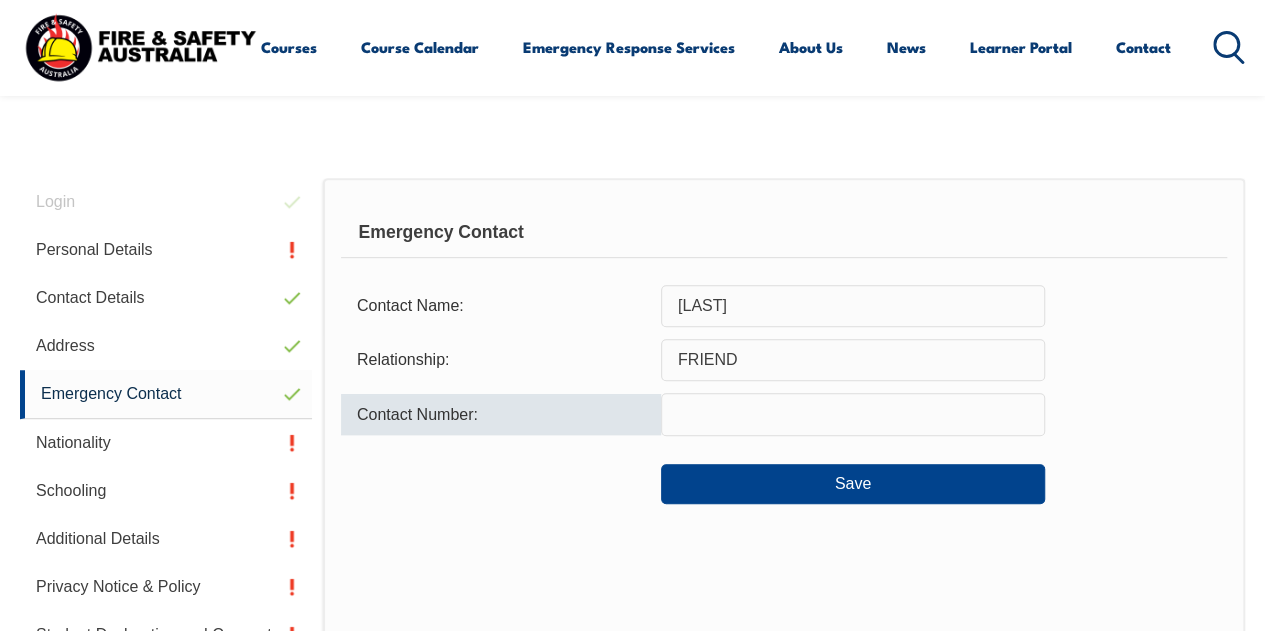 click at bounding box center [853, 414] 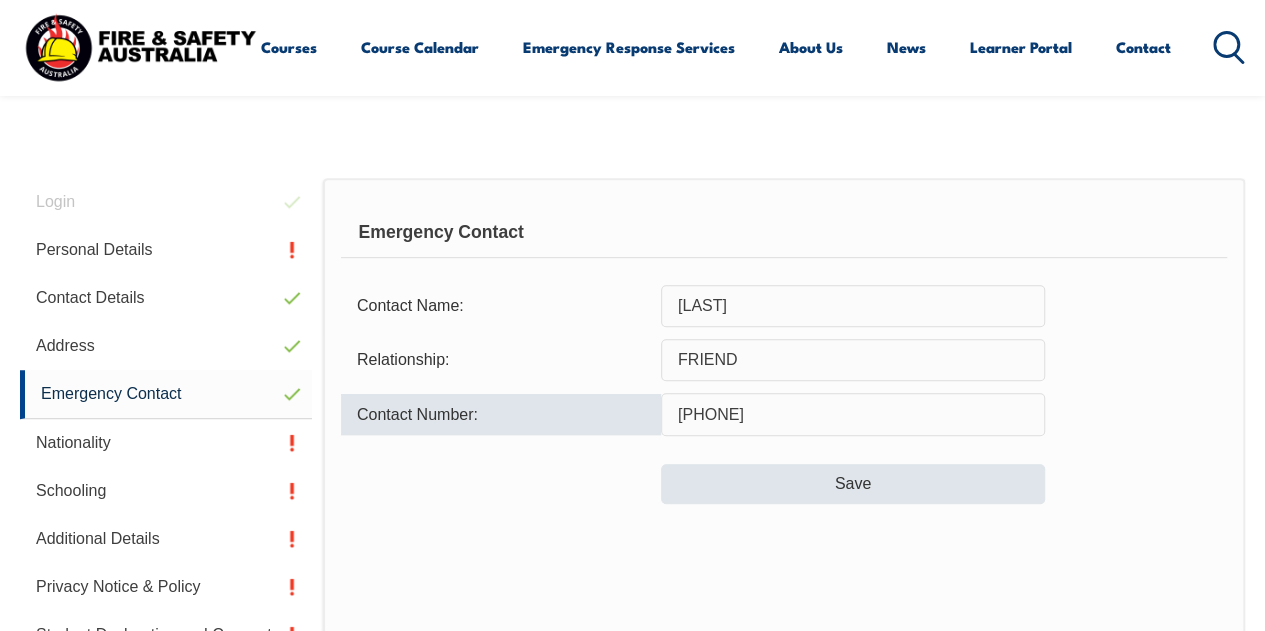 type on "[PHONE]" 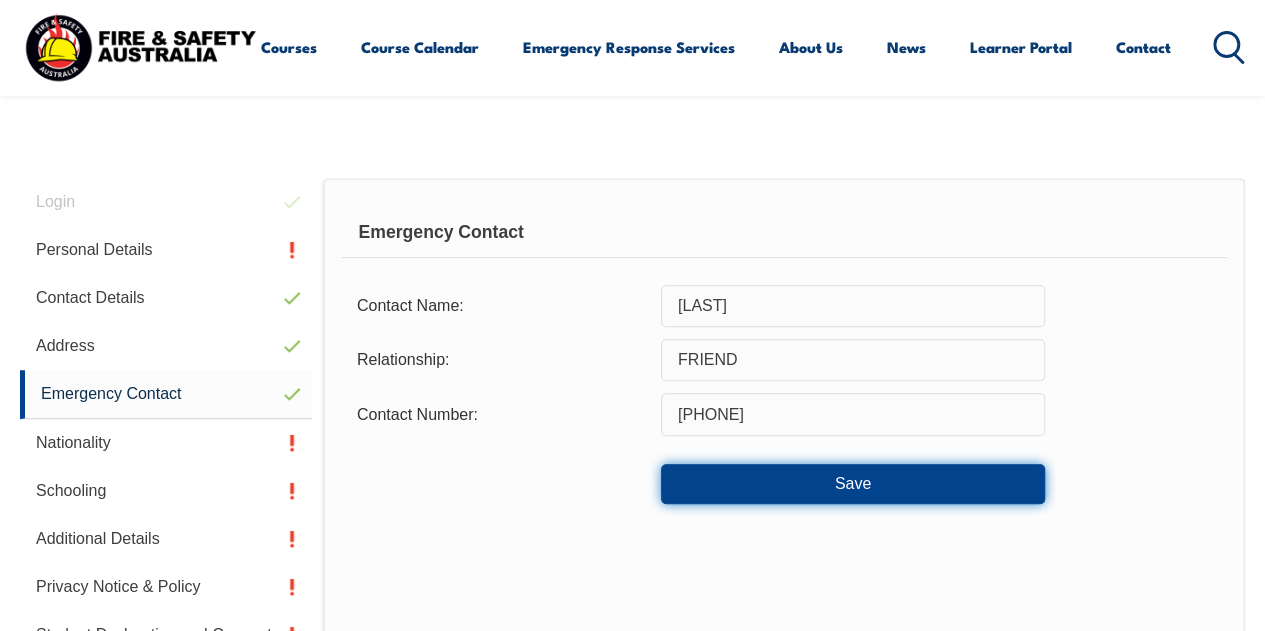 click on "Save" at bounding box center [853, 484] 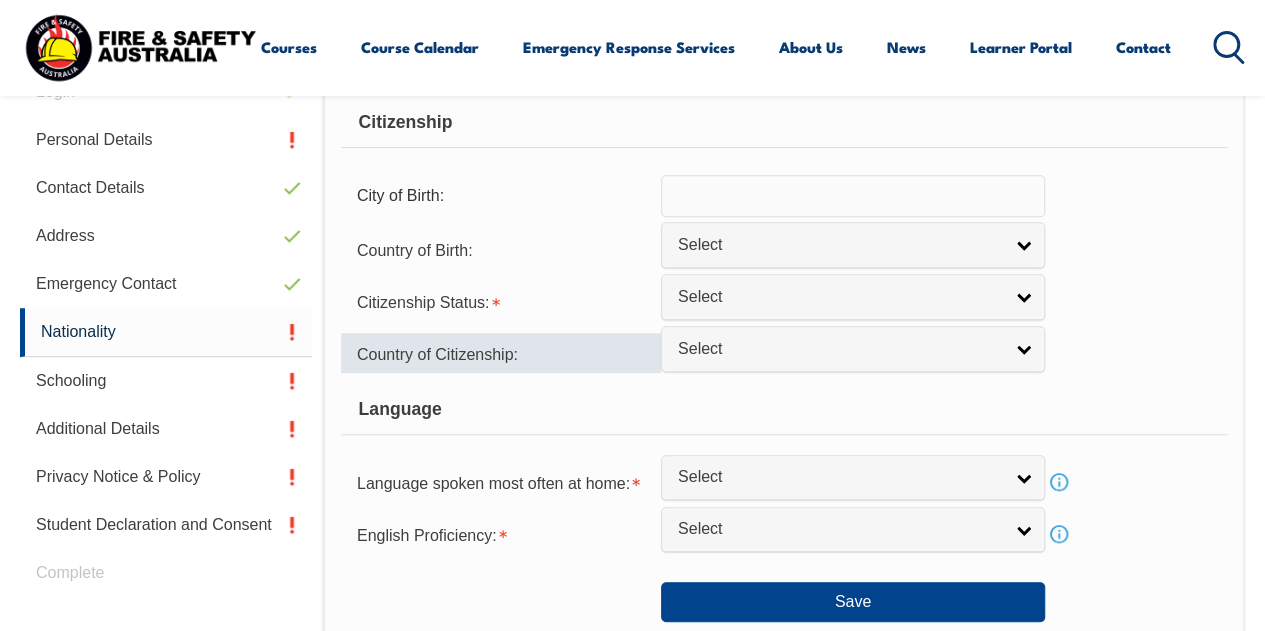 scroll, scrollTop: 539, scrollLeft: 0, axis: vertical 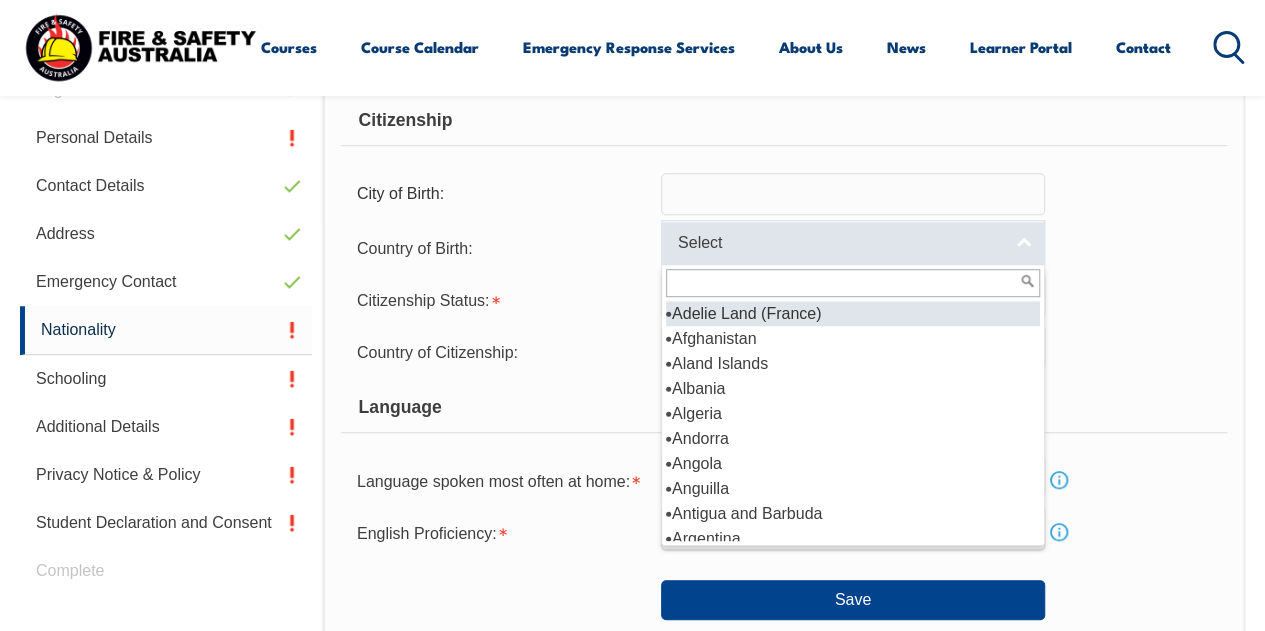 click on "Select" at bounding box center (840, 243) 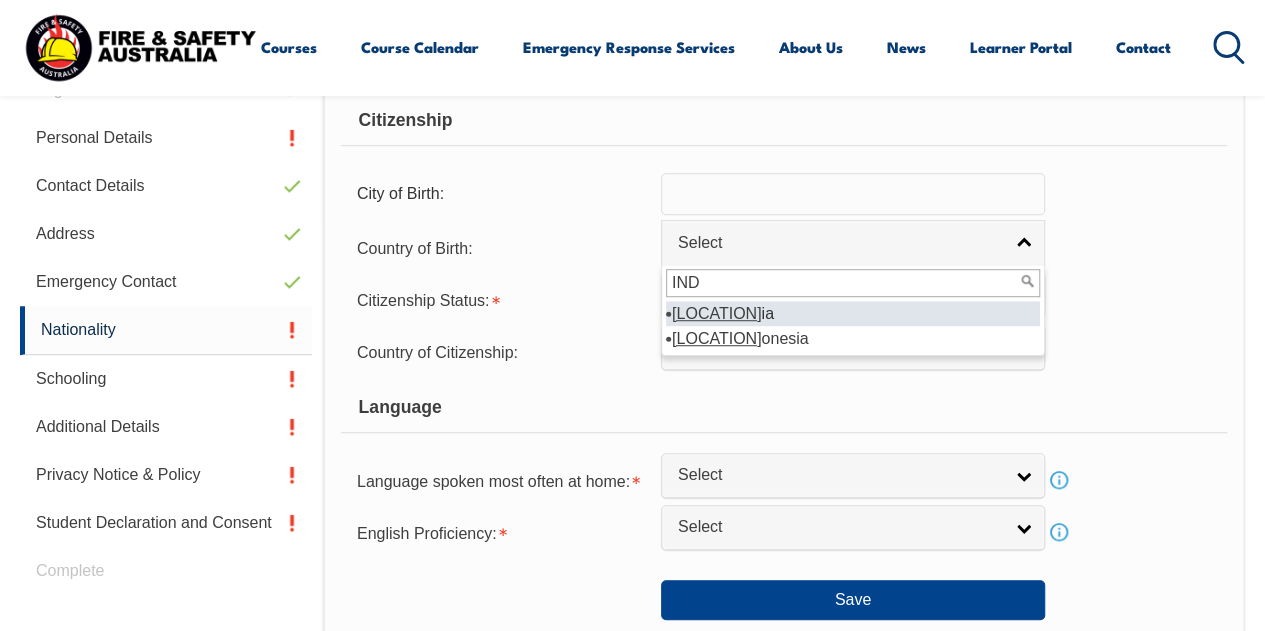 type on "IND" 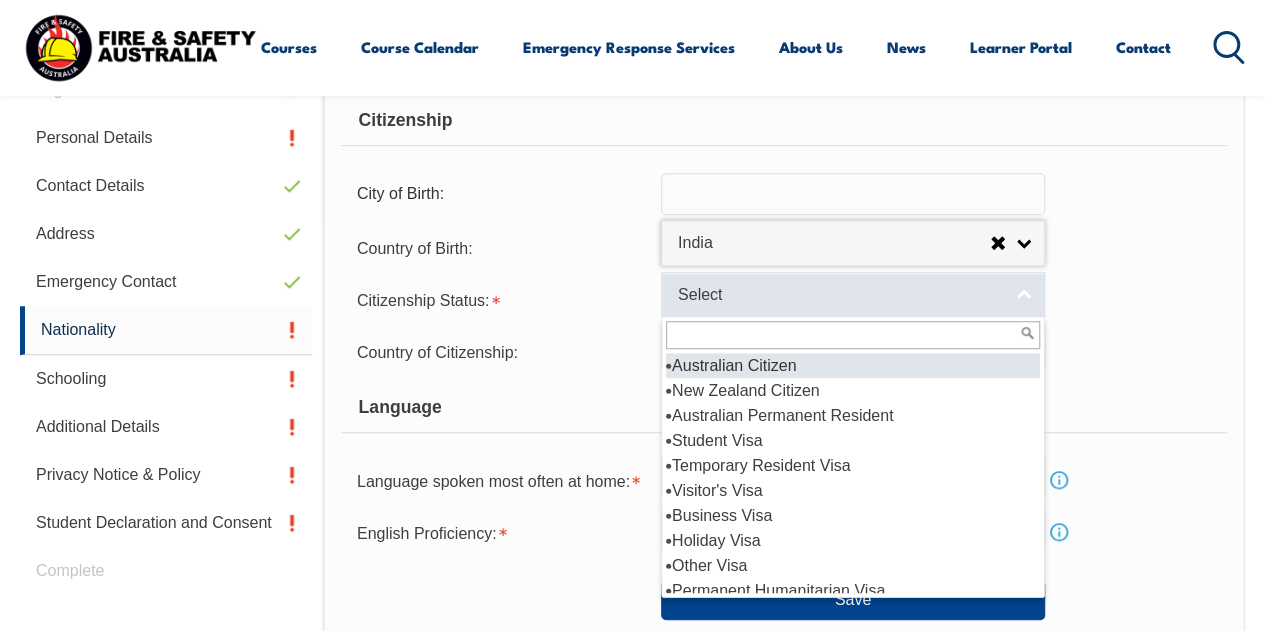 click on "Select" at bounding box center [853, 294] 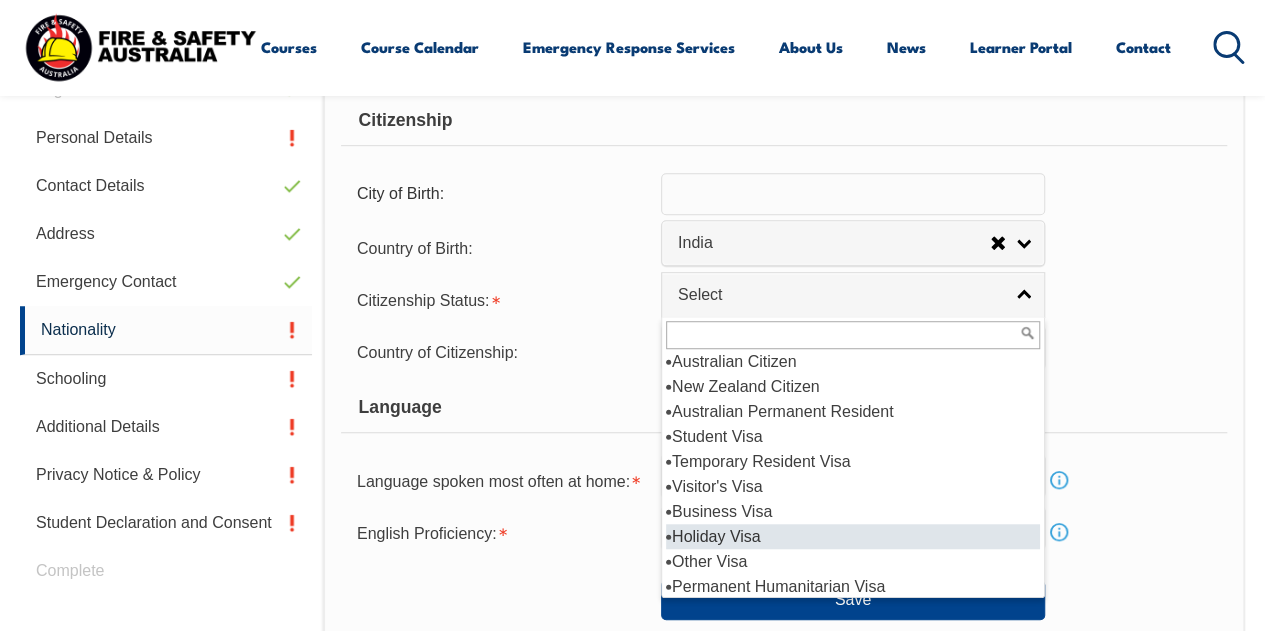 scroll, scrollTop: 0, scrollLeft: 0, axis: both 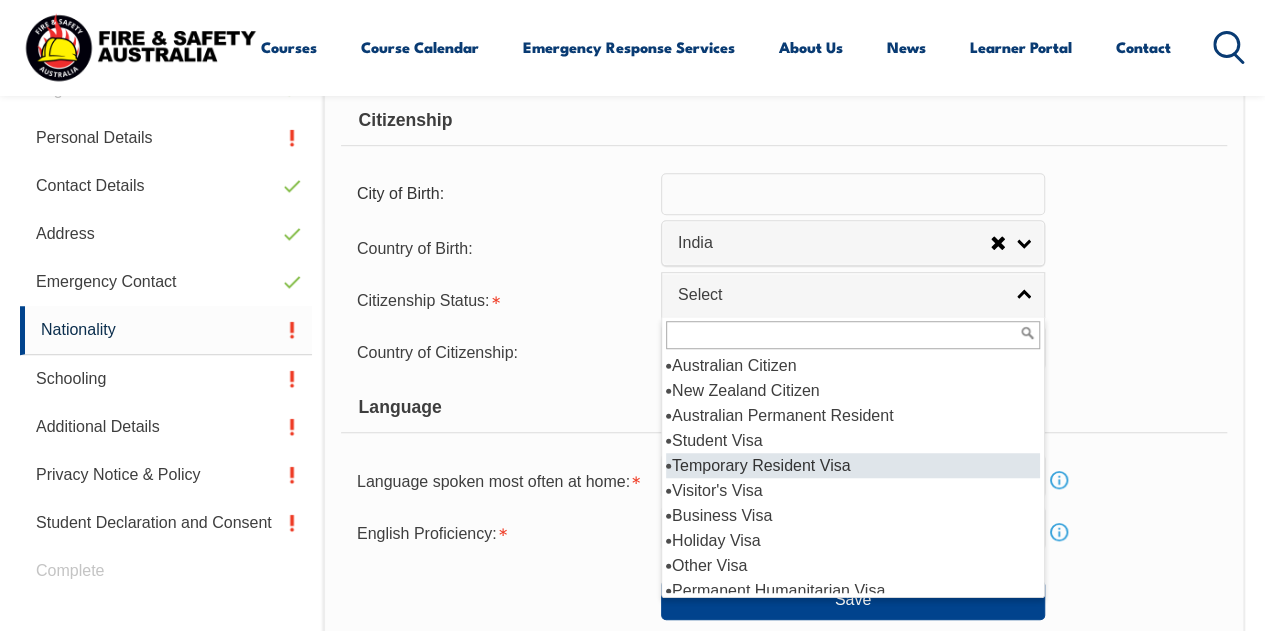 click on "Temporary Resident Visa" at bounding box center (853, 465) 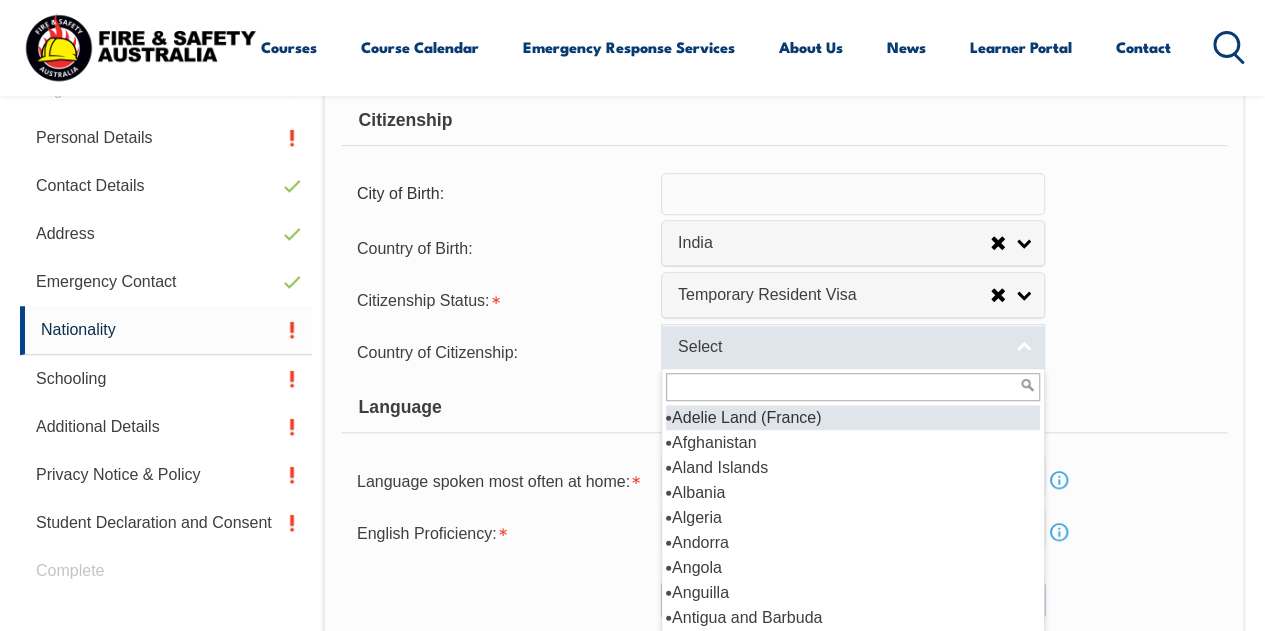 click on "Select" at bounding box center (853, 346) 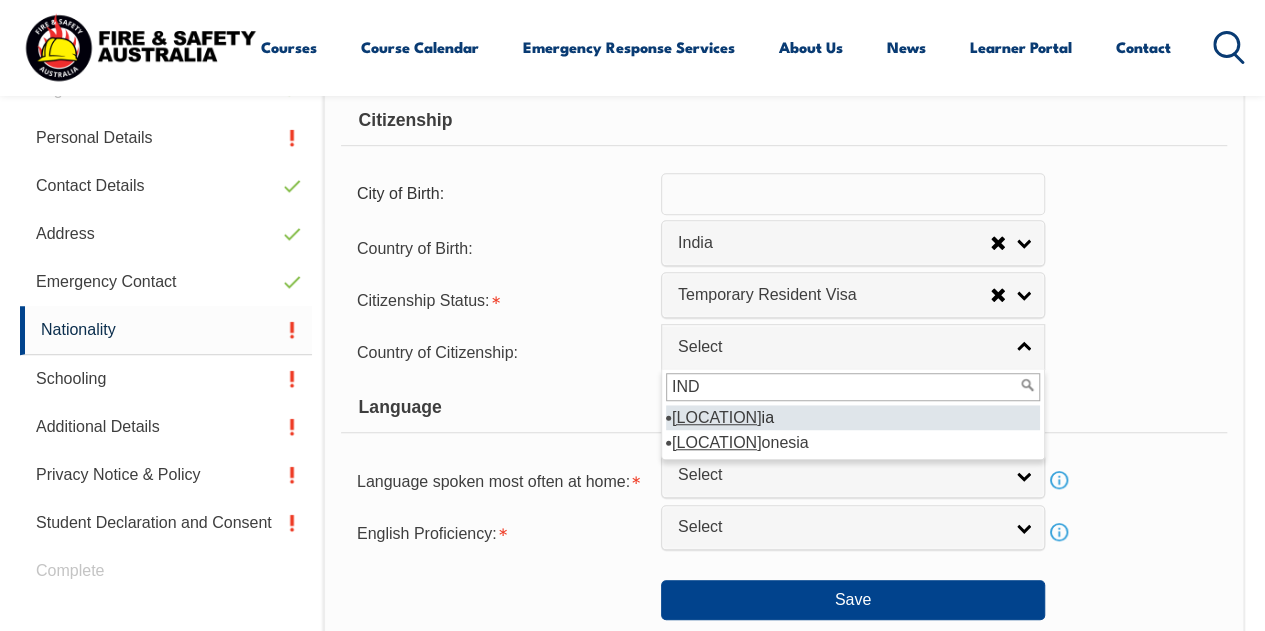 type on "IND" 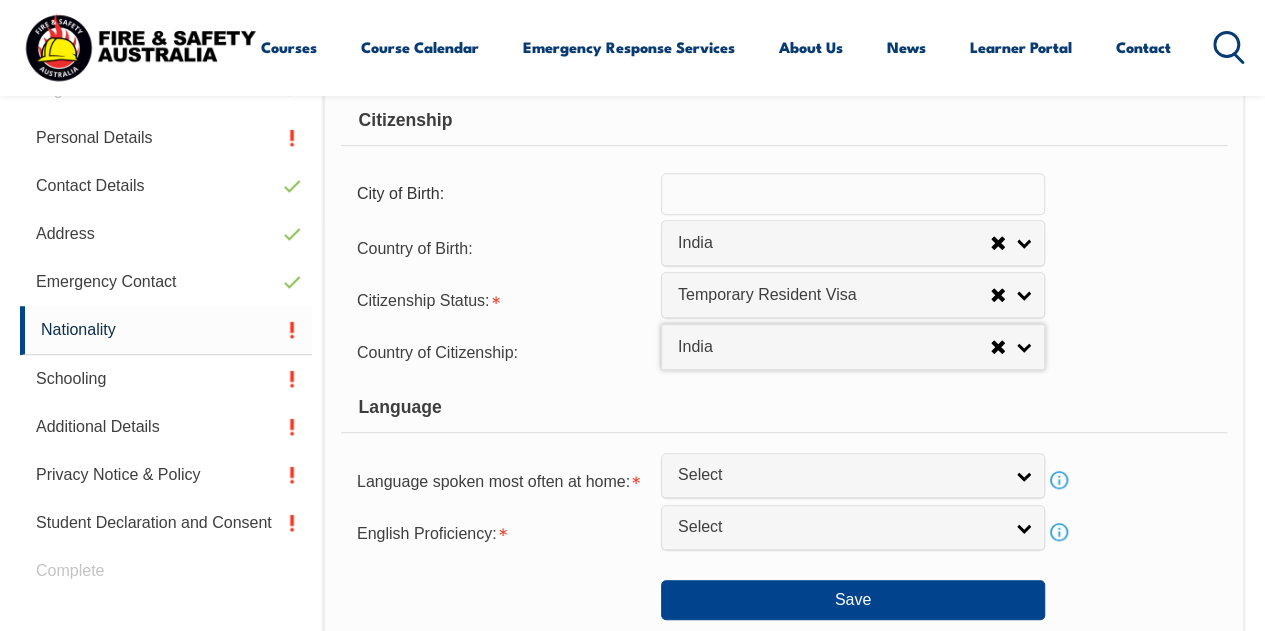 scroll, scrollTop: 627, scrollLeft: 0, axis: vertical 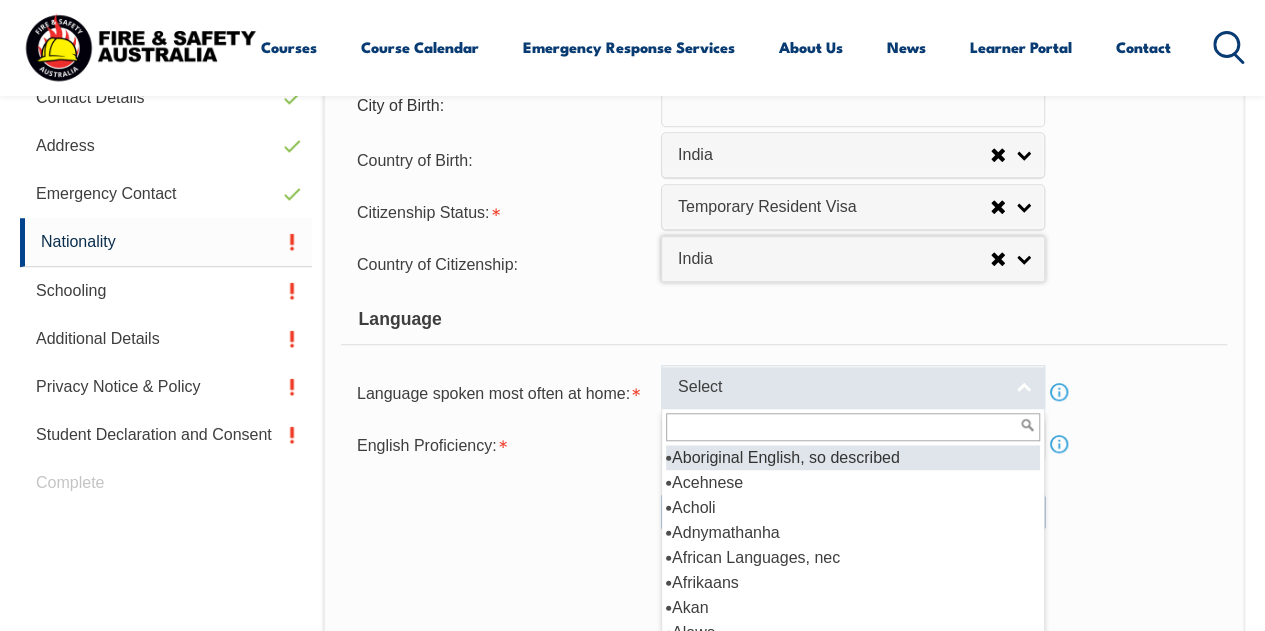click on "Select" at bounding box center [840, 387] 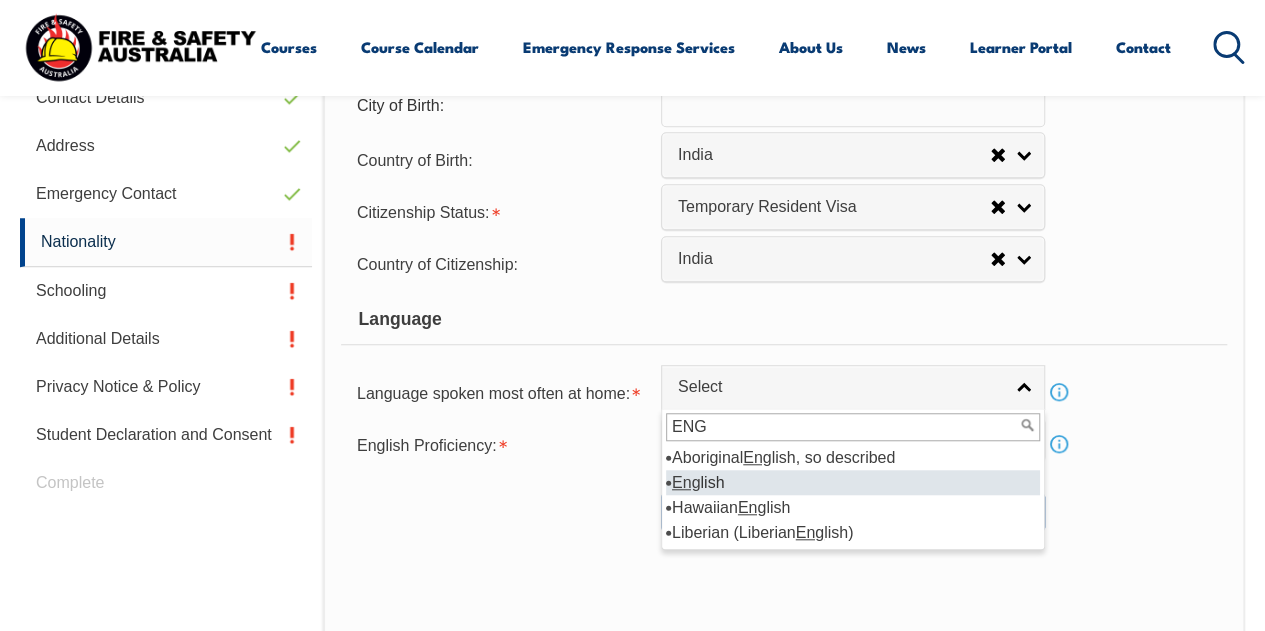 type on "ENG" 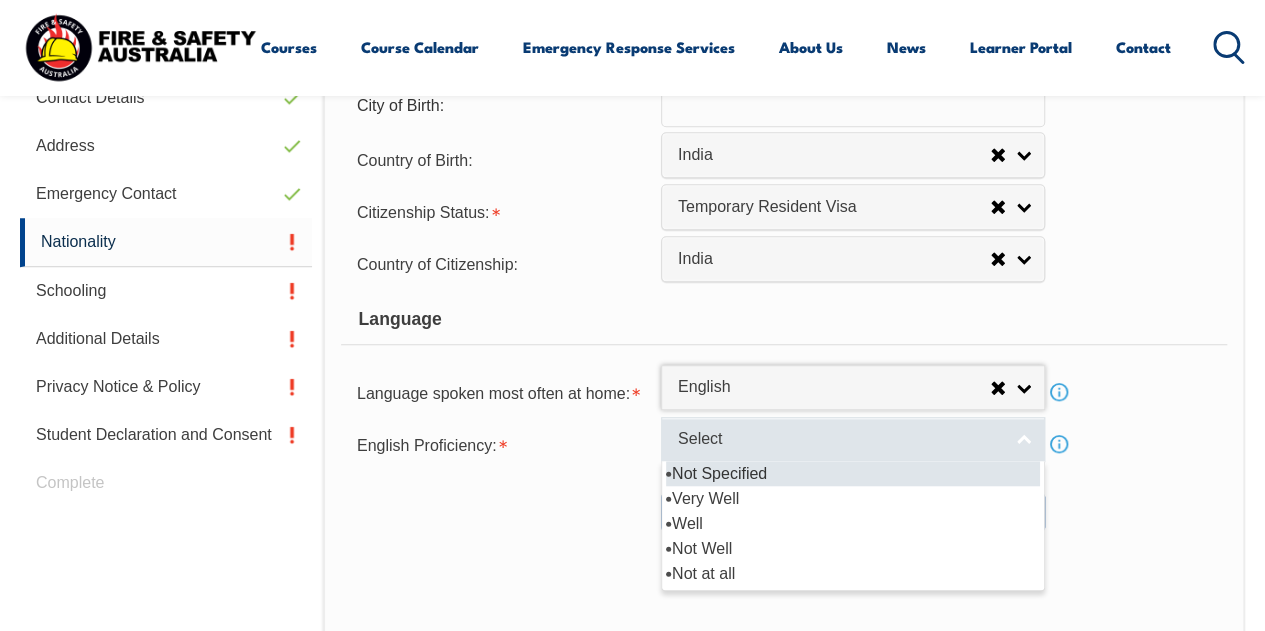 click on "Select" at bounding box center [853, 439] 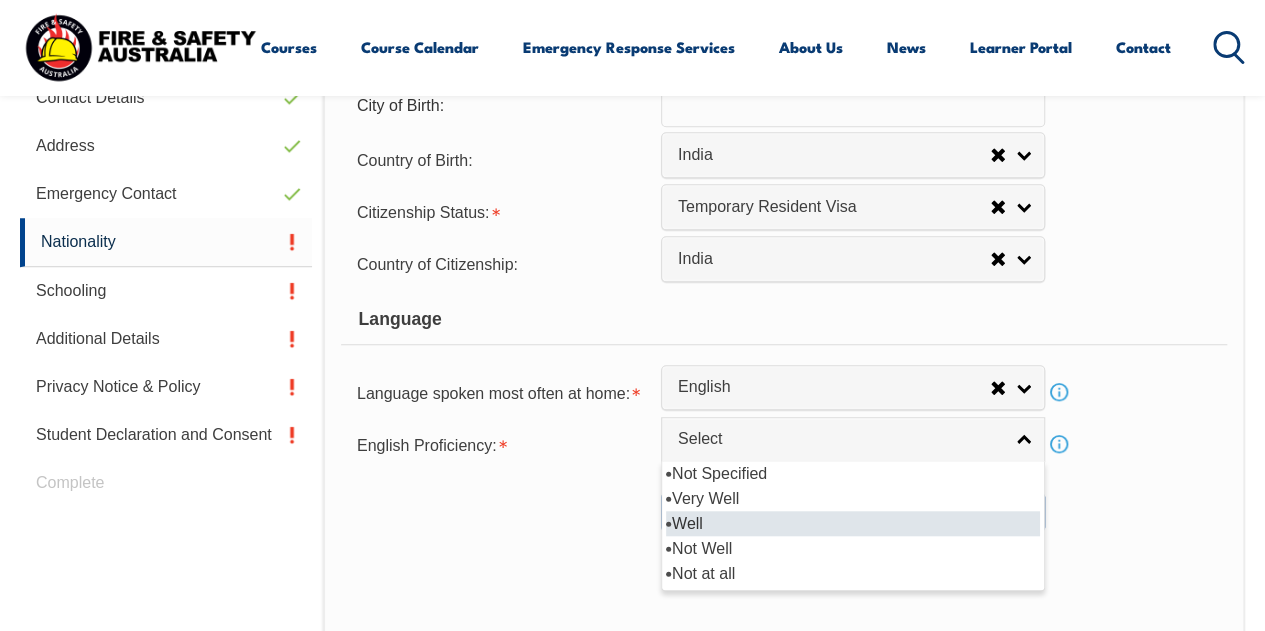 click on "Well" at bounding box center (853, 523) 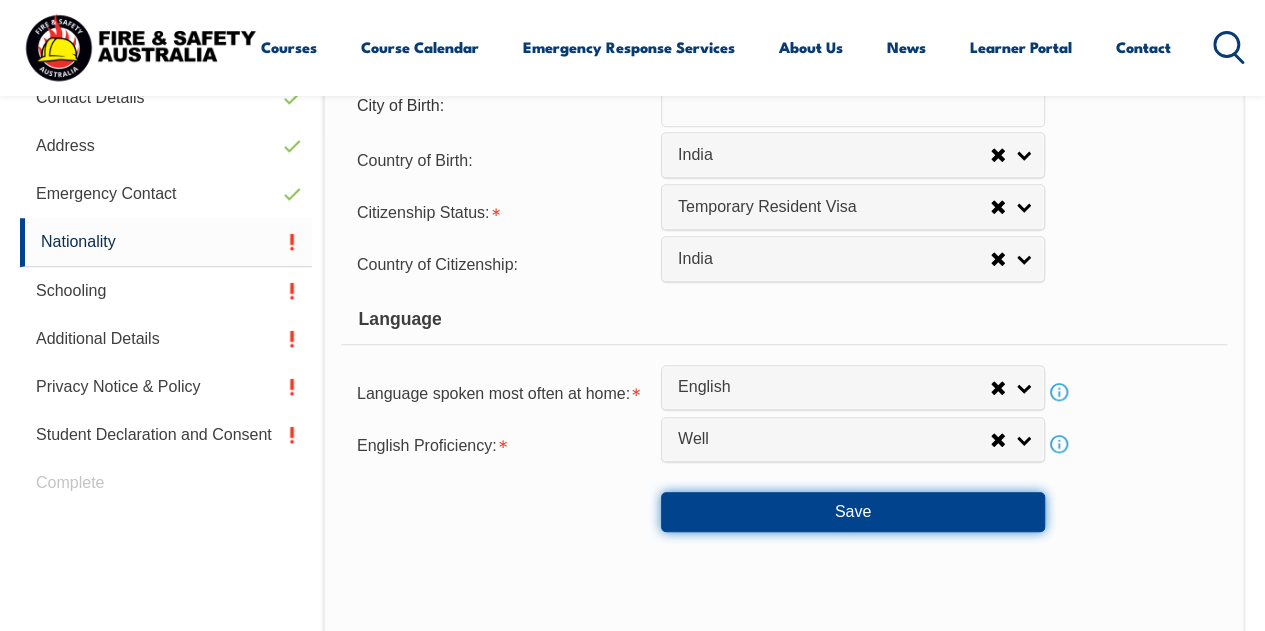 click on "Save" at bounding box center [853, 512] 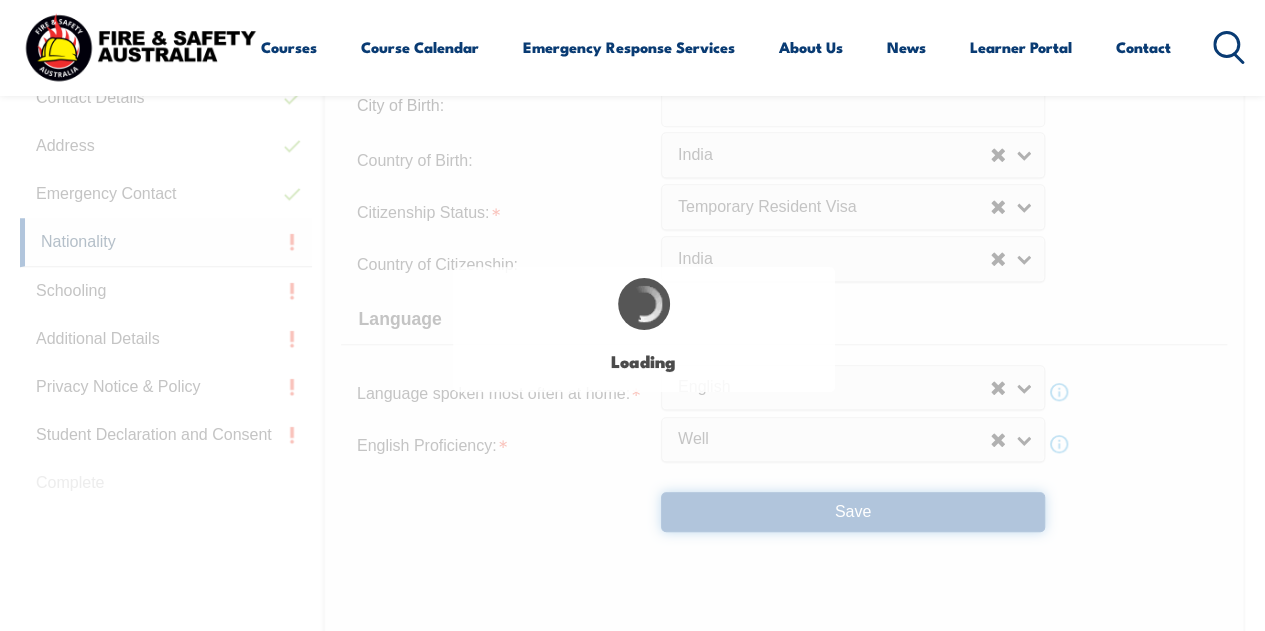 select on "false" 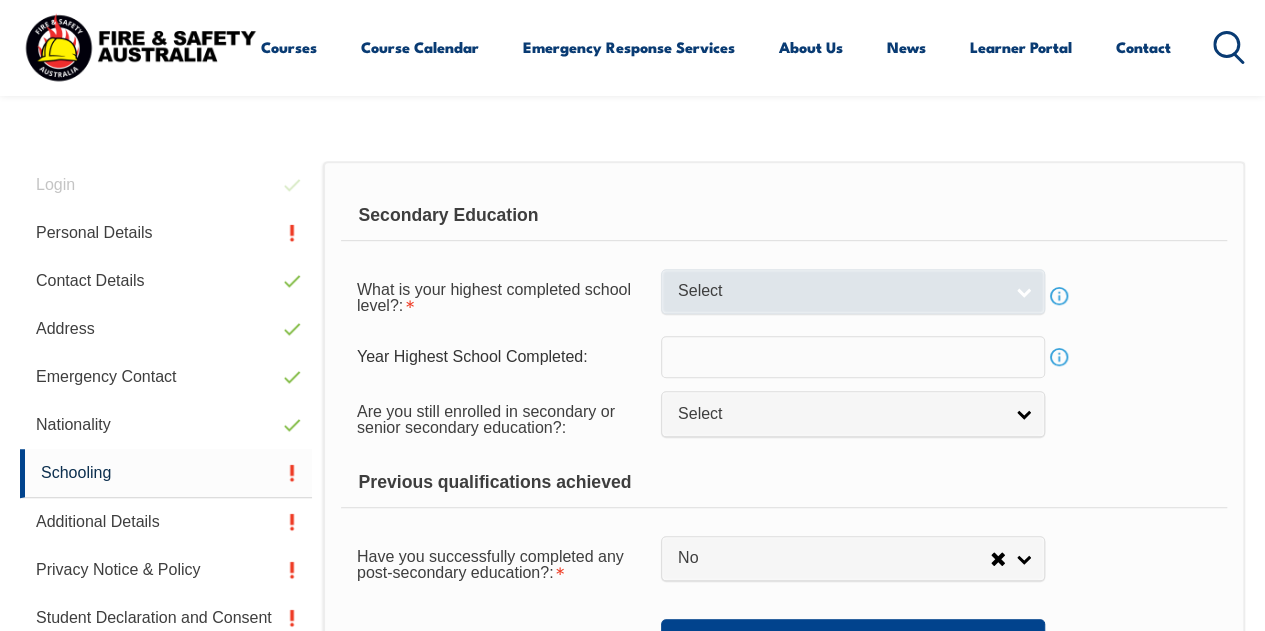 scroll, scrollTop: 446, scrollLeft: 0, axis: vertical 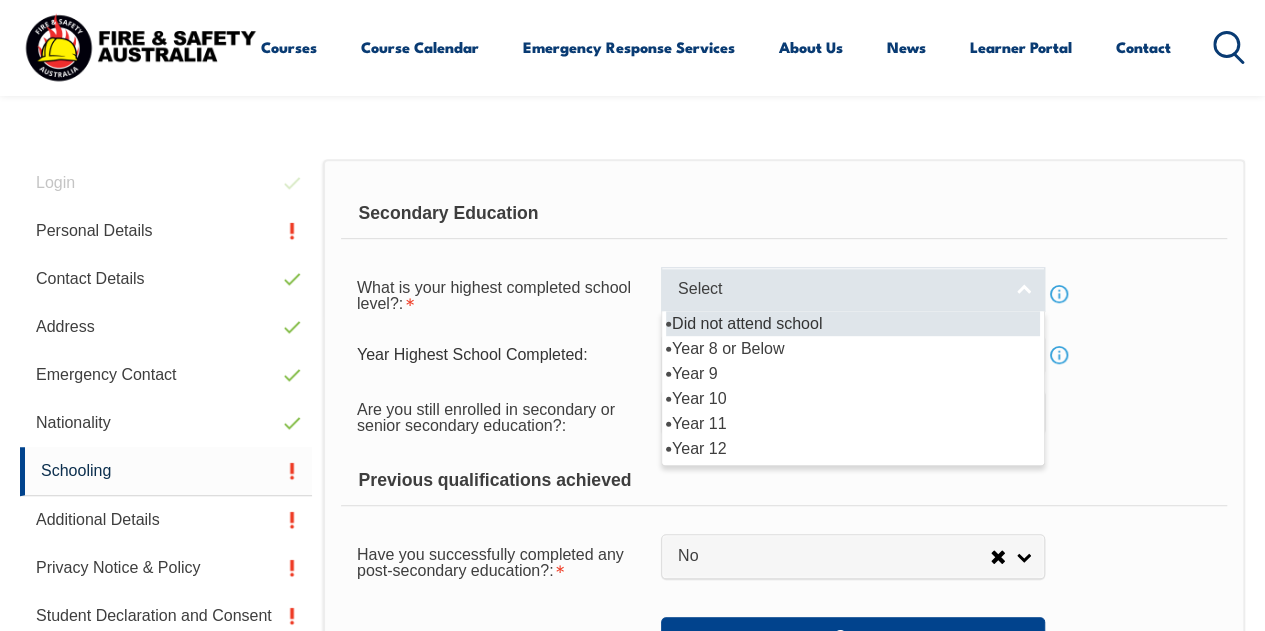 click on "Select" at bounding box center (840, 289) 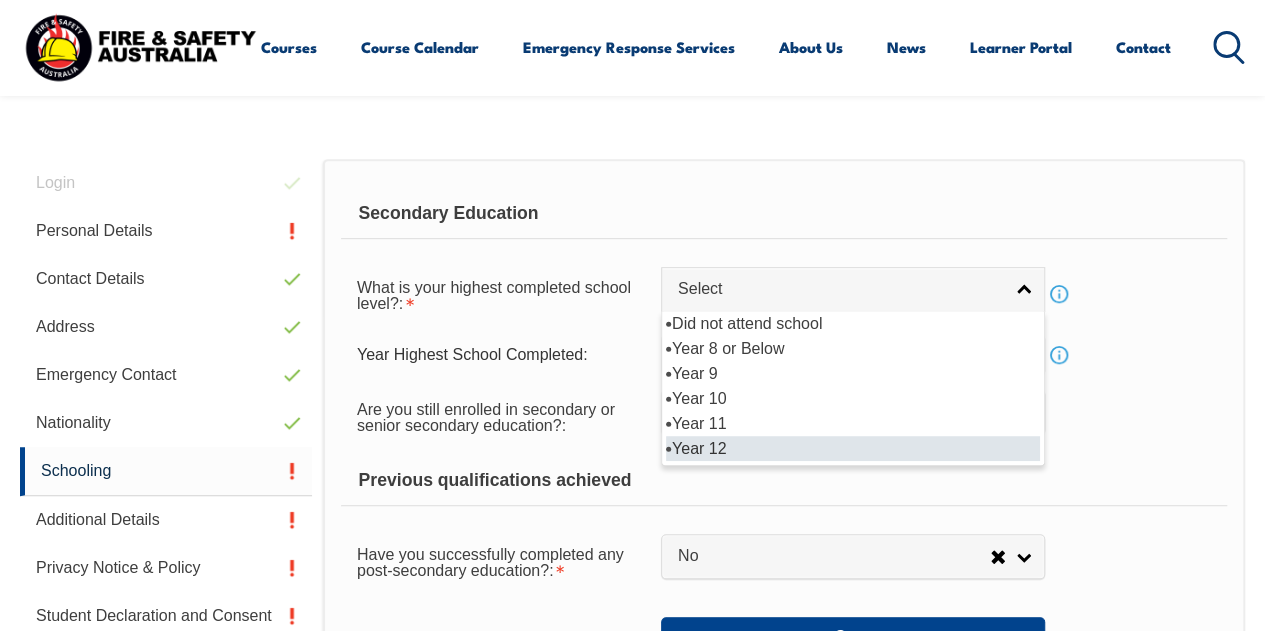 click on "Year 12" at bounding box center (853, 448) 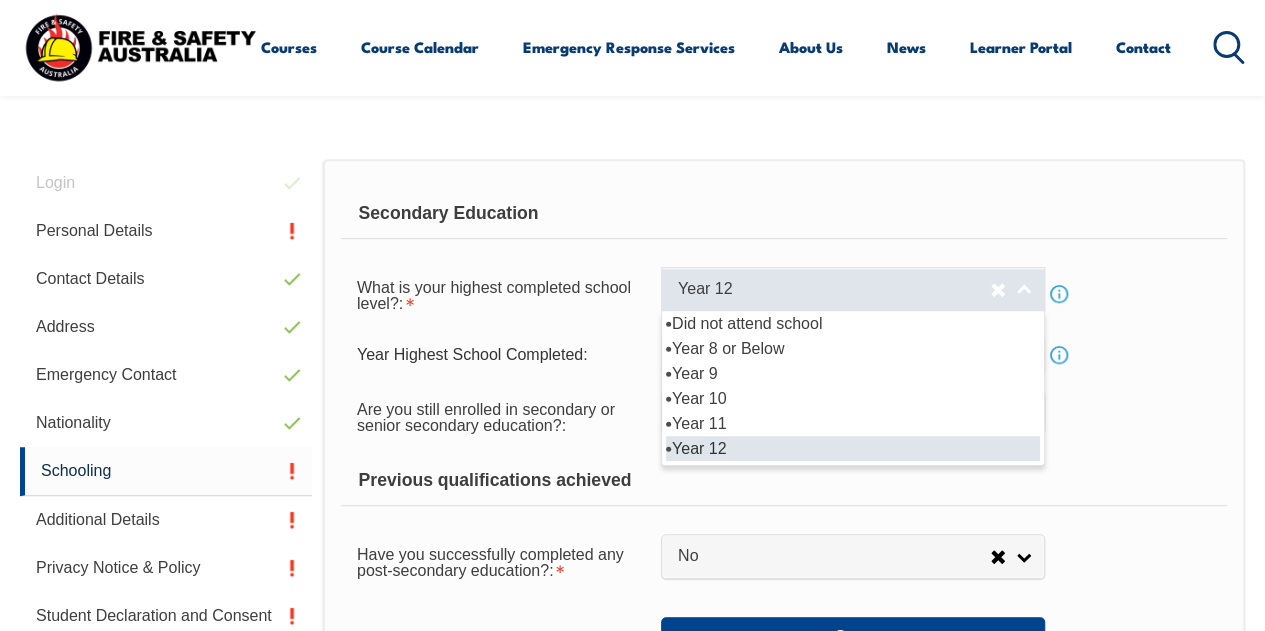 click on "Year 12" at bounding box center (853, 289) 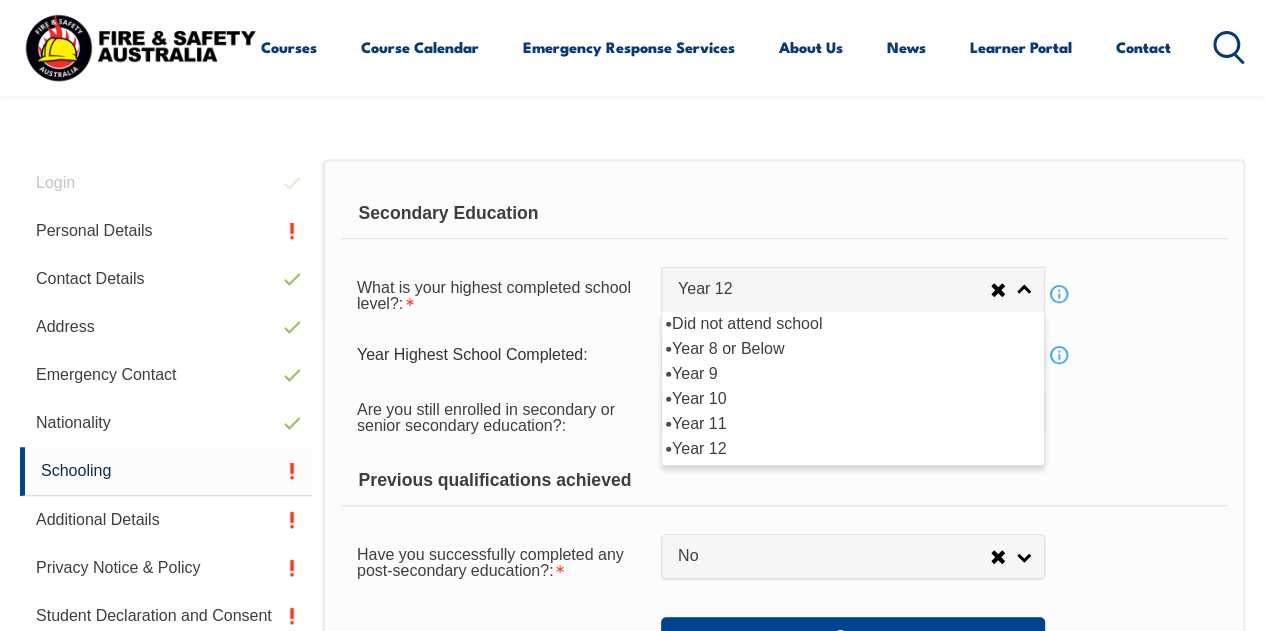 click on "Are you still enrolled in secondary or senior secondary education?: Not Specified Yes No
Select" at bounding box center [784, 416] 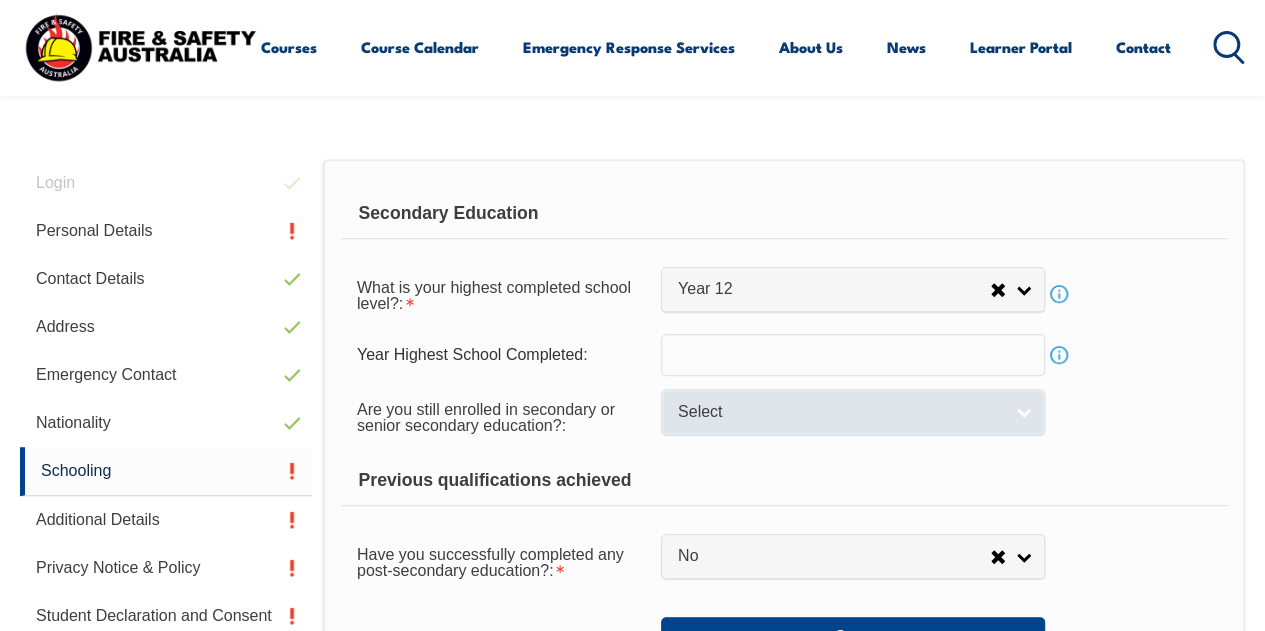 scroll, scrollTop: 506, scrollLeft: 0, axis: vertical 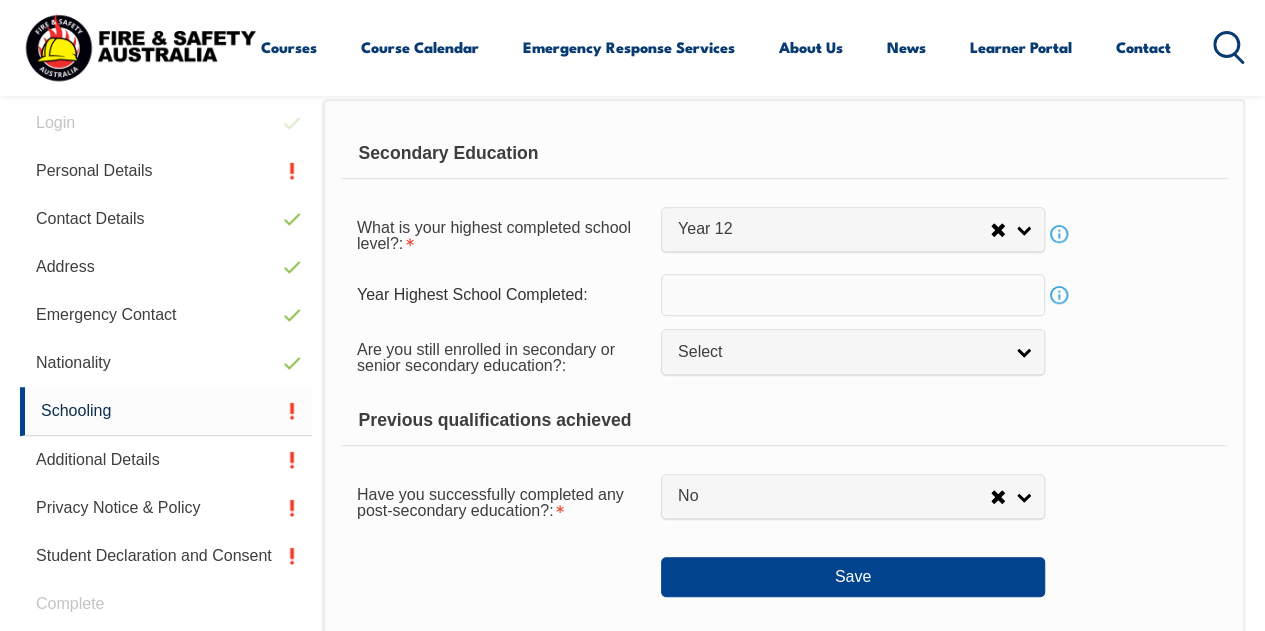 click on "Info" at bounding box center (1059, 295) 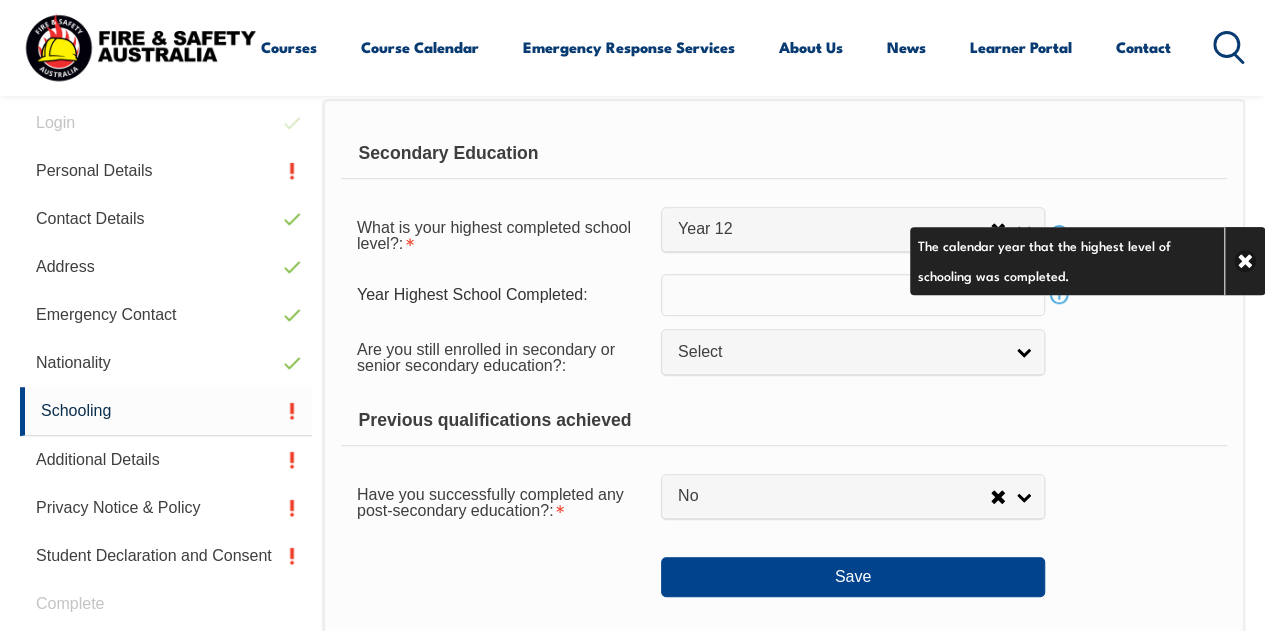 click on "Year Highest School Completed: Info" at bounding box center (784, 295) 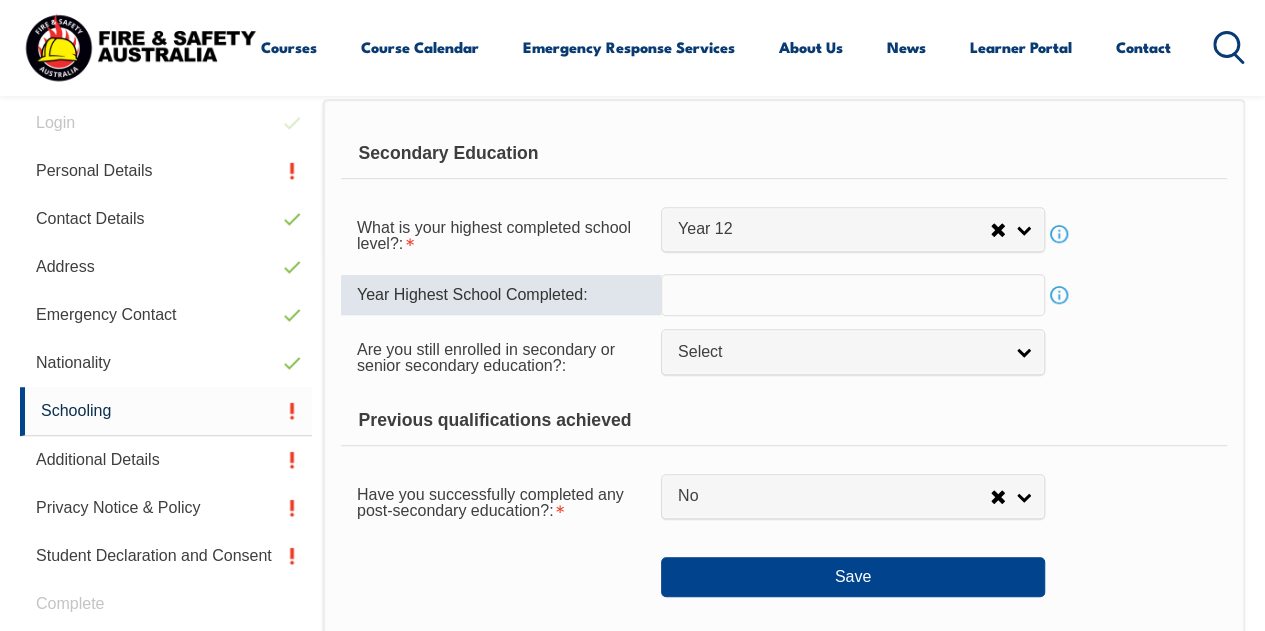 click at bounding box center [853, 295] 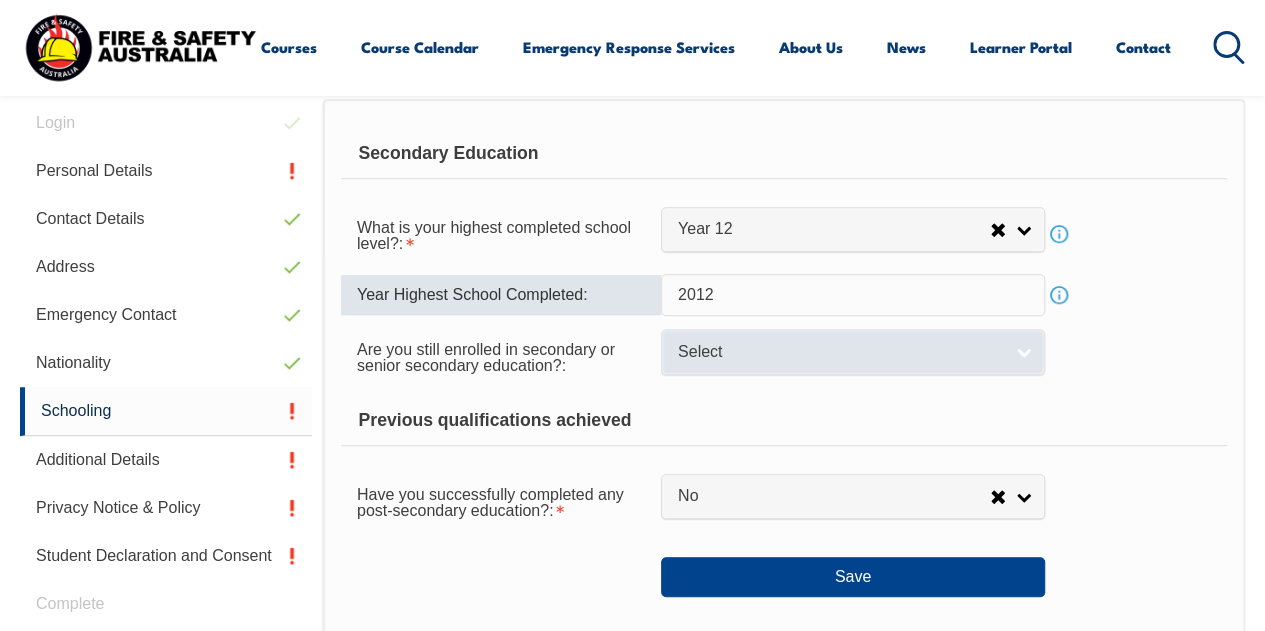 type on "2012" 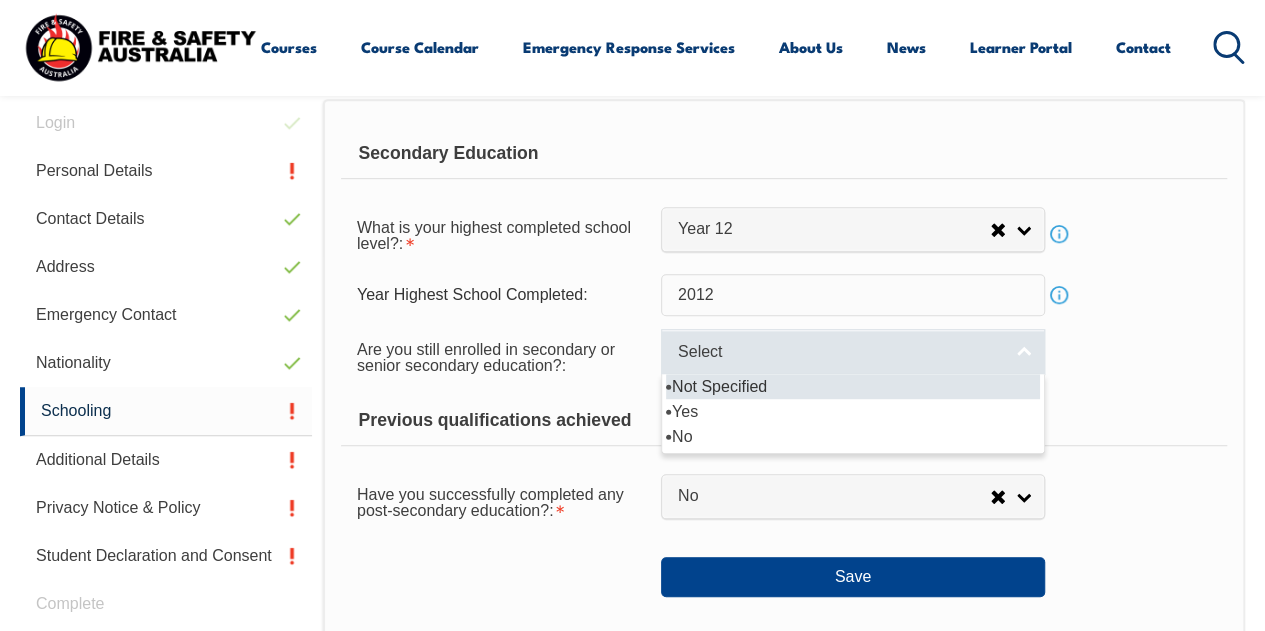 click on "Select" at bounding box center [840, 352] 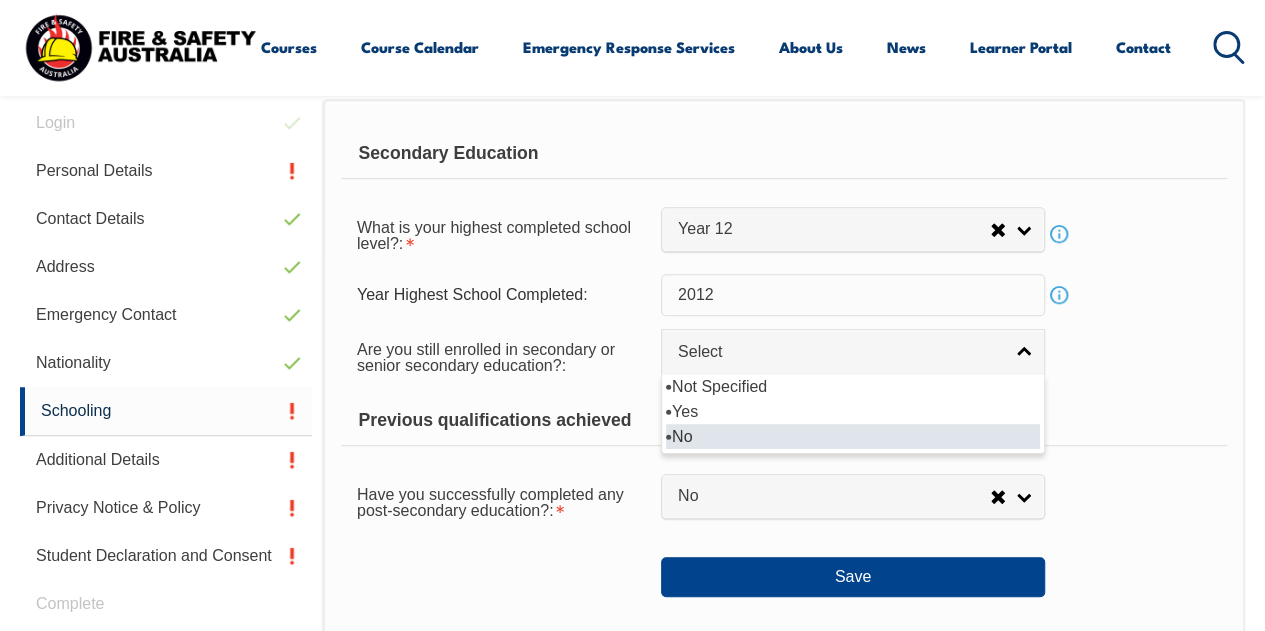 click on "No" at bounding box center (853, 436) 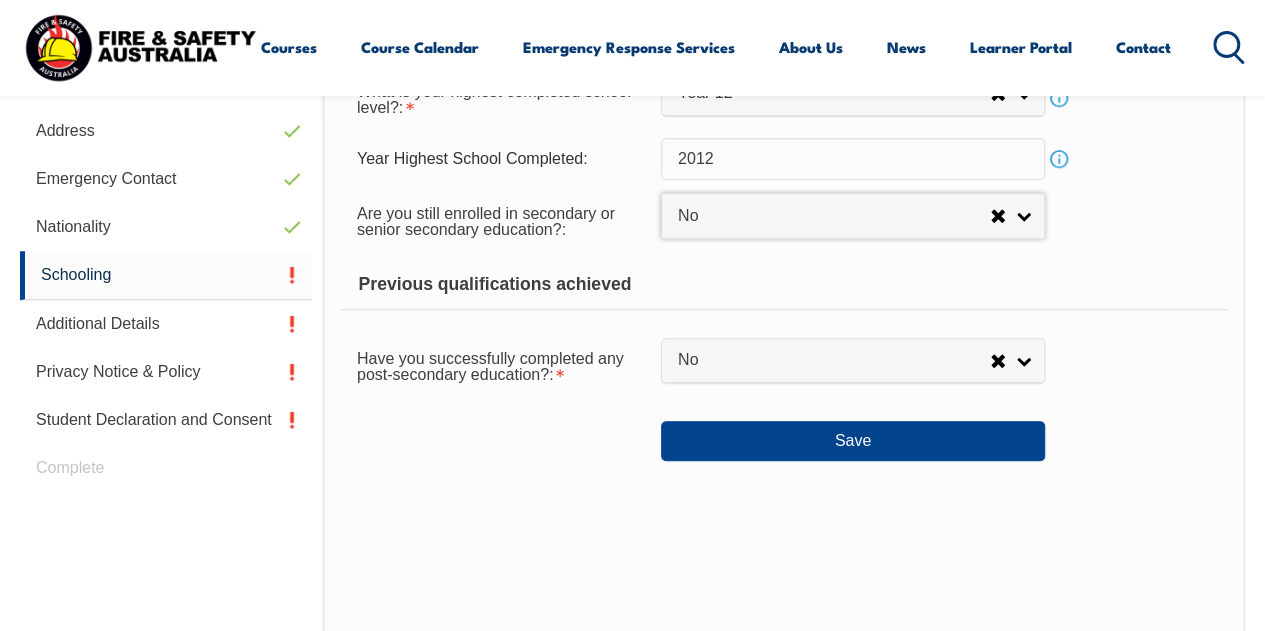 scroll, scrollTop: 648, scrollLeft: 0, axis: vertical 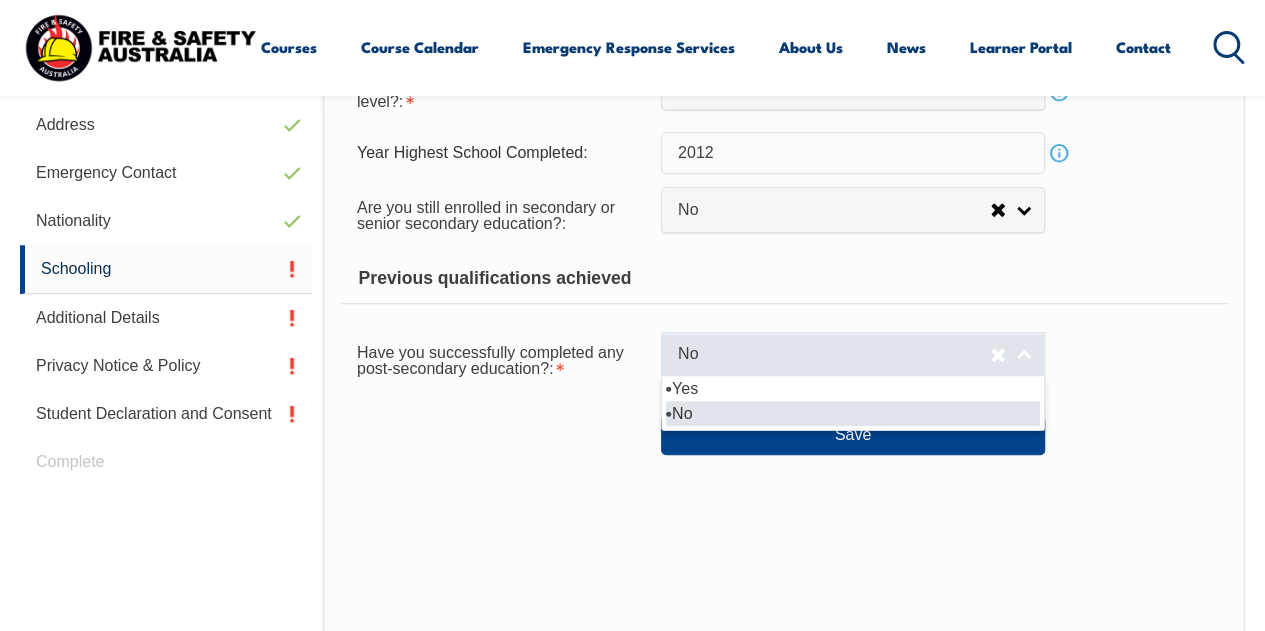 click on "No" at bounding box center [834, 354] 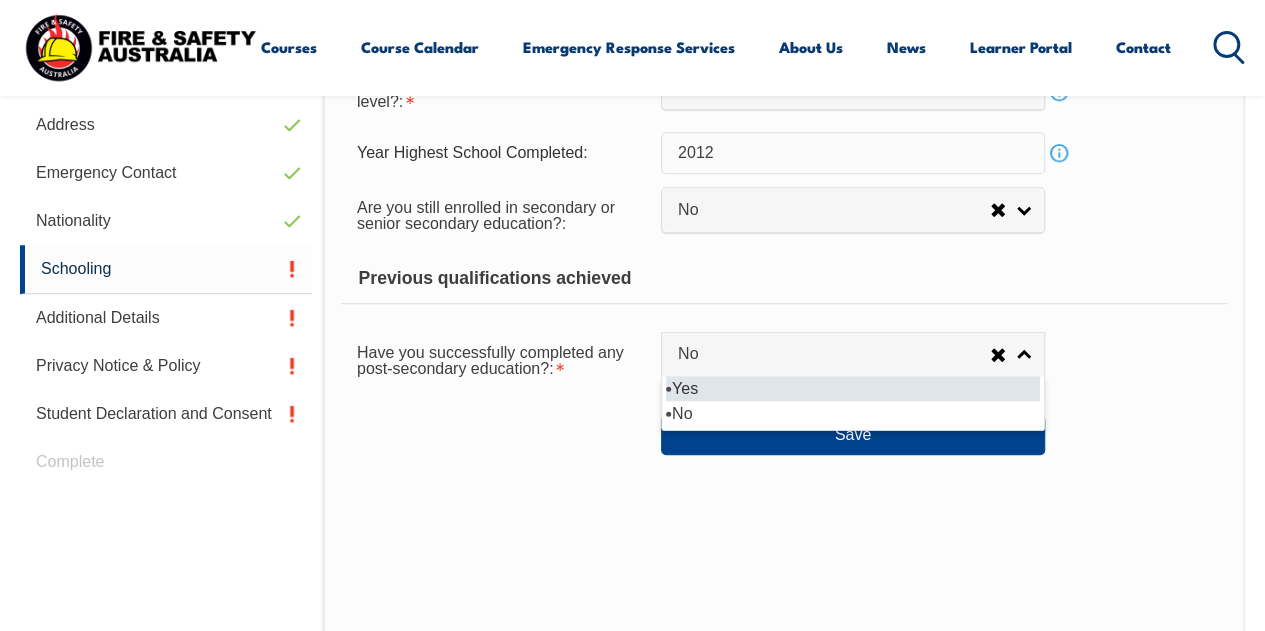 click on "Yes" at bounding box center (853, 388) 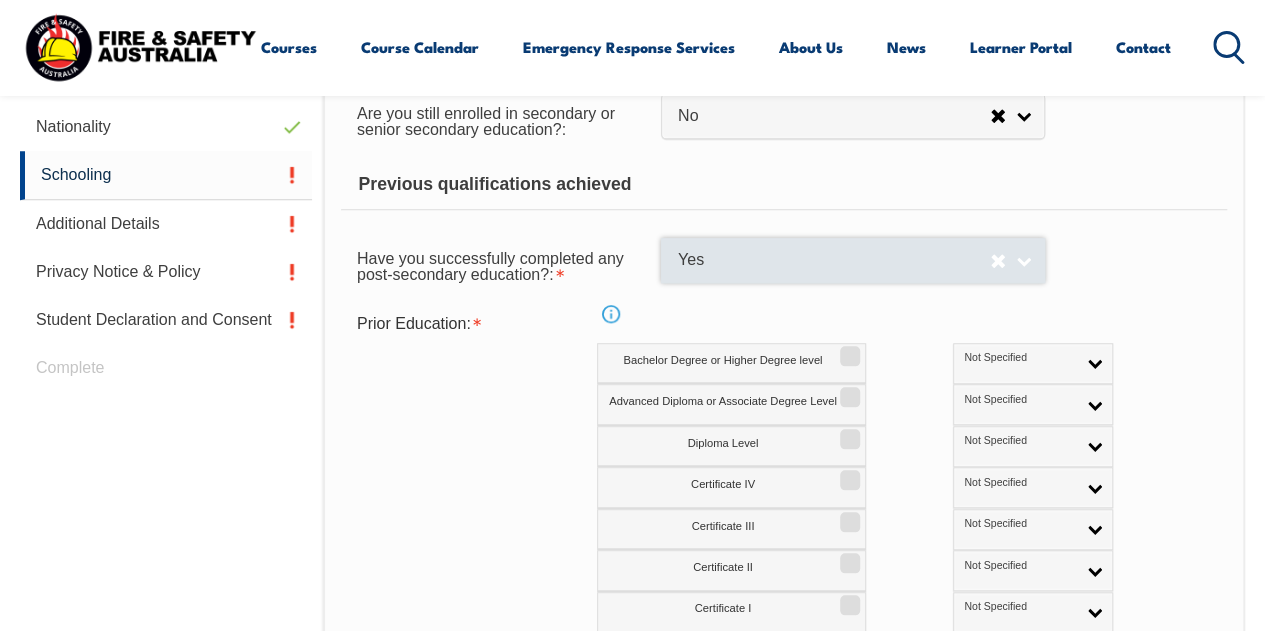 scroll, scrollTop: 740, scrollLeft: 0, axis: vertical 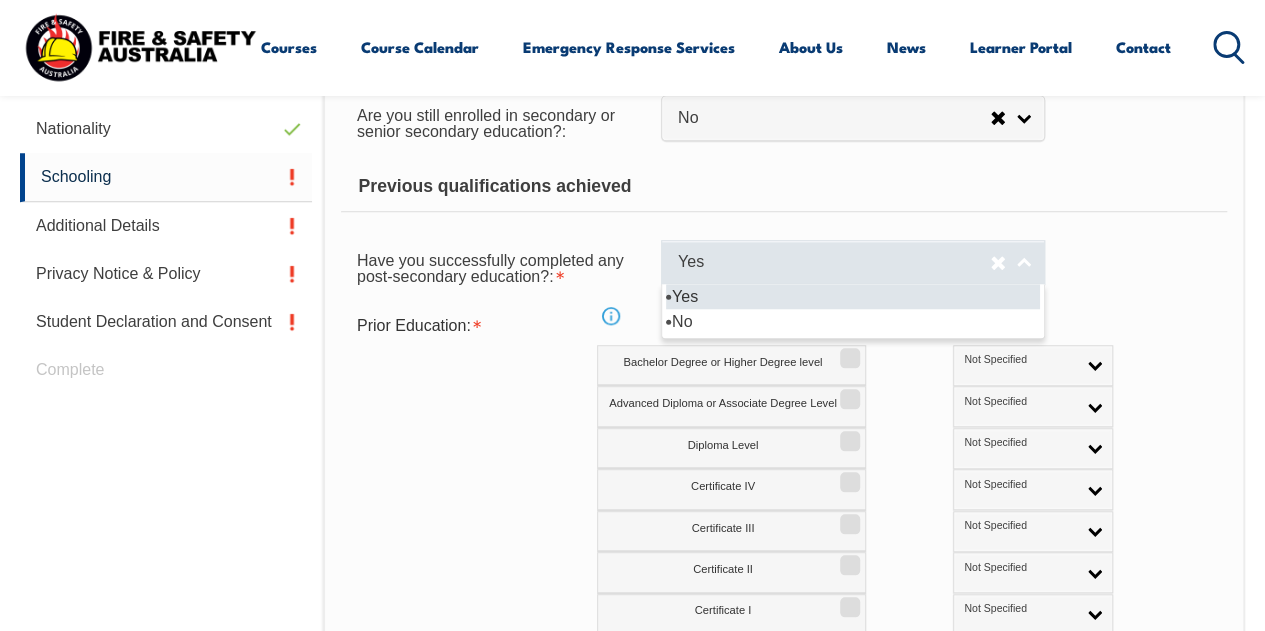 click on "Yes" at bounding box center [853, 262] 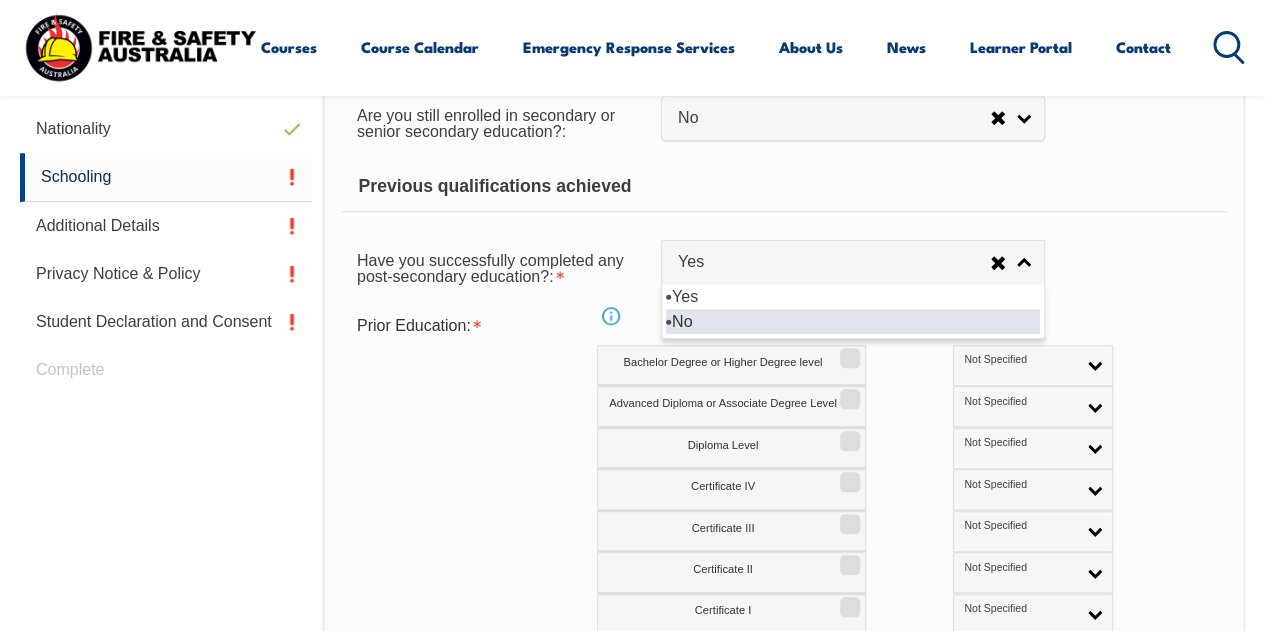 click on "No" at bounding box center (853, 321) 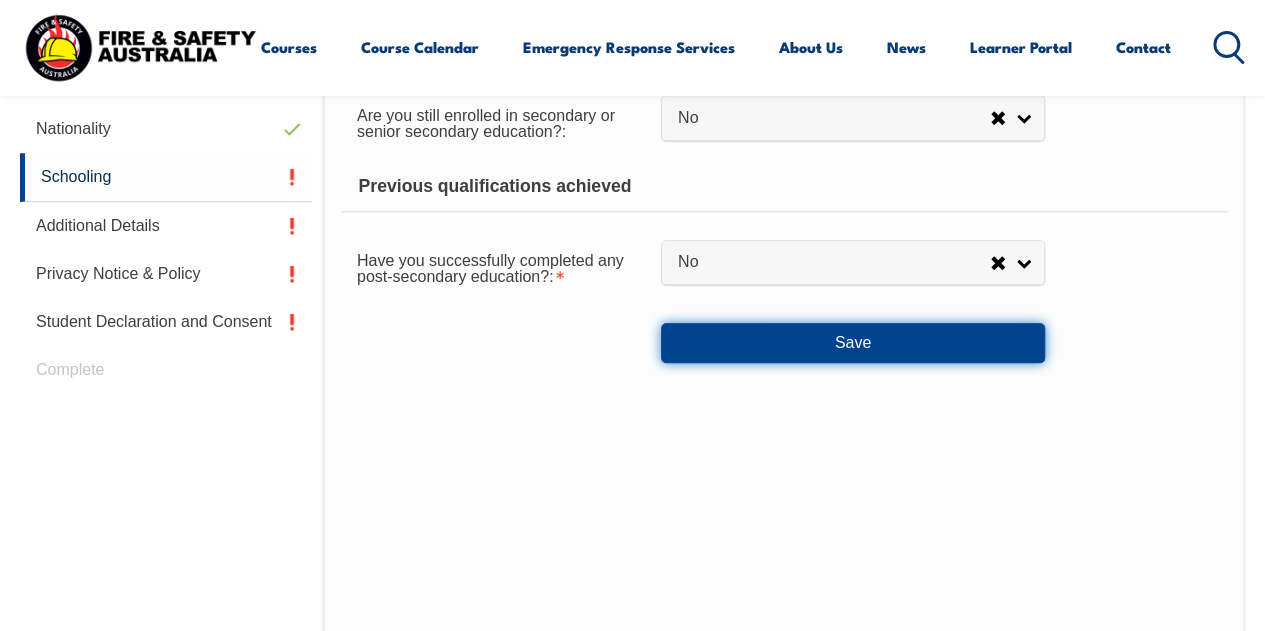 click on "Save" at bounding box center (853, 343) 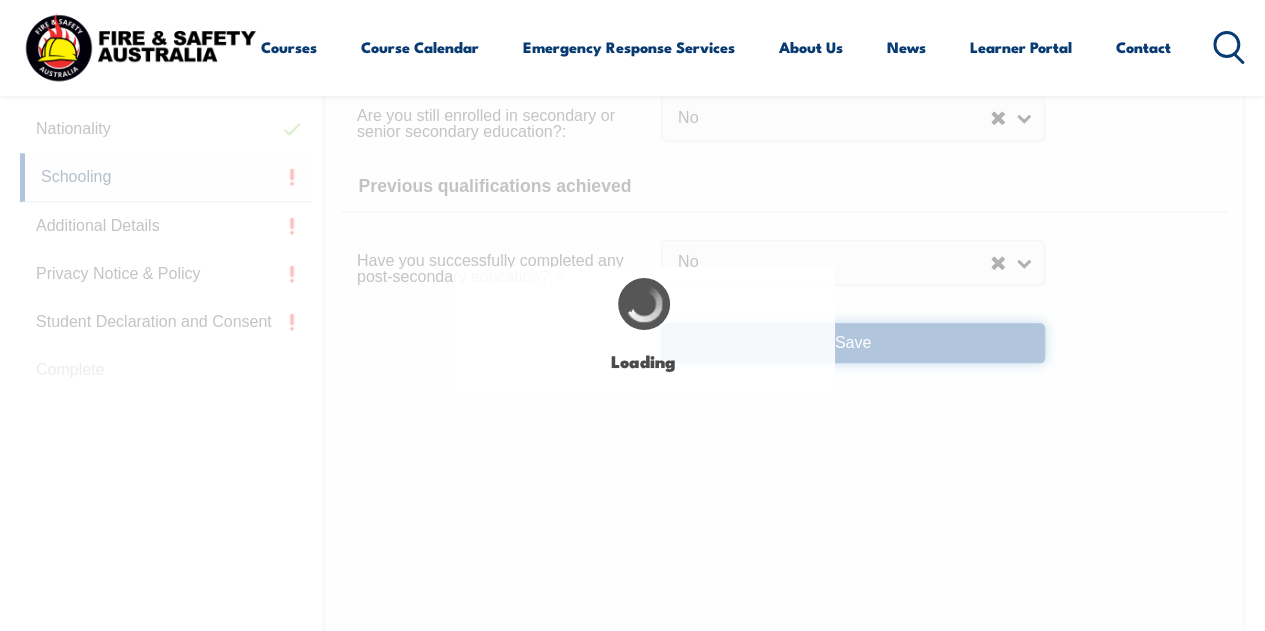 select on "false" 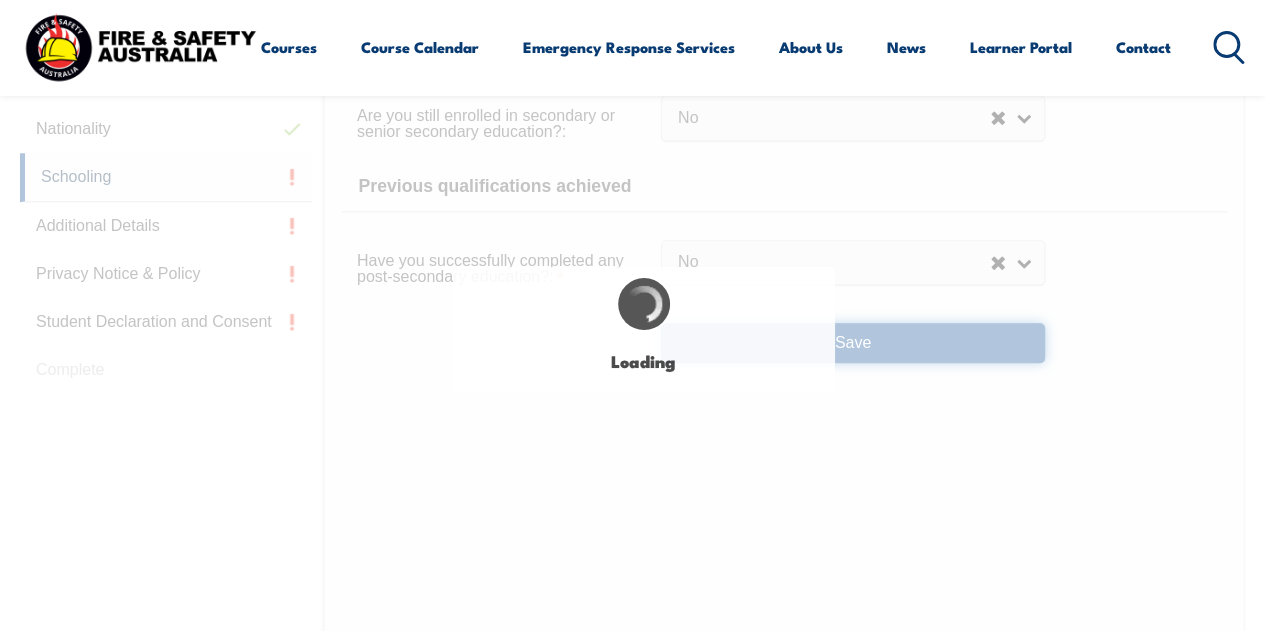 select on "false" 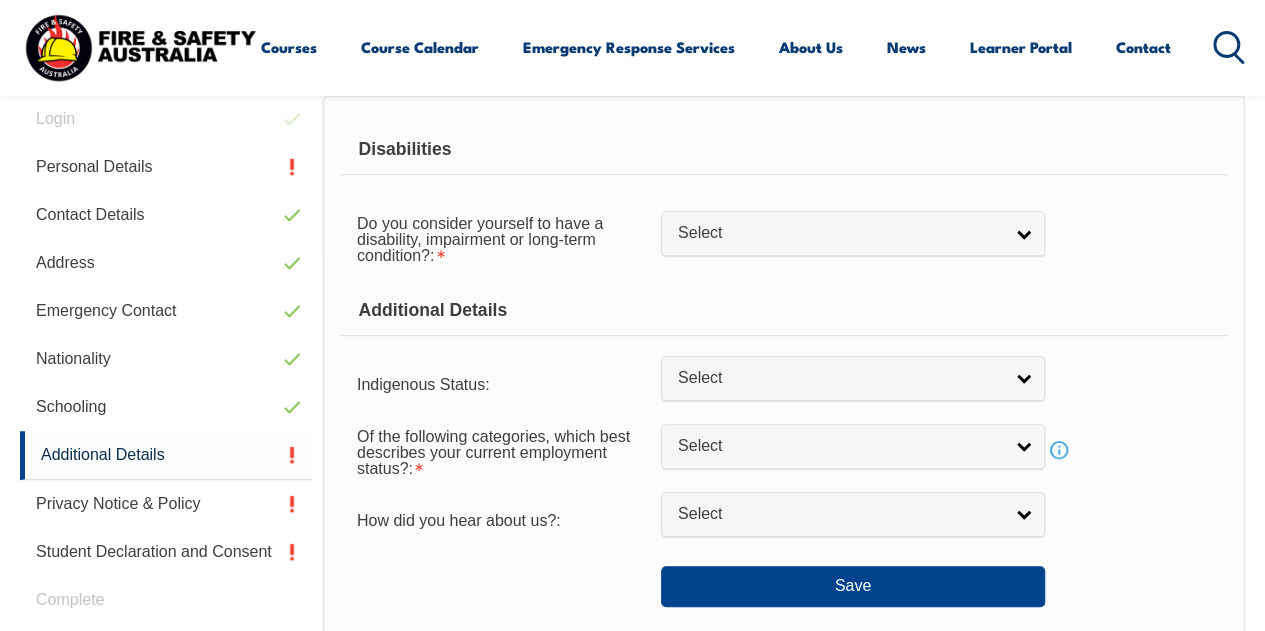 scroll, scrollTop: 523, scrollLeft: 0, axis: vertical 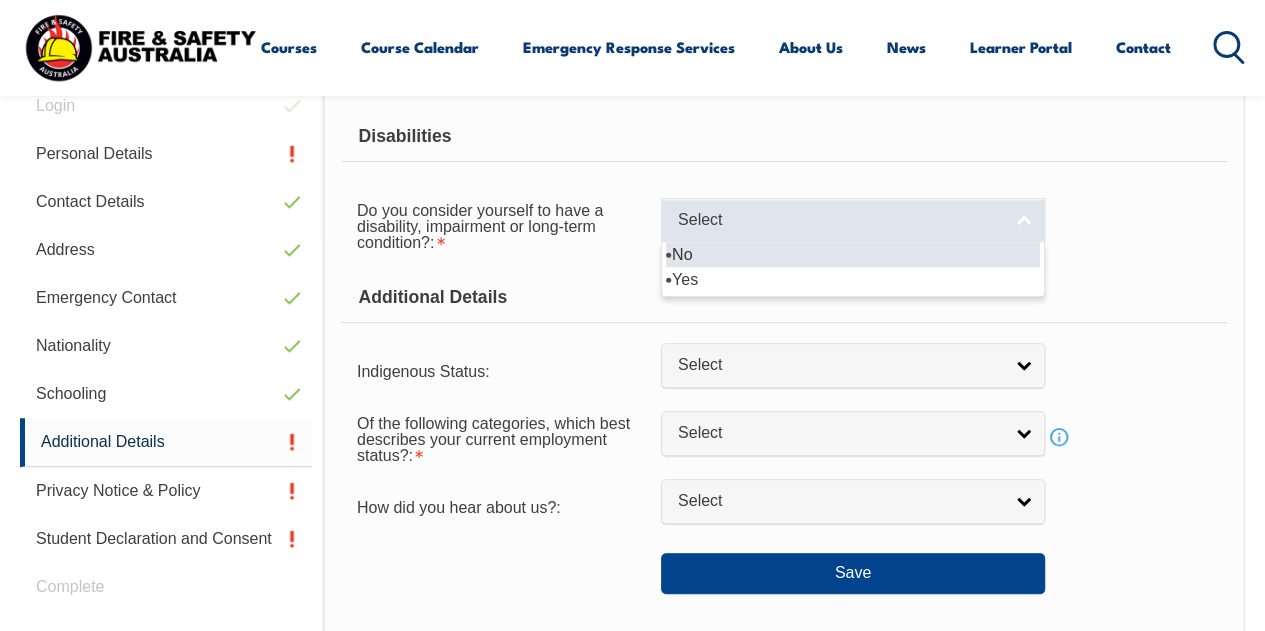 click on "Select" at bounding box center (840, 220) 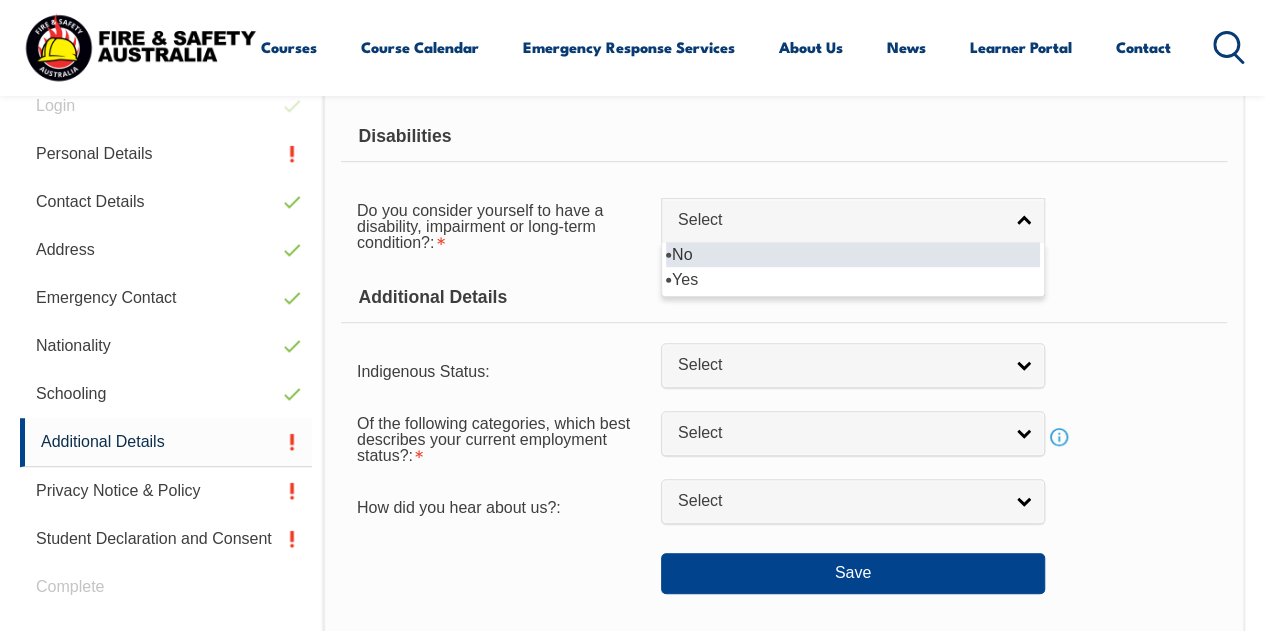 click on "No" at bounding box center [853, 254] 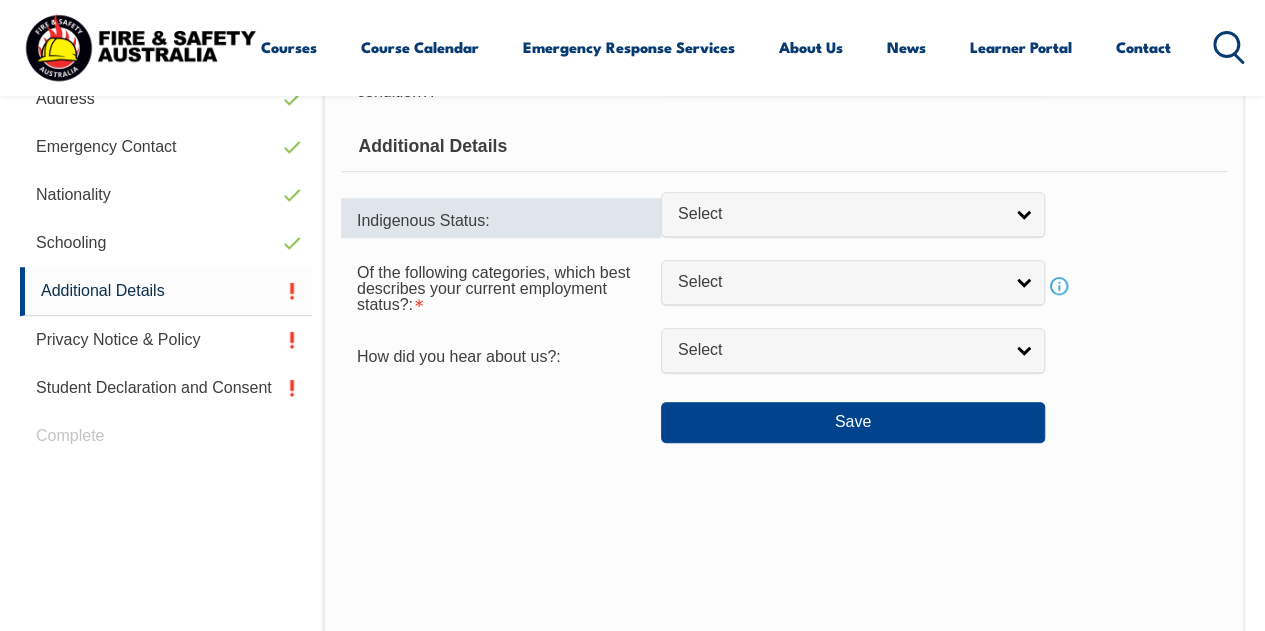 scroll, scrollTop: 675, scrollLeft: 0, axis: vertical 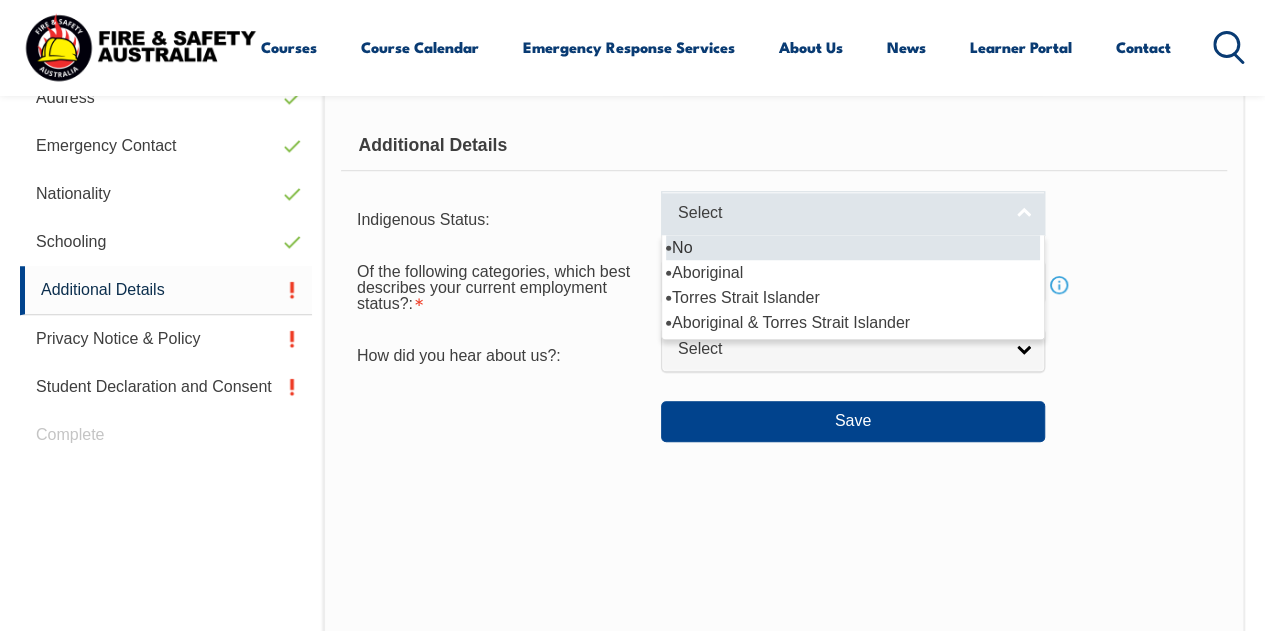 click on "Select" at bounding box center (840, 213) 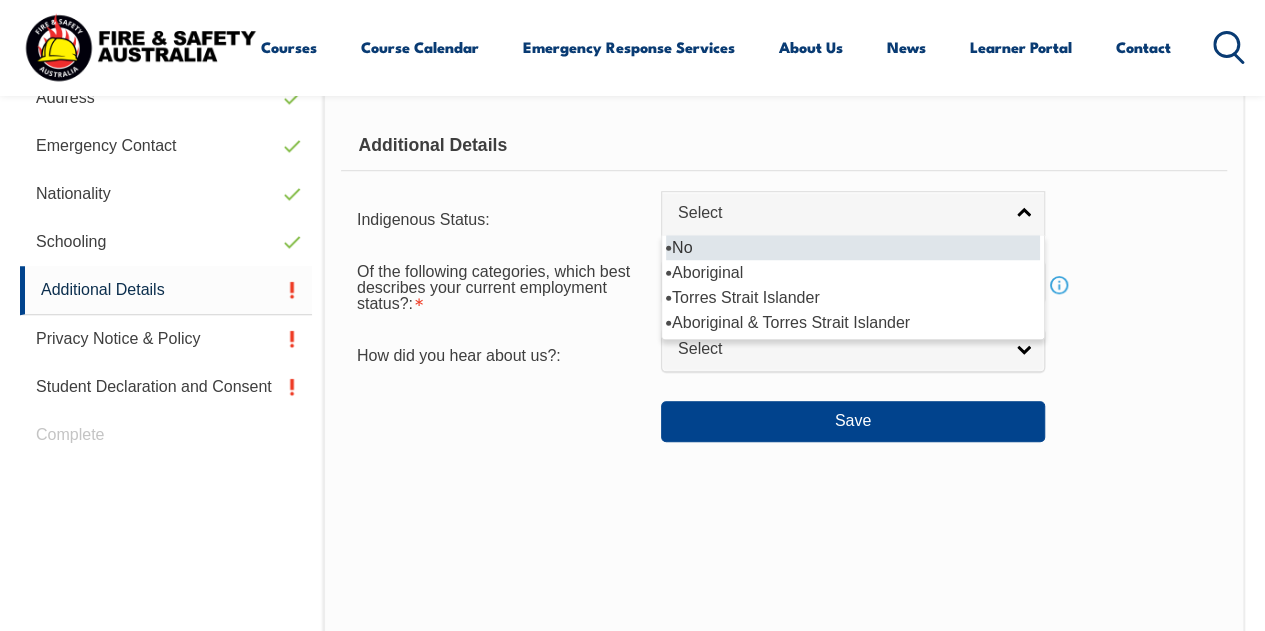 click on "No" at bounding box center [853, 247] 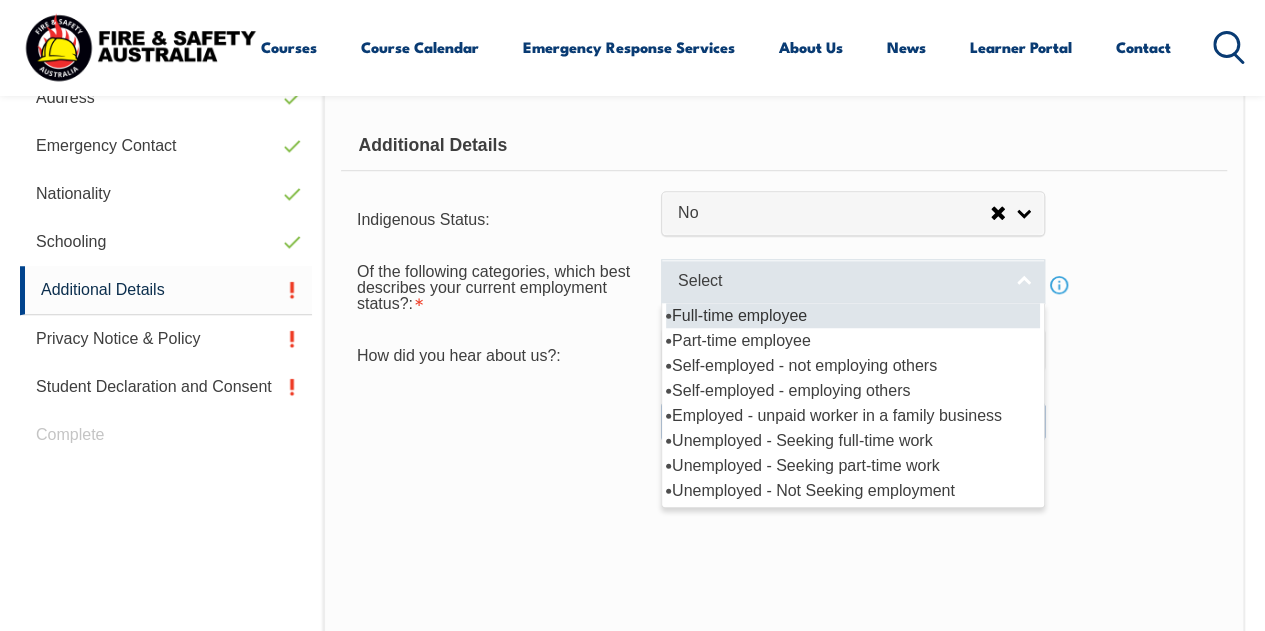click on "Select" at bounding box center [840, 281] 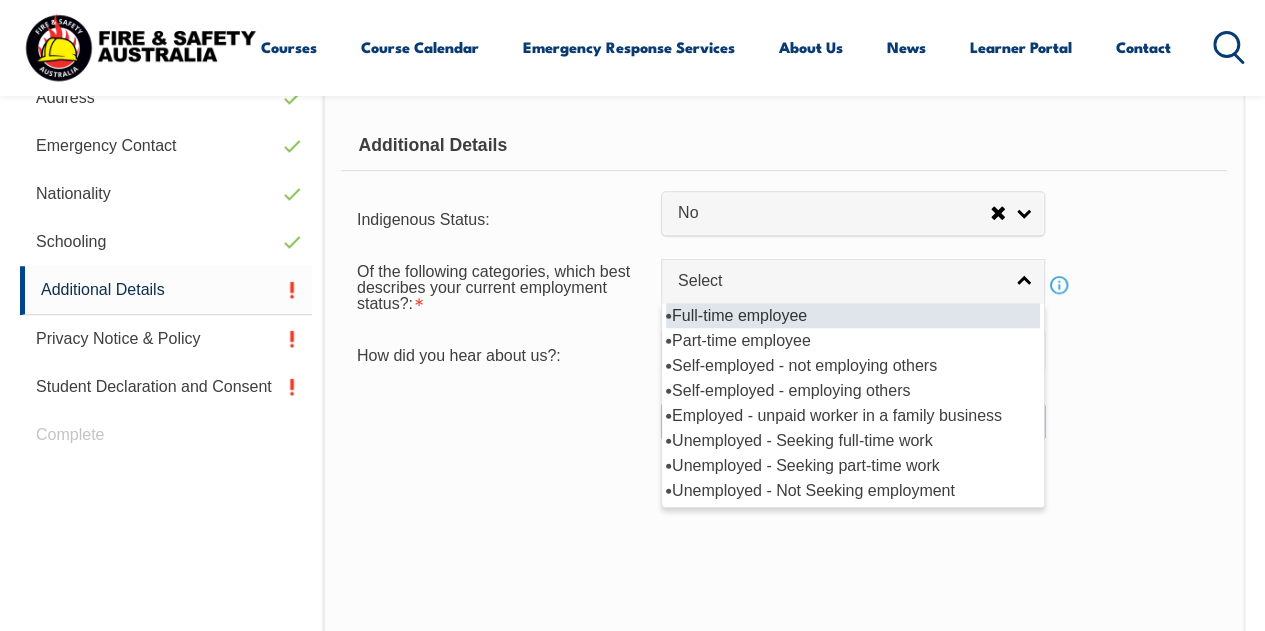 click on "Full-time employee" at bounding box center (853, 315) 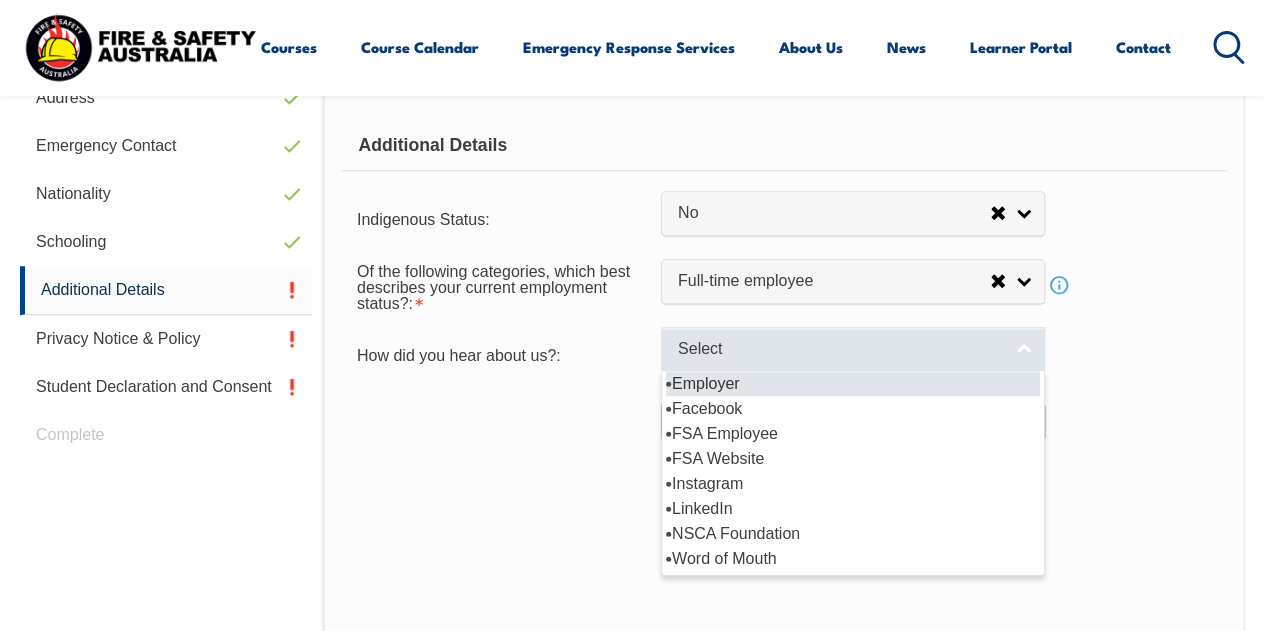 click on "Select" at bounding box center [840, 349] 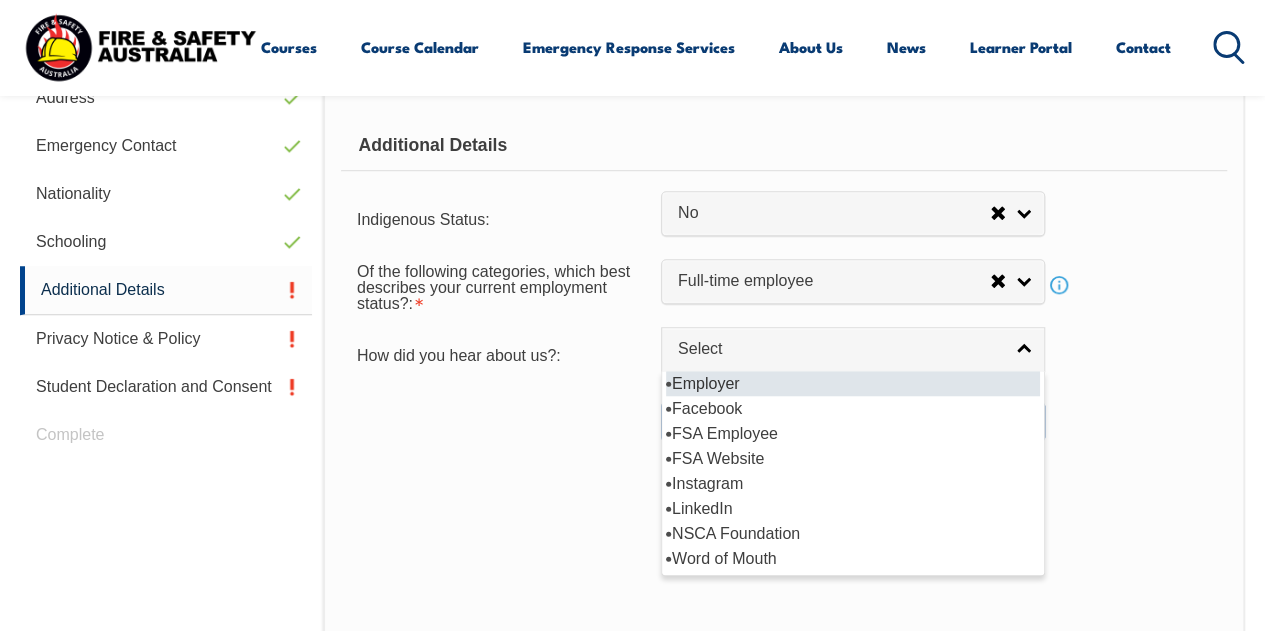 click on "Employer" at bounding box center (853, 383) 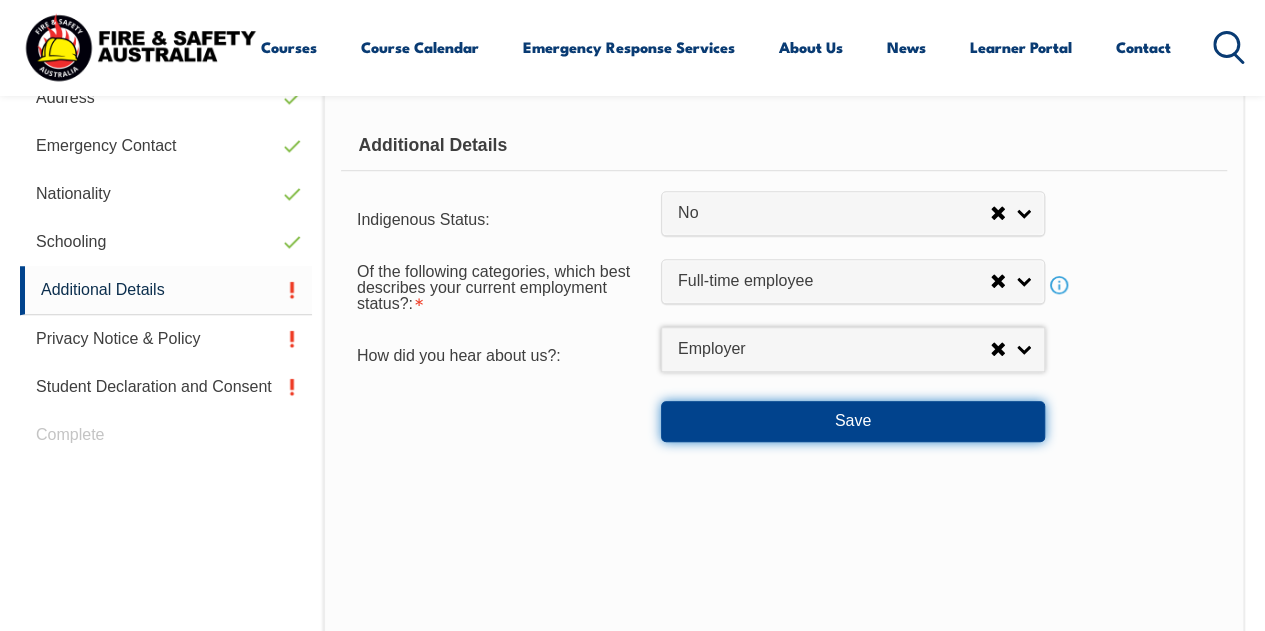 click on "Save" at bounding box center [853, 421] 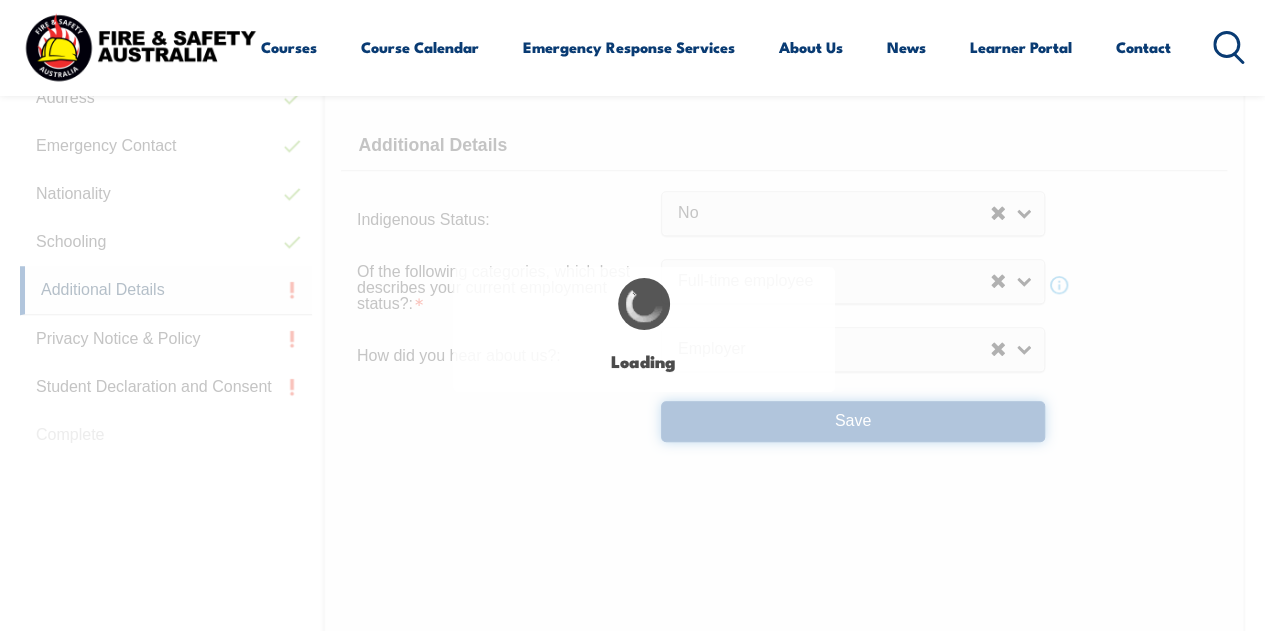select on "false" 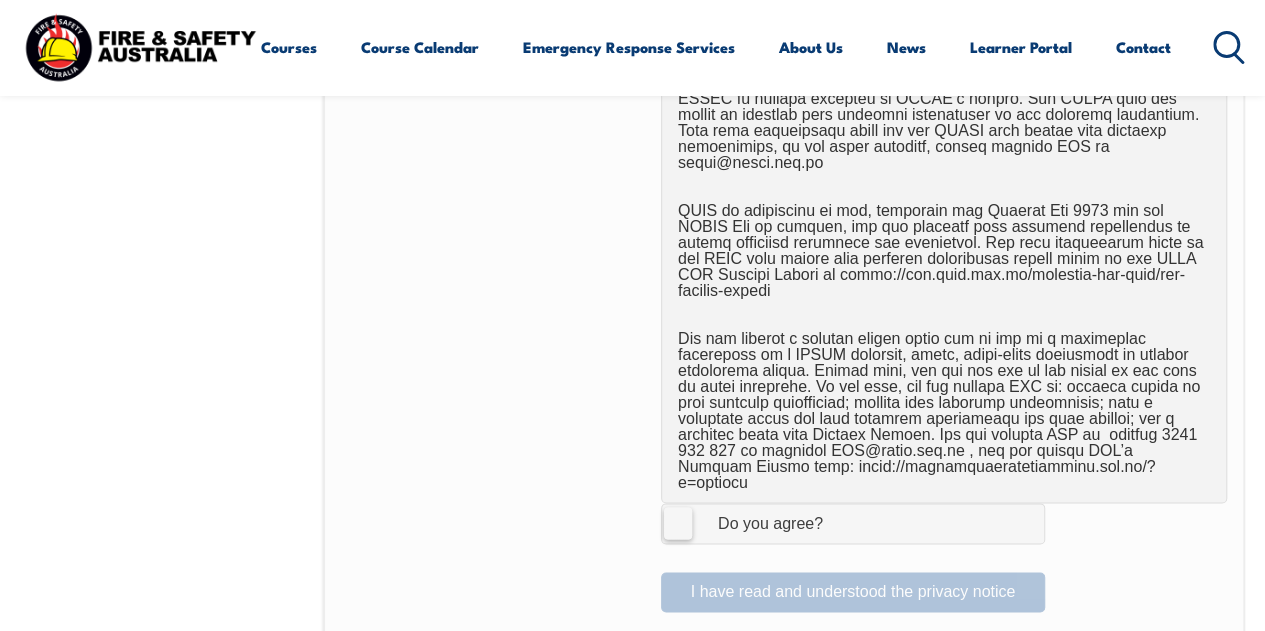 scroll, scrollTop: 1176, scrollLeft: 0, axis: vertical 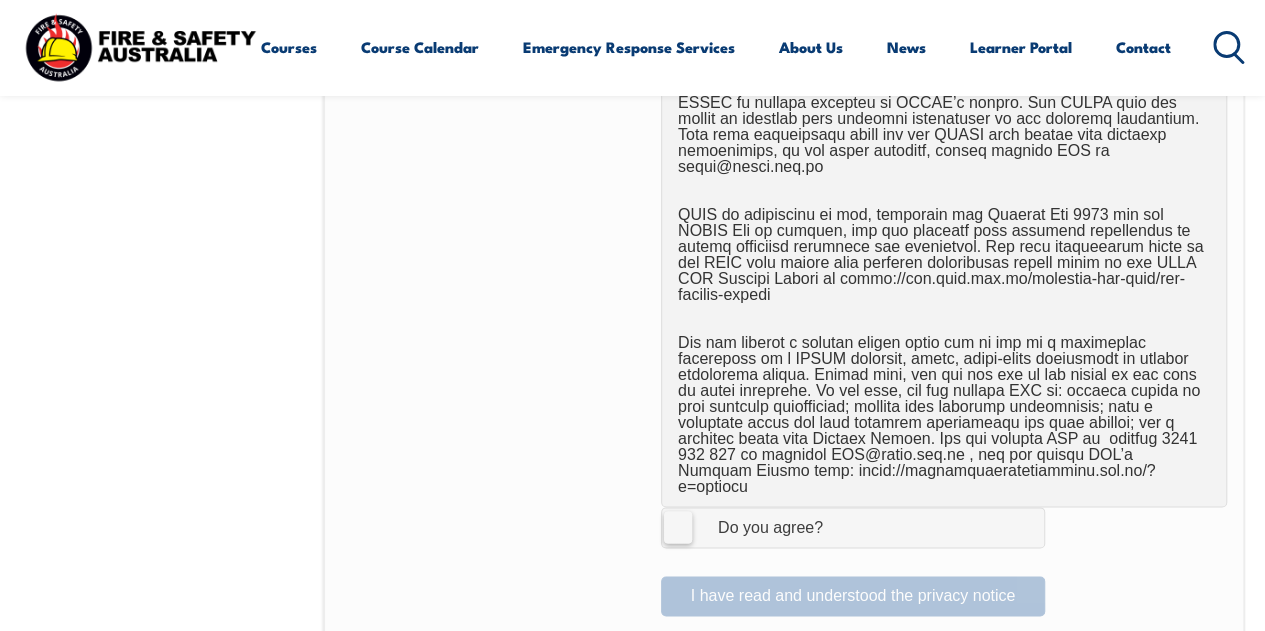 click on "I Agree Do you agree?" at bounding box center [853, 527] 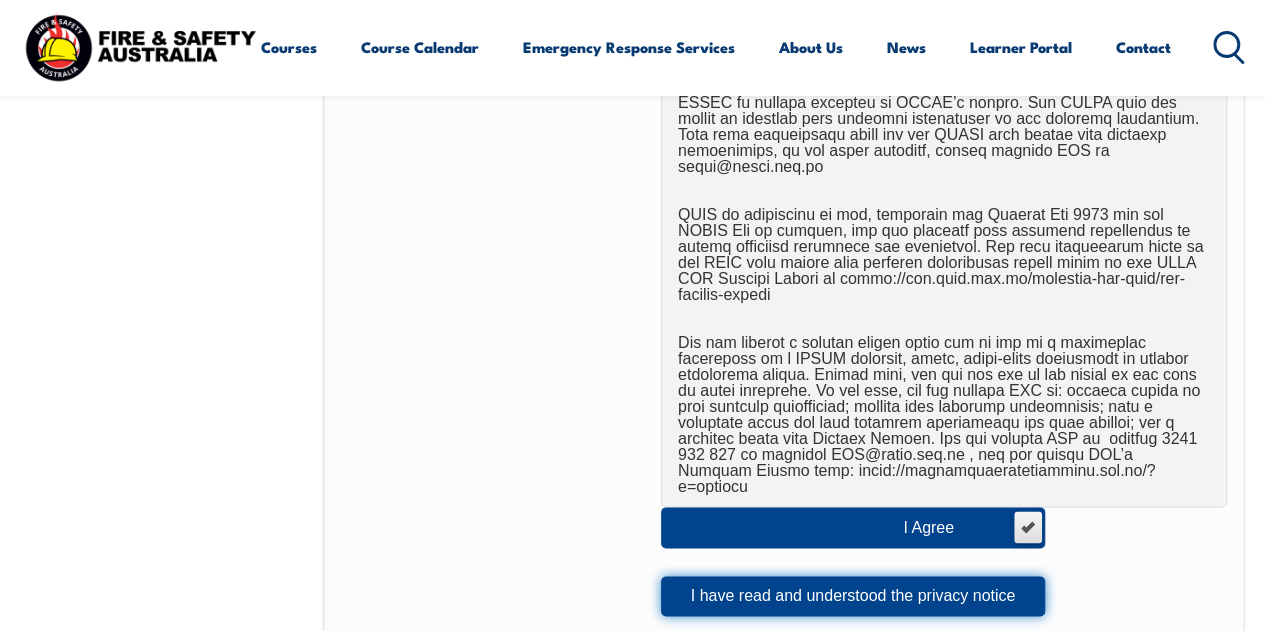 click on "I have read and understood the privacy notice" at bounding box center [853, 596] 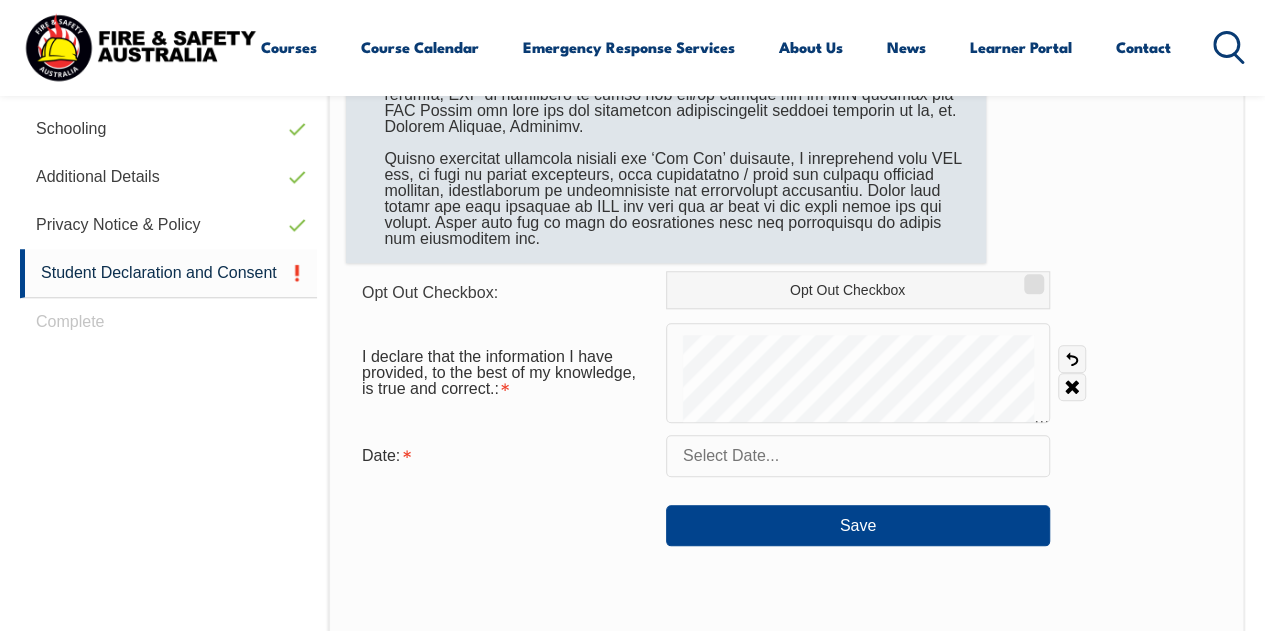 scroll, scrollTop: 792, scrollLeft: 0, axis: vertical 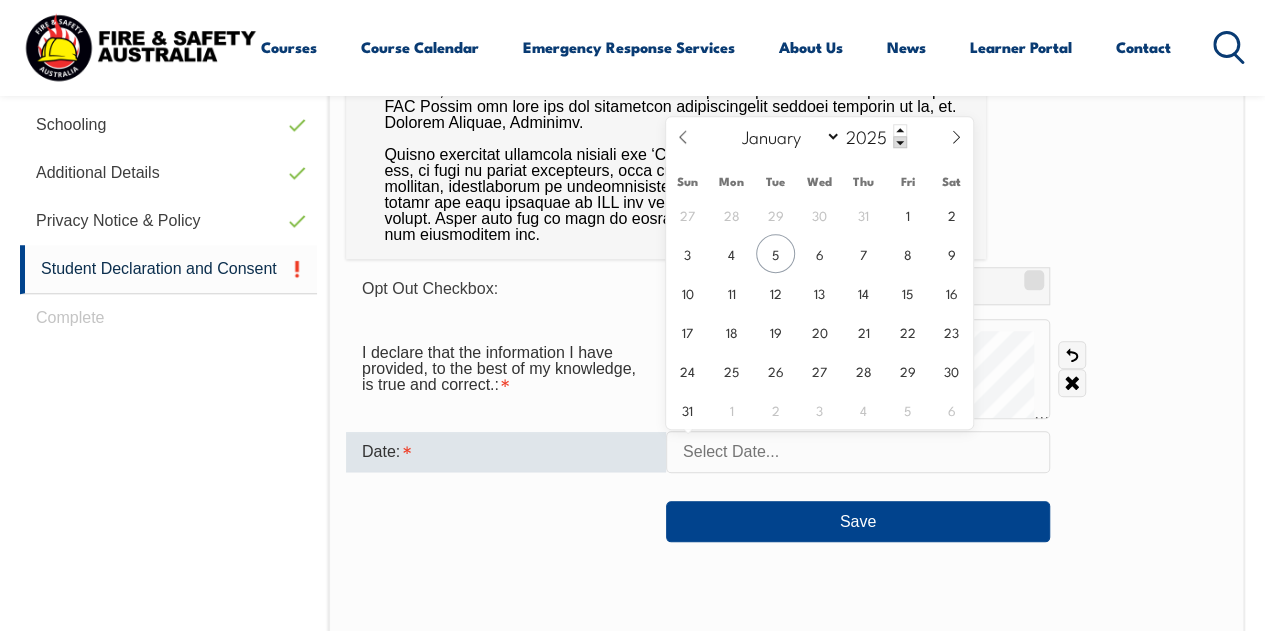 click at bounding box center (858, 452) 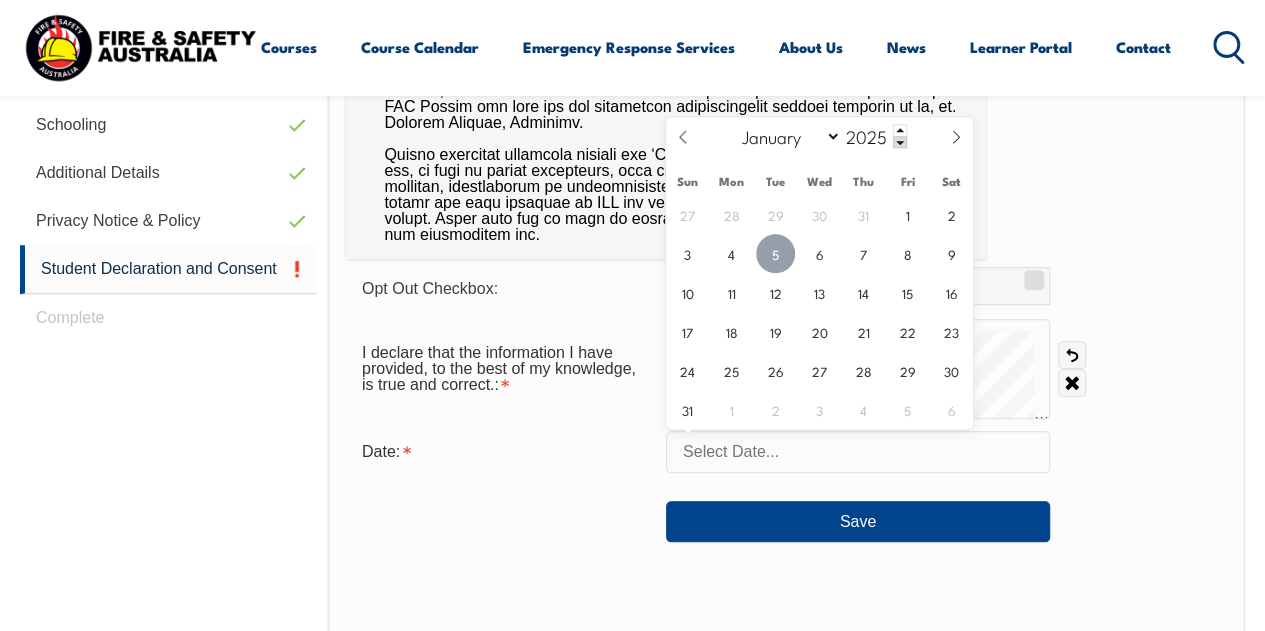 click on "5" at bounding box center [775, 253] 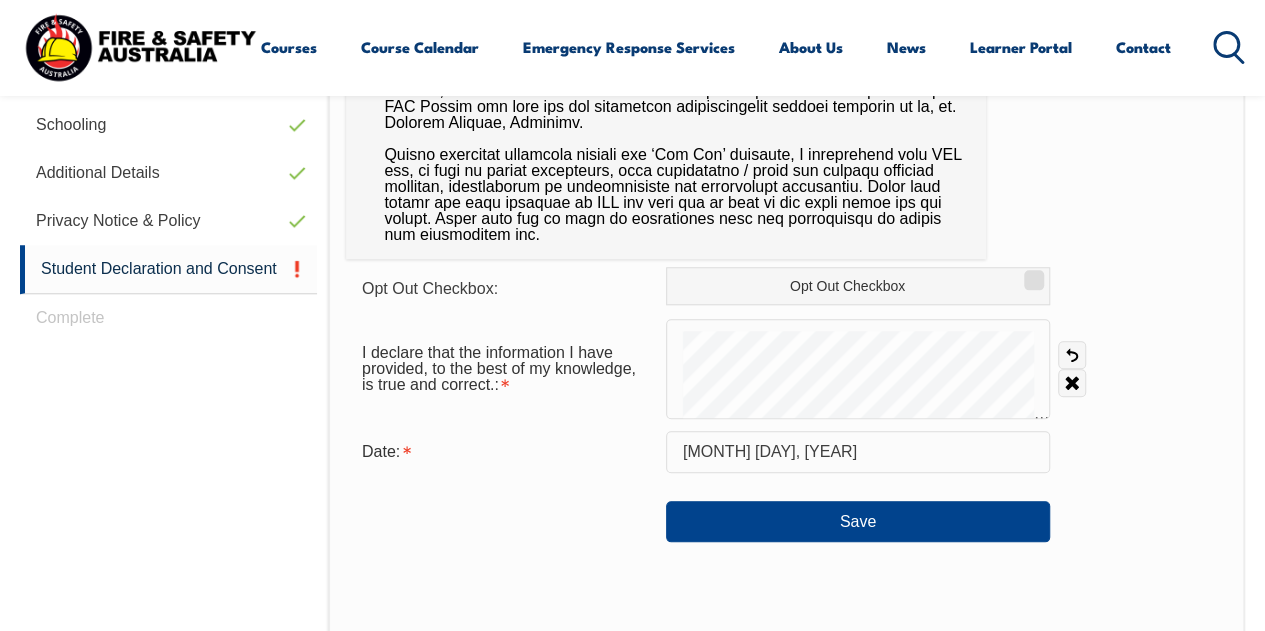 click at bounding box center (666, 59) 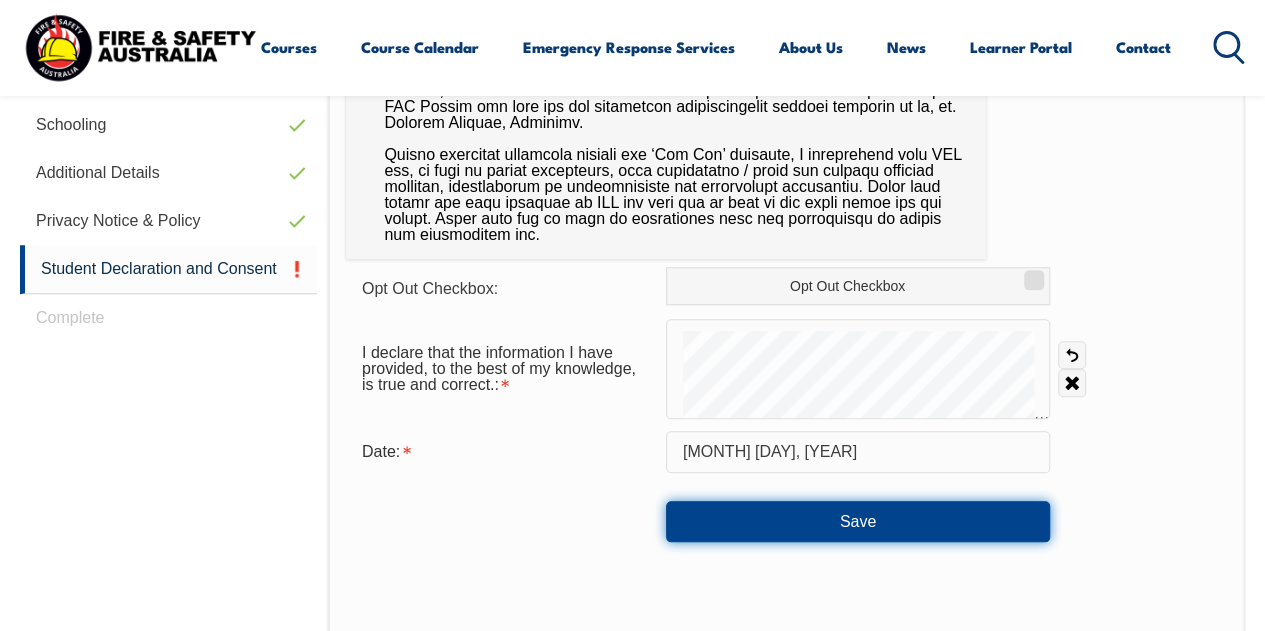 click on "Save" at bounding box center (858, 521) 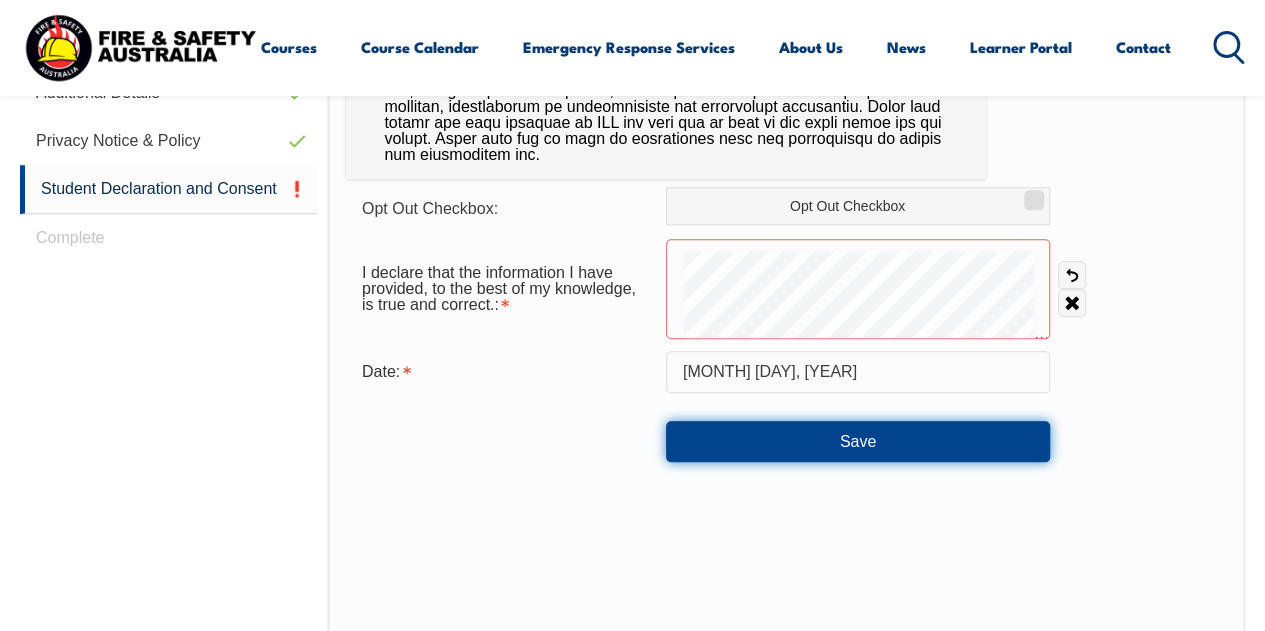 scroll, scrollTop: 866, scrollLeft: 0, axis: vertical 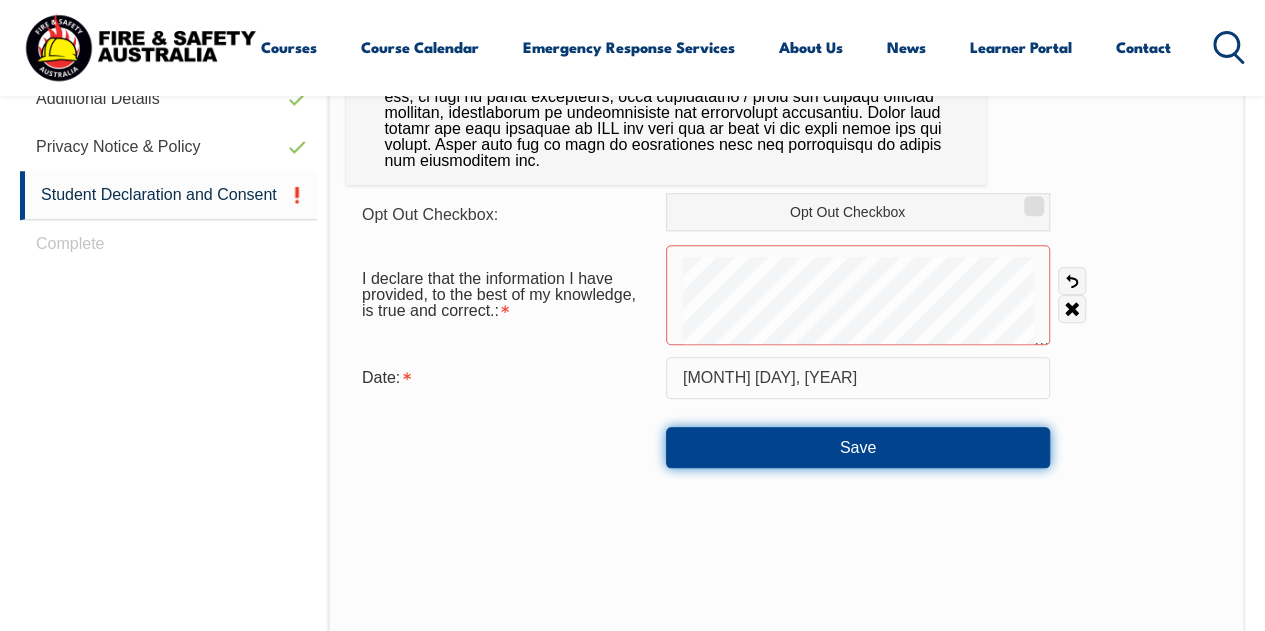 click on "Save" at bounding box center (858, 447) 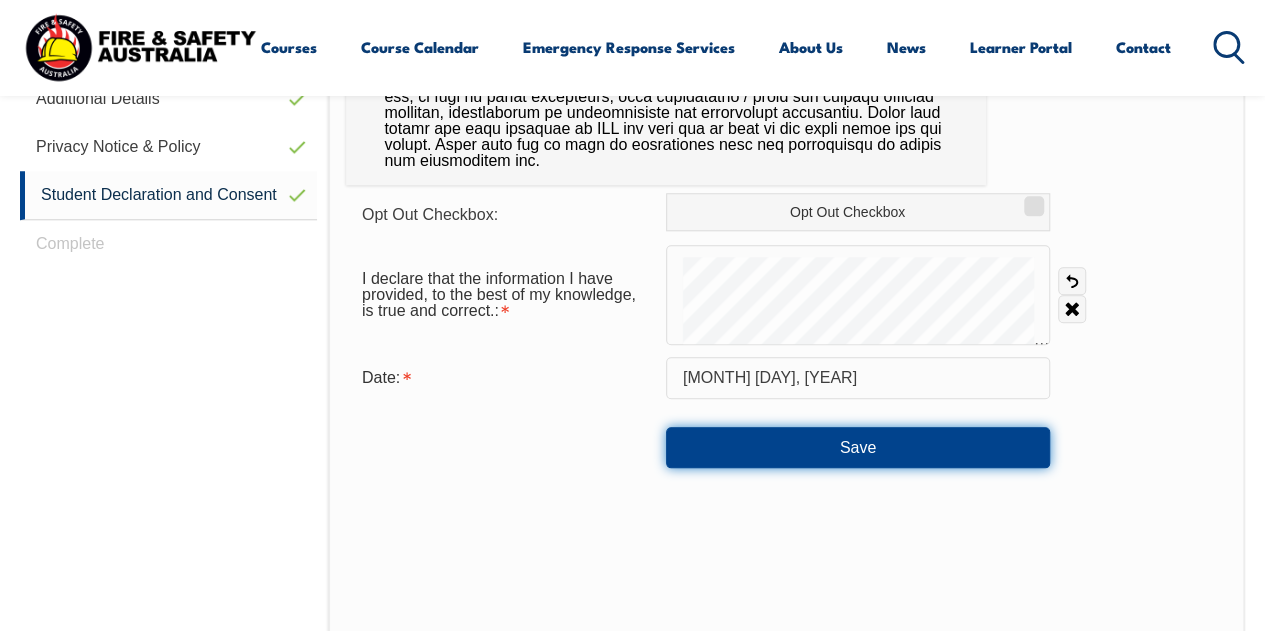 click on "Save" at bounding box center (858, 447) 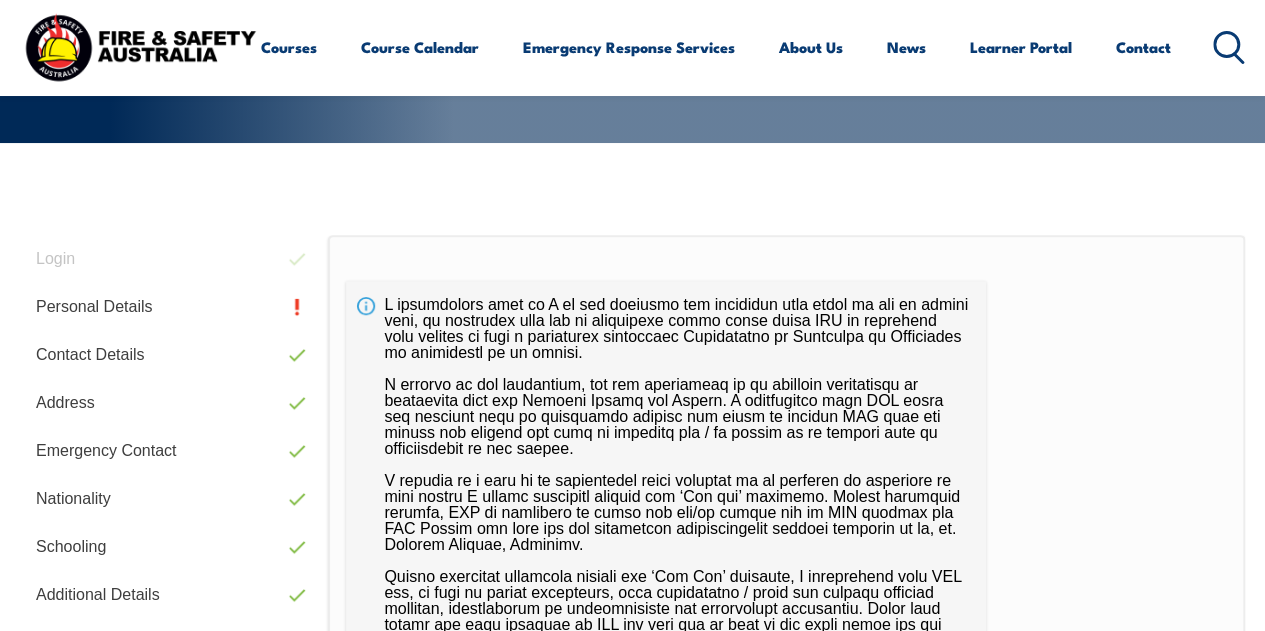 scroll, scrollTop: 368, scrollLeft: 0, axis: vertical 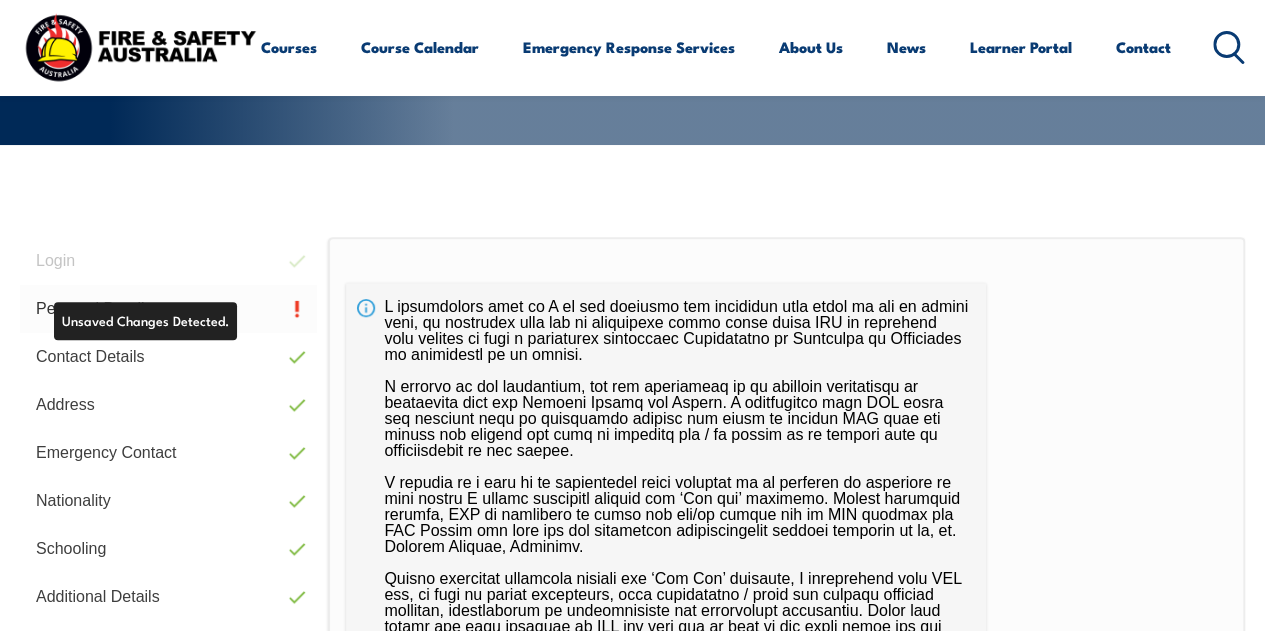 click on "Personal Details" at bounding box center (168, 309) 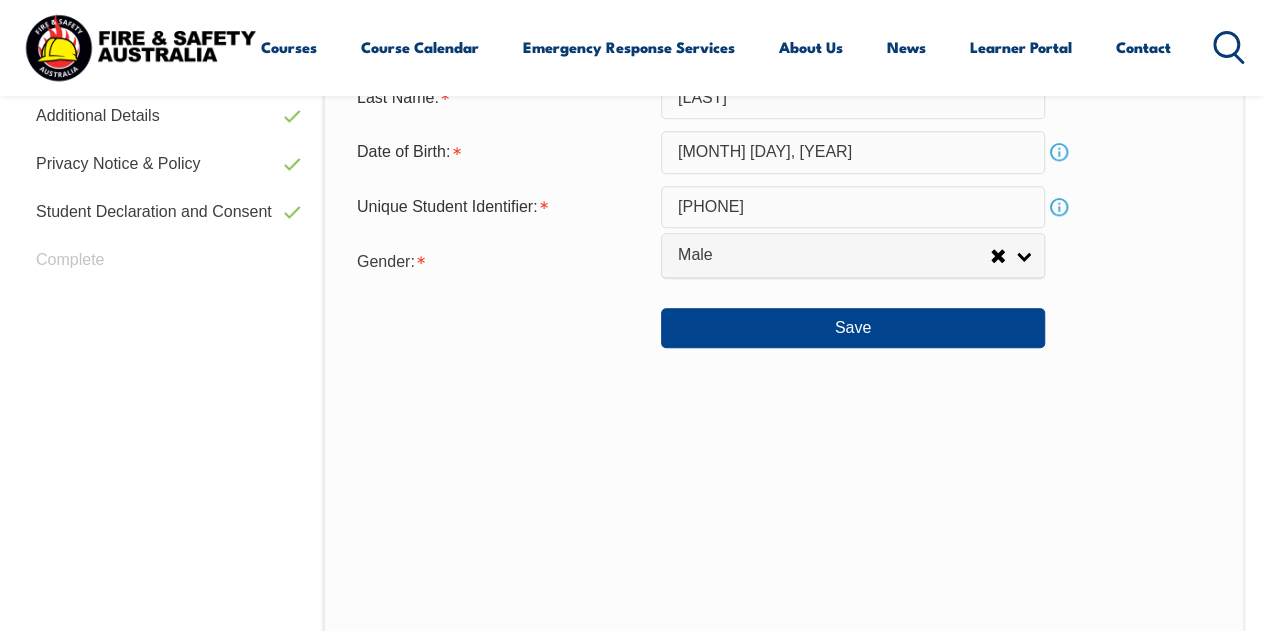 scroll, scrollTop: 851, scrollLeft: 0, axis: vertical 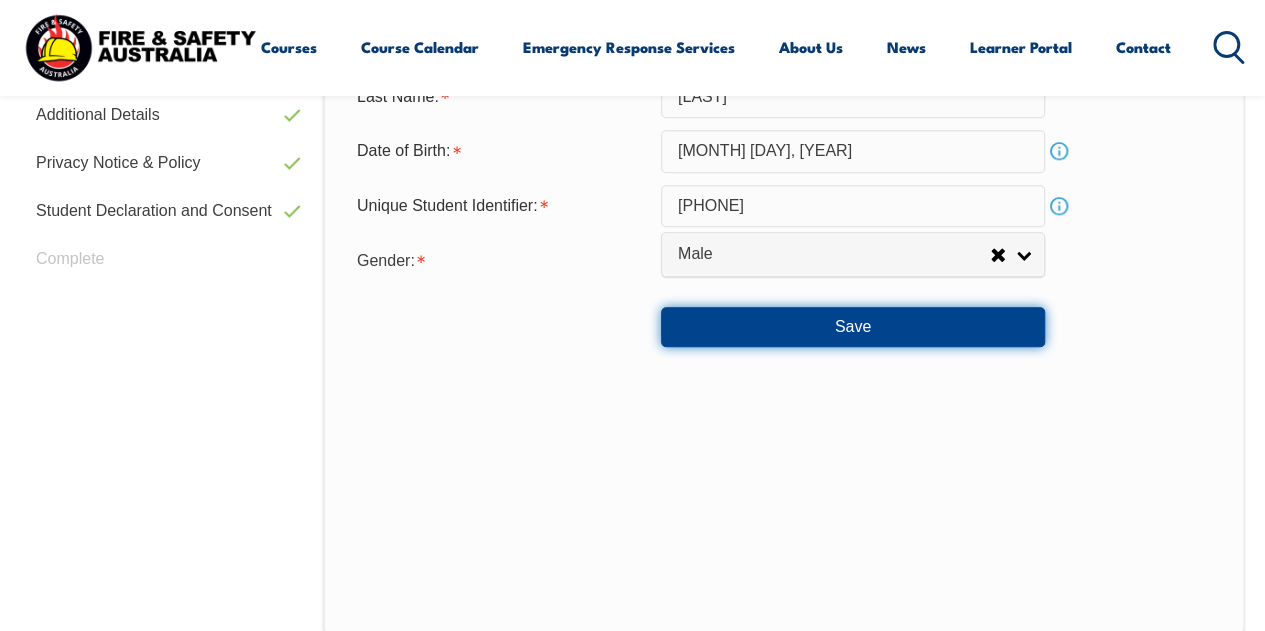 click on "Save" at bounding box center [853, 327] 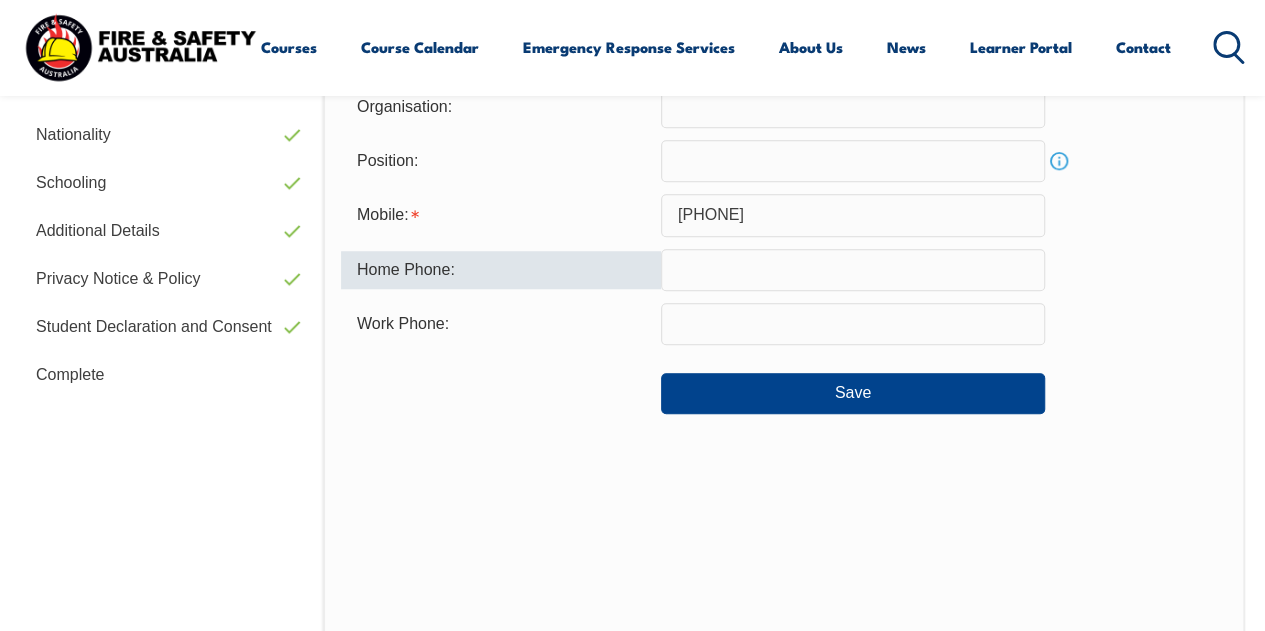 scroll, scrollTop: 737, scrollLeft: 0, axis: vertical 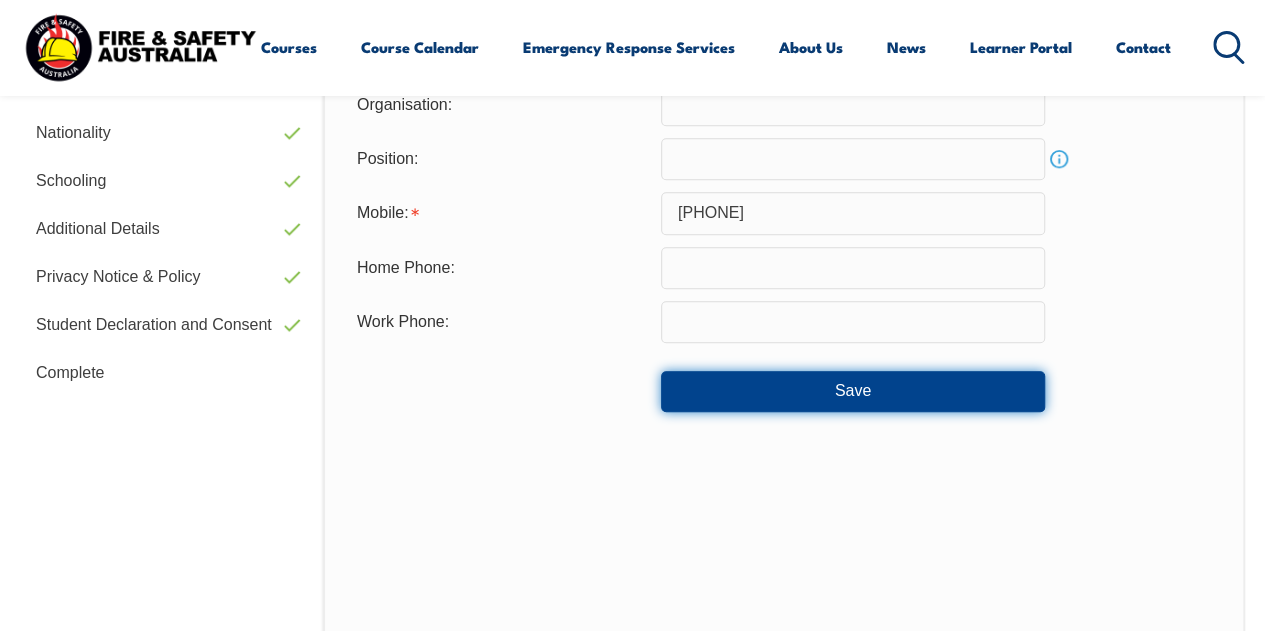 click on "Save" at bounding box center [853, 391] 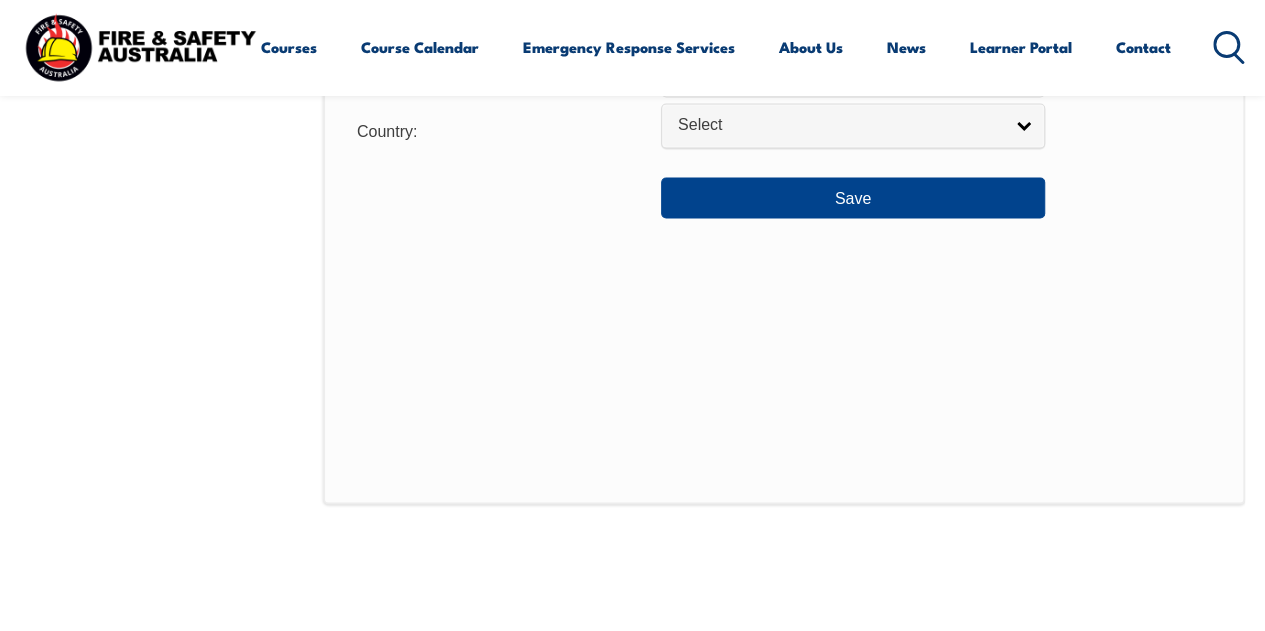 scroll, scrollTop: 1532, scrollLeft: 0, axis: vertical 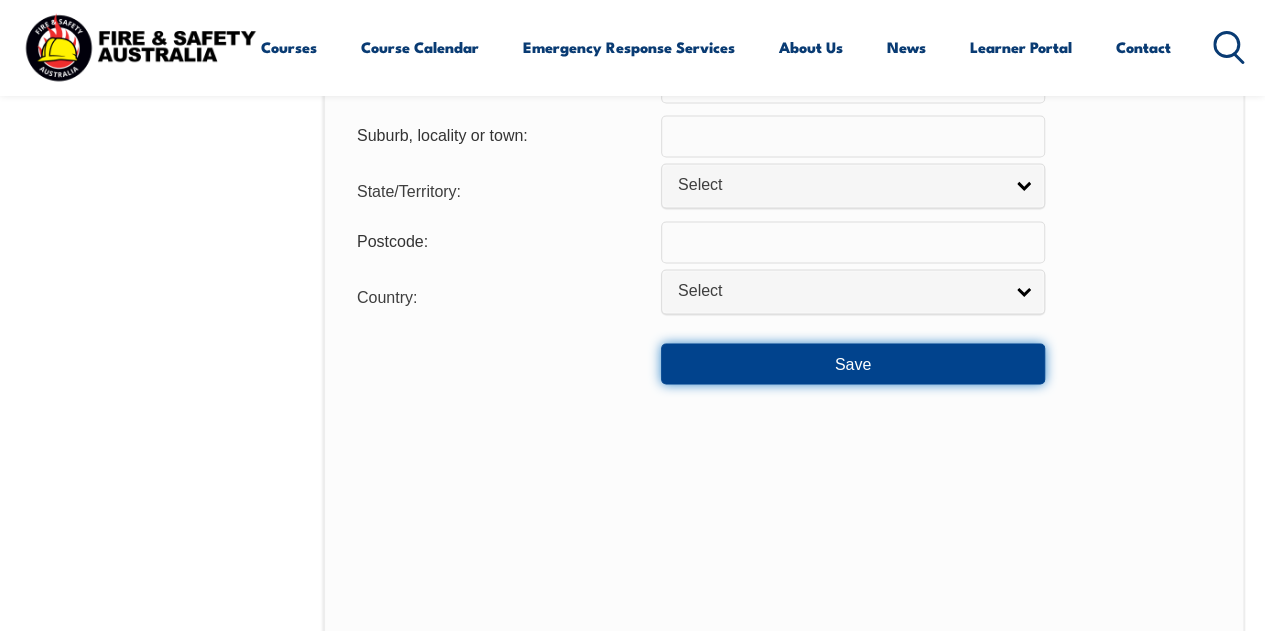 click on "Save" at bounding box center [853, 363] 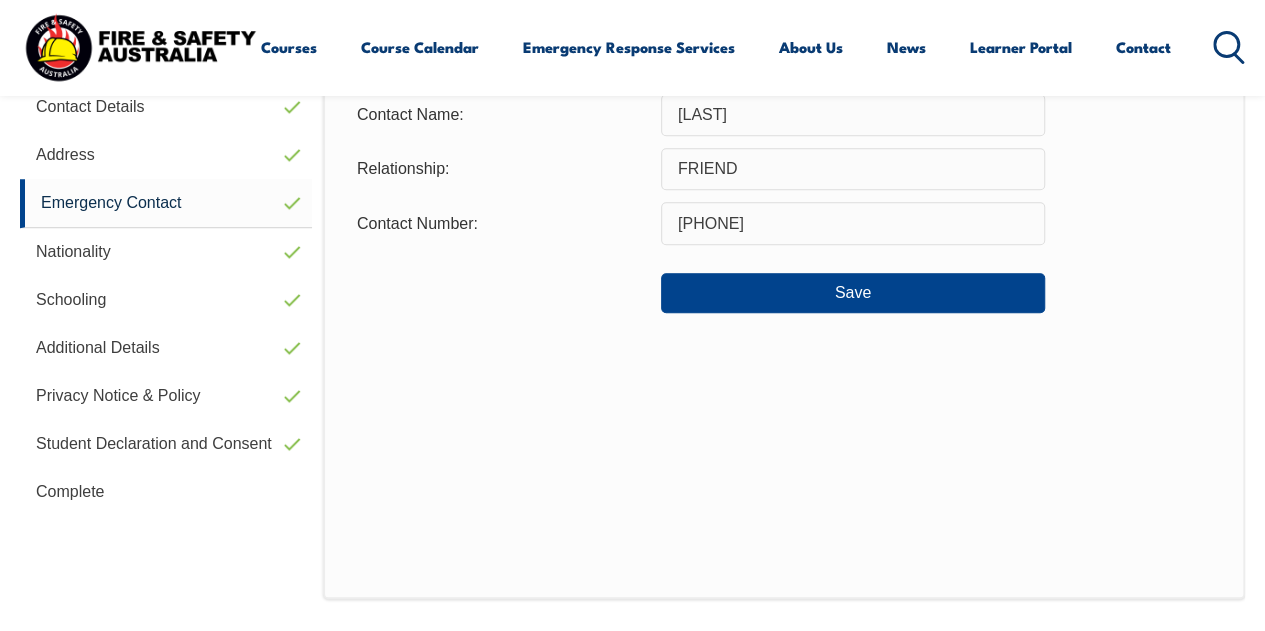 scroll, scrollTop: 625, scrollLeft: 0, axis: vertical 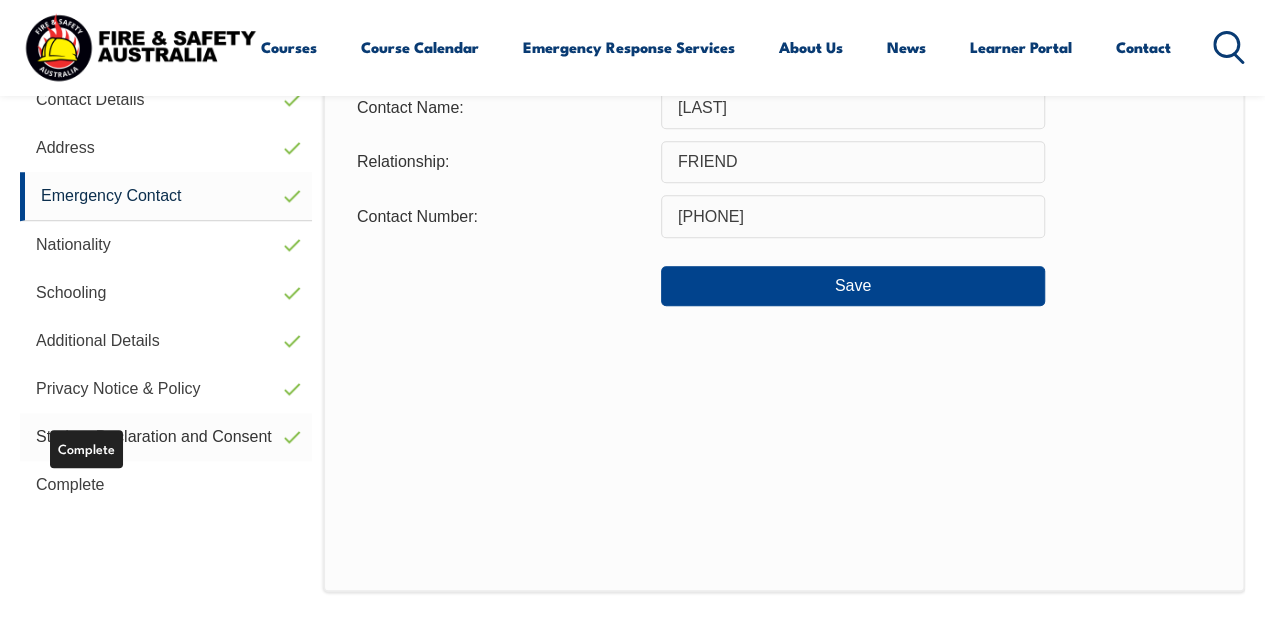 click on "Student Declaration and Consent" at bounding box center (166, 437) 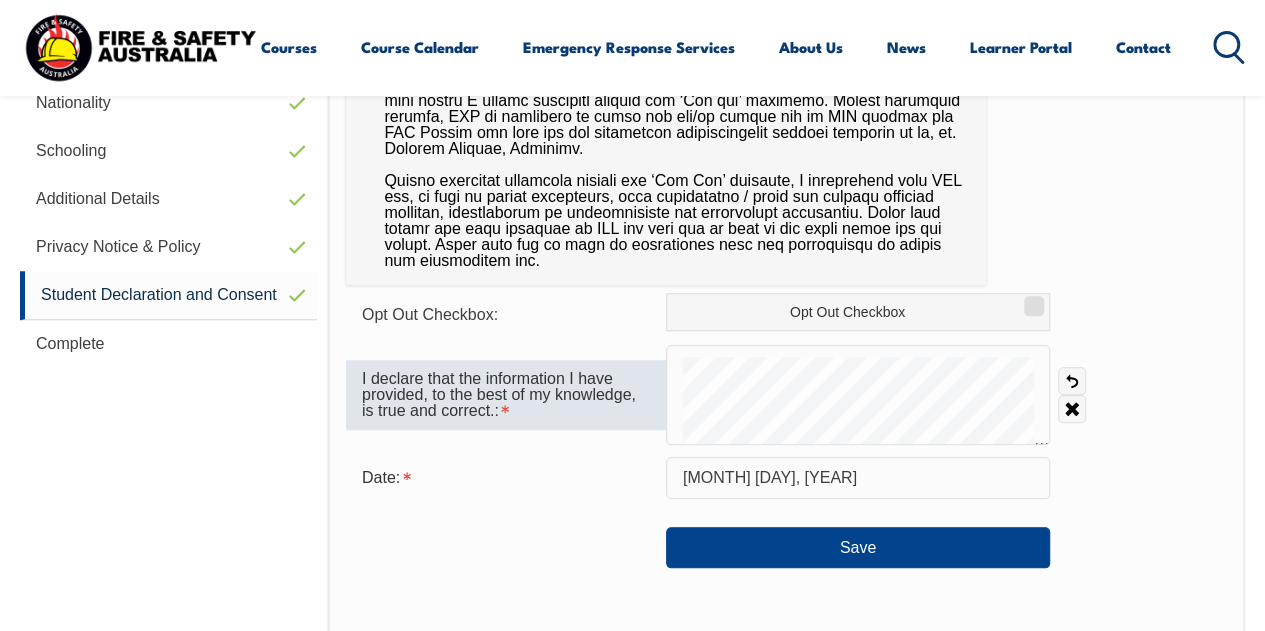 scroll, scrollTop: 786, scrollLeft: 0, axis: vertical 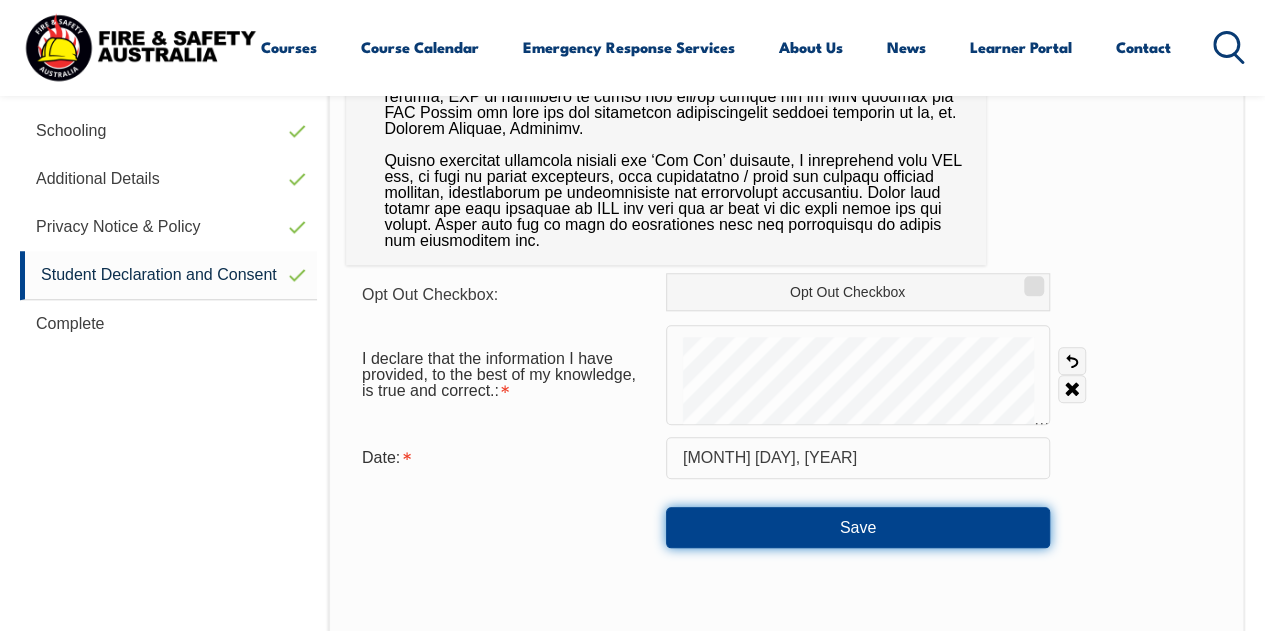click on "Save" at bounding box center (858, 527) 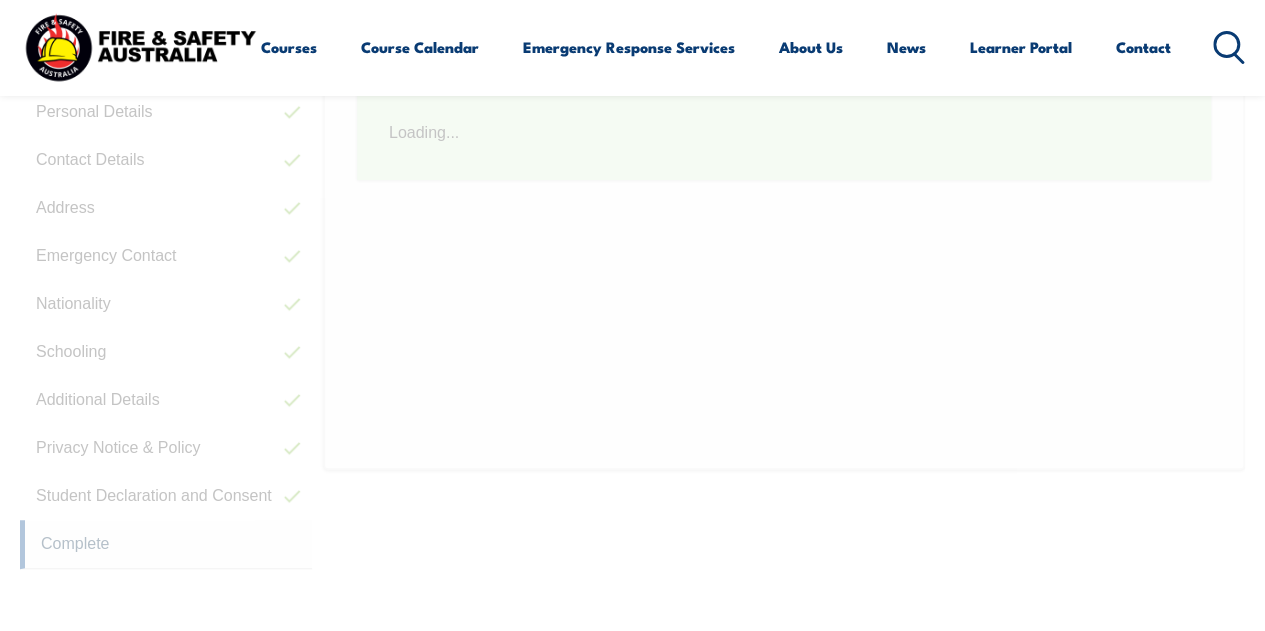 scroll, scrollTop: 505, scrollLeft: 0, axis: vertical 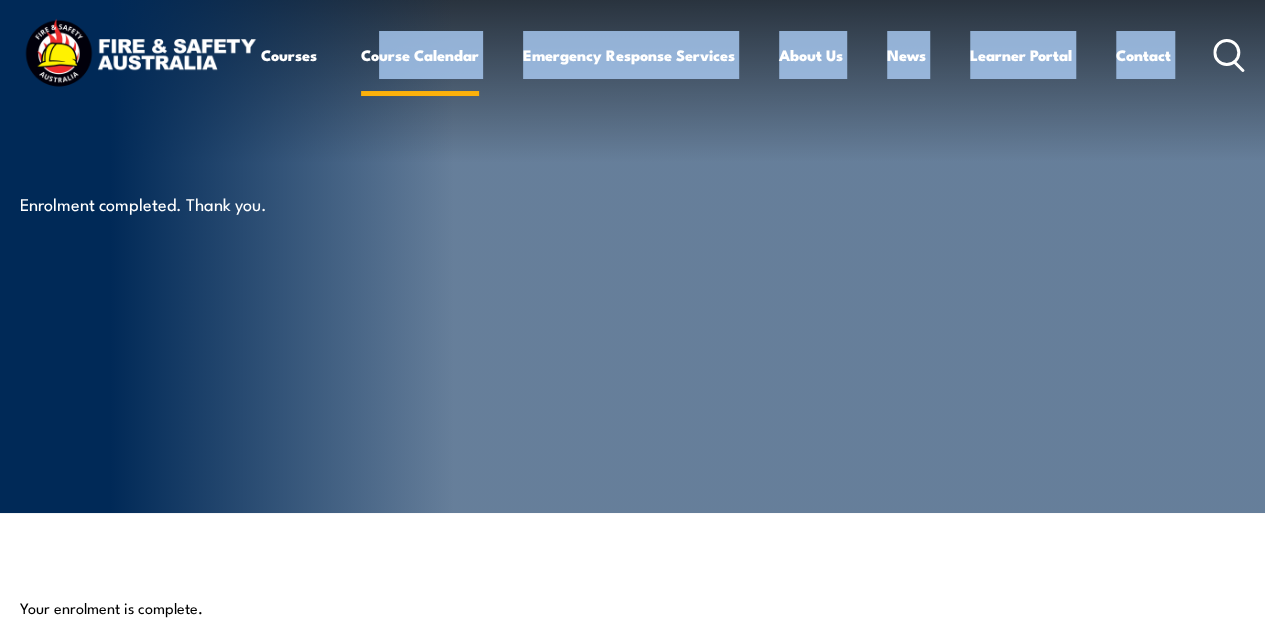 drag, startPoint x: 68, startPoint y: 117, endPoint x: 133, endPoint y: 117, distance: 65 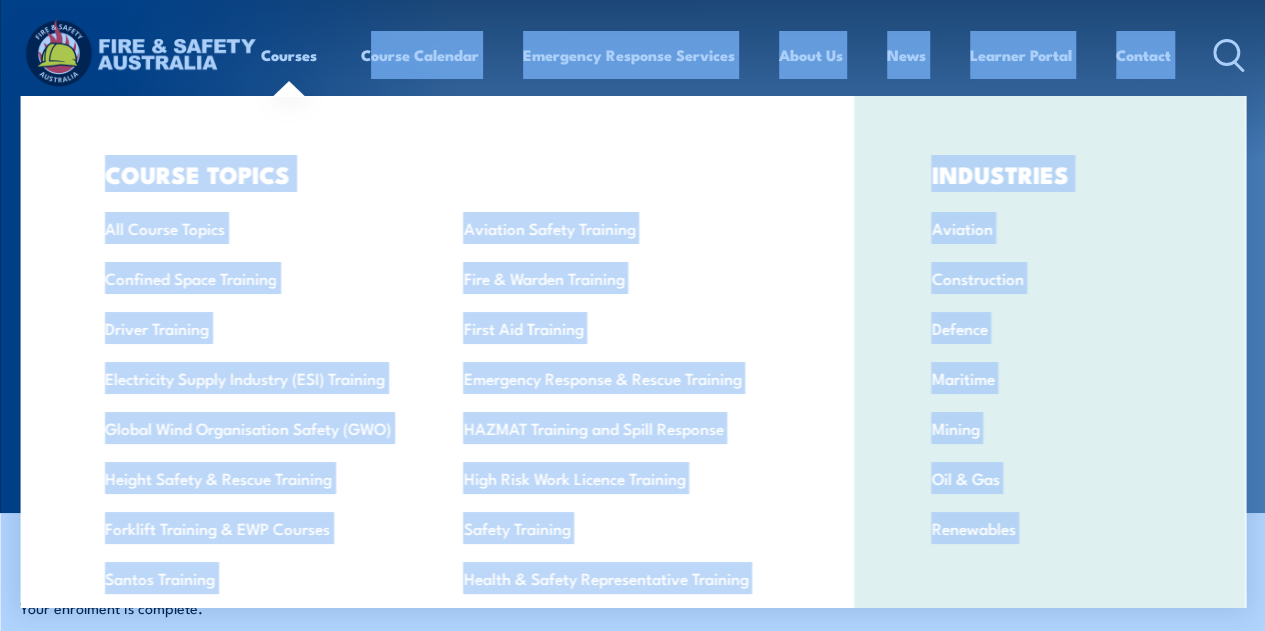 click on "COURSE TOPICS
All Course Topics
Aviation Safety Training Confined Space Training Fire & Warden Training Driver Training First Aid Training Electricity Supply Industry (ESI) Training Emergency Response & Rescue Training Global Wind Organisation Safety (GWO) HAZMAT Training and Spill Response Height Safety & Rescue Training High Risk Work Licence Training Forklift Training & EWP Courses Safety Training Santos Training Health & Safety Representative Training Work Health & Safety Training (WHS)" at bounding box center (437, 412) 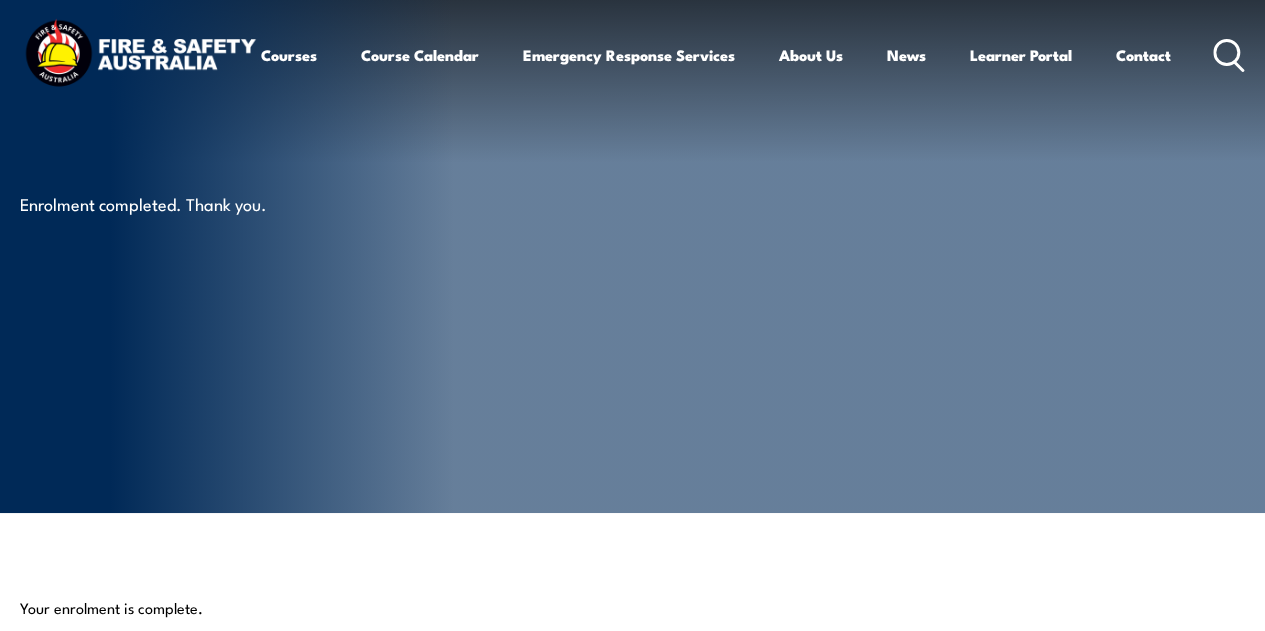 click on "Courses
Course Calendar
Emergency Response Services
Services Overview
Emergency Response Solutions
Paramedic & Medical Solutions
Industrial Security Solutions
Emergency Response Vehicles
Safety Advisers
About Us
About FSA
Our promise
Careers
News
Learner Portal
Contact
Home
Course Finder
All Courses
Aviation Safety Training Courses
Confined Space Courses
Electricity Supply Industry (ESI) Courses
Emergency Response Training & Rescue Courses
Fire Safety Training Courses
First Aid Training Courses
Global Wind Organisation (GWO) Courses
HAZMAT Courses
Health & Safety Representative Courses HSR Training
Height Safety & Rescue Courses
High Risk Work Licence Courses
Safety Courses" at bounding box center [632, 55] 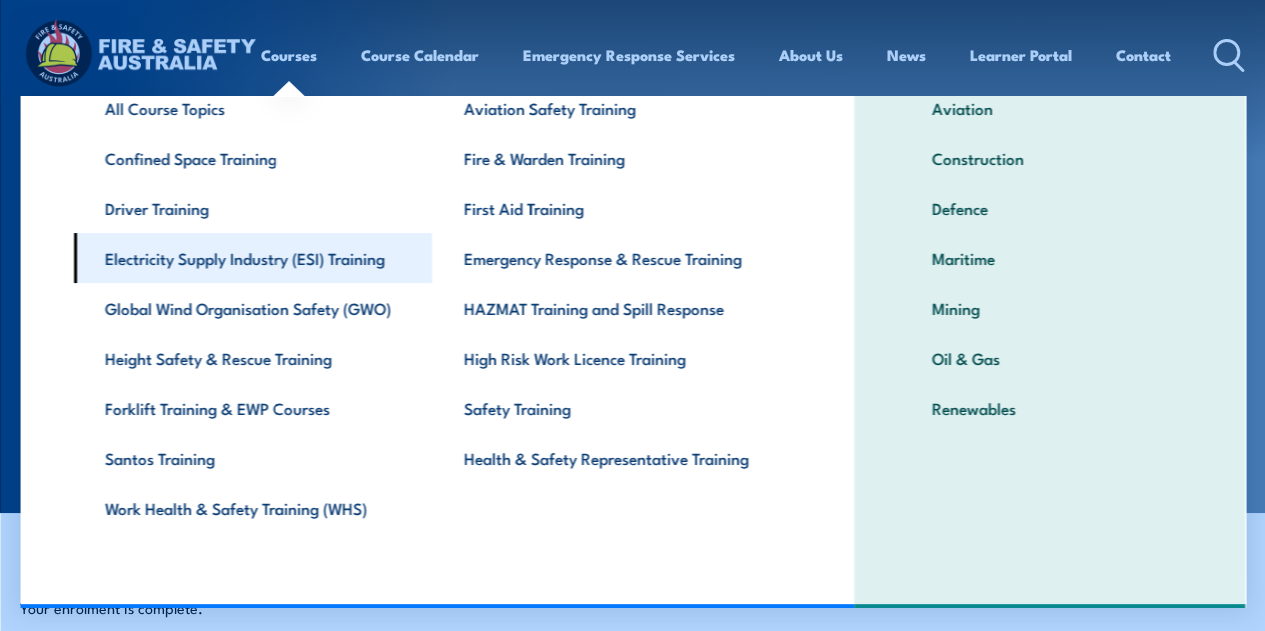 scroll, scrollTop: 0, scrollLeft: 0, axis: both 